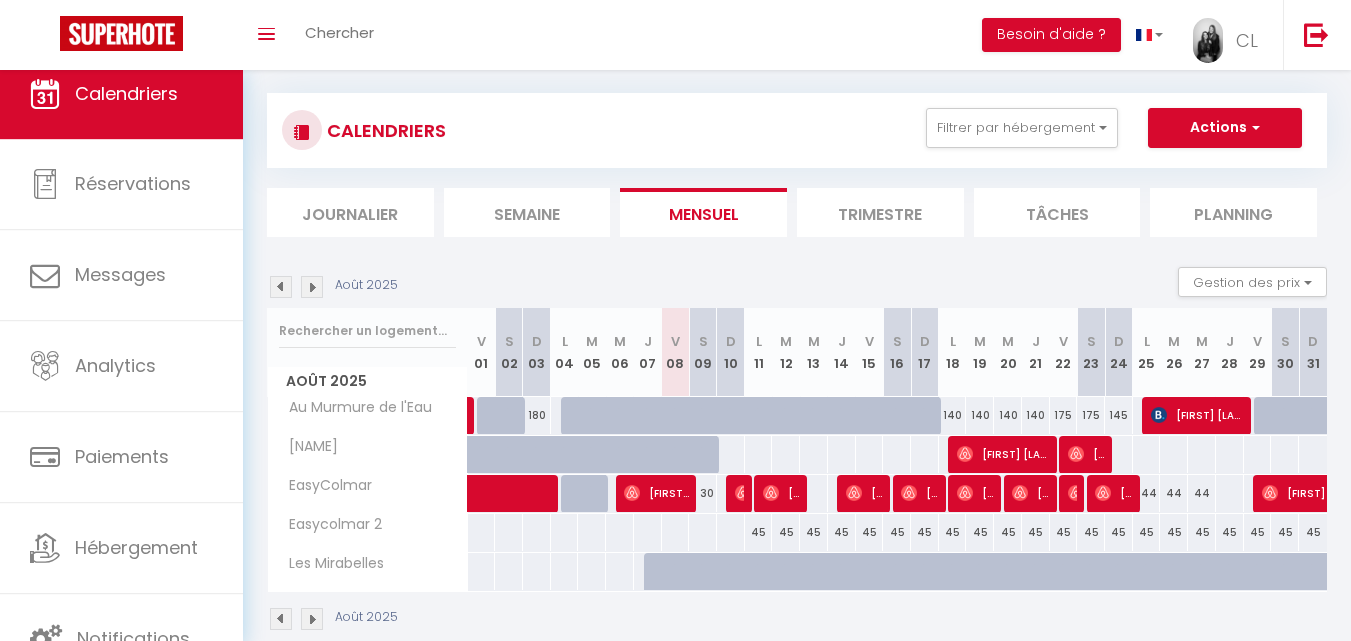 scroll, scrollTop: 61, scrollLeft: 0, axis: vertical 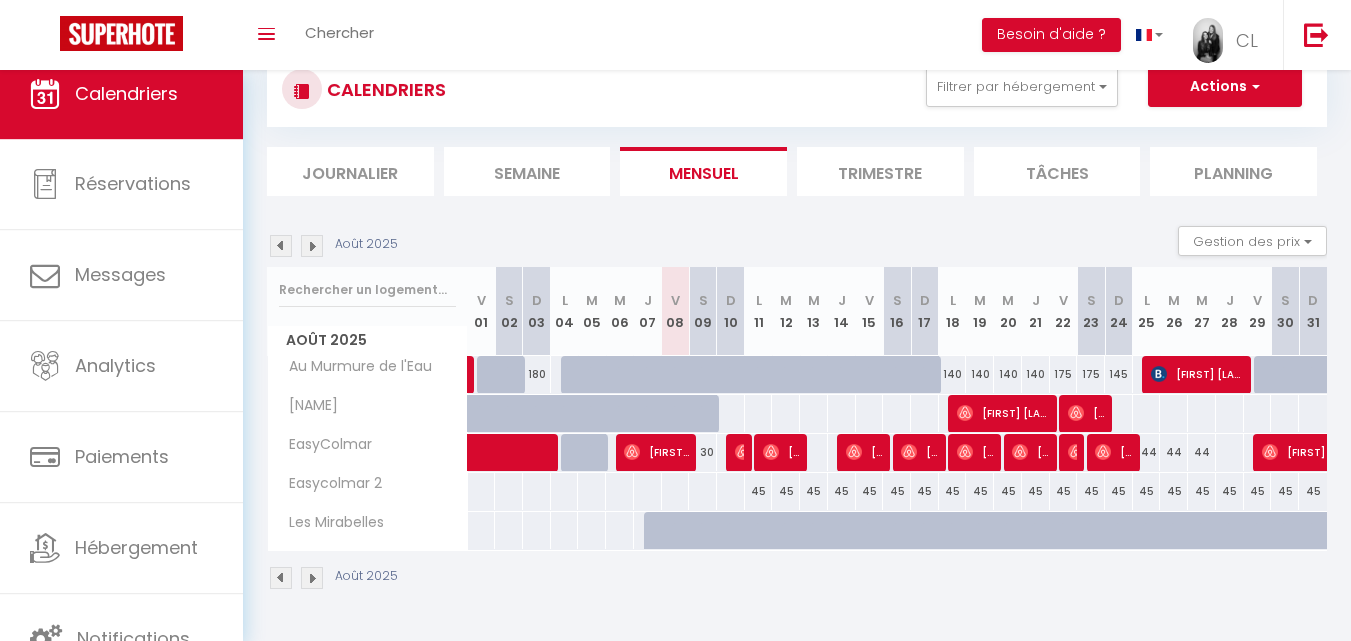 click at bounding box center [312, 246] 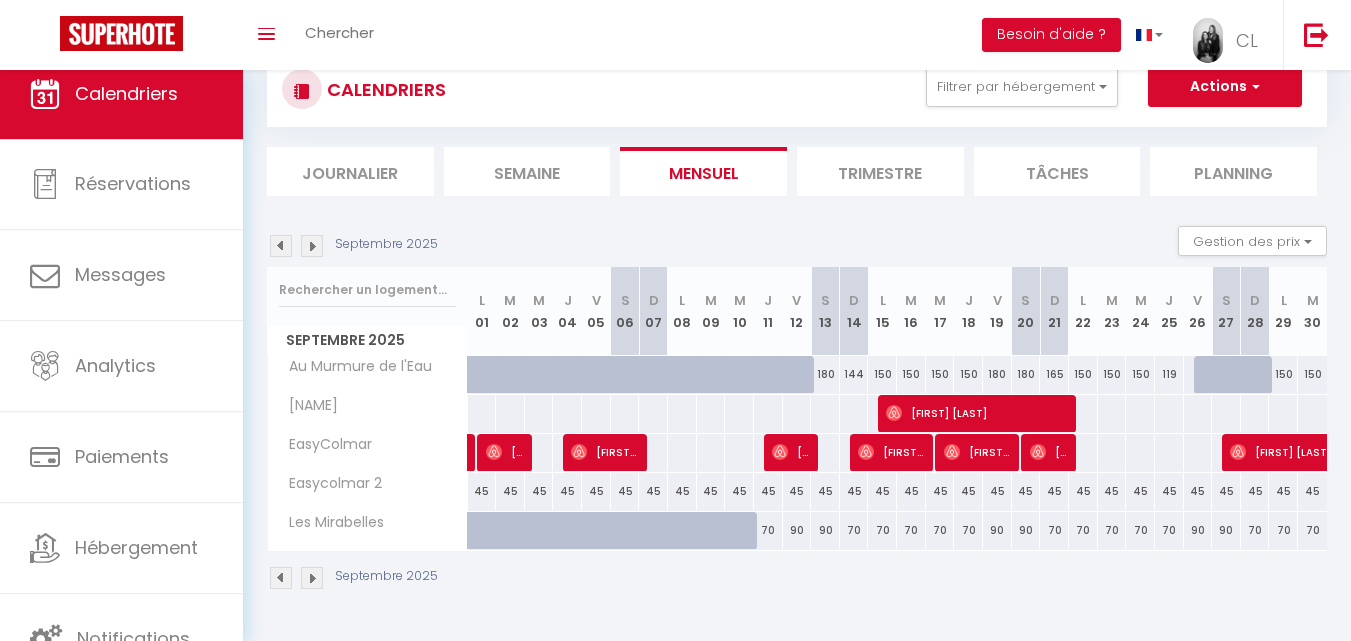 click at bounding box center (312, 246) 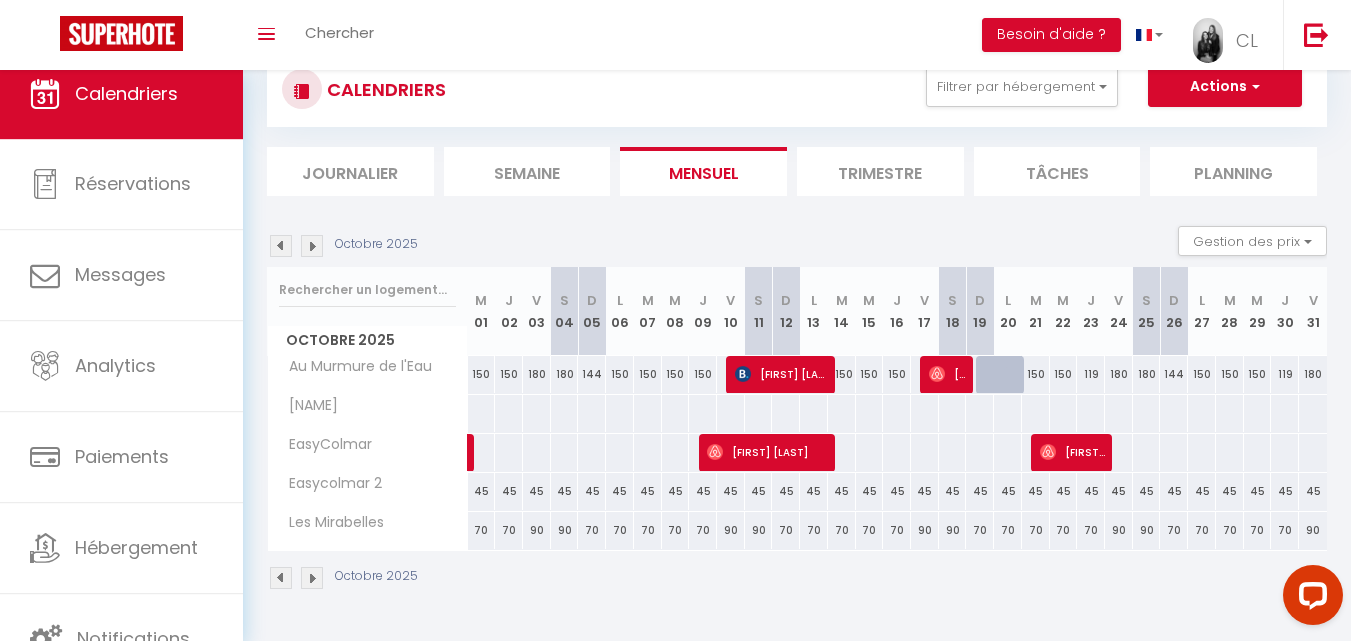 scroll, scrollTop: 0, scrollLeft: 0, axis: both 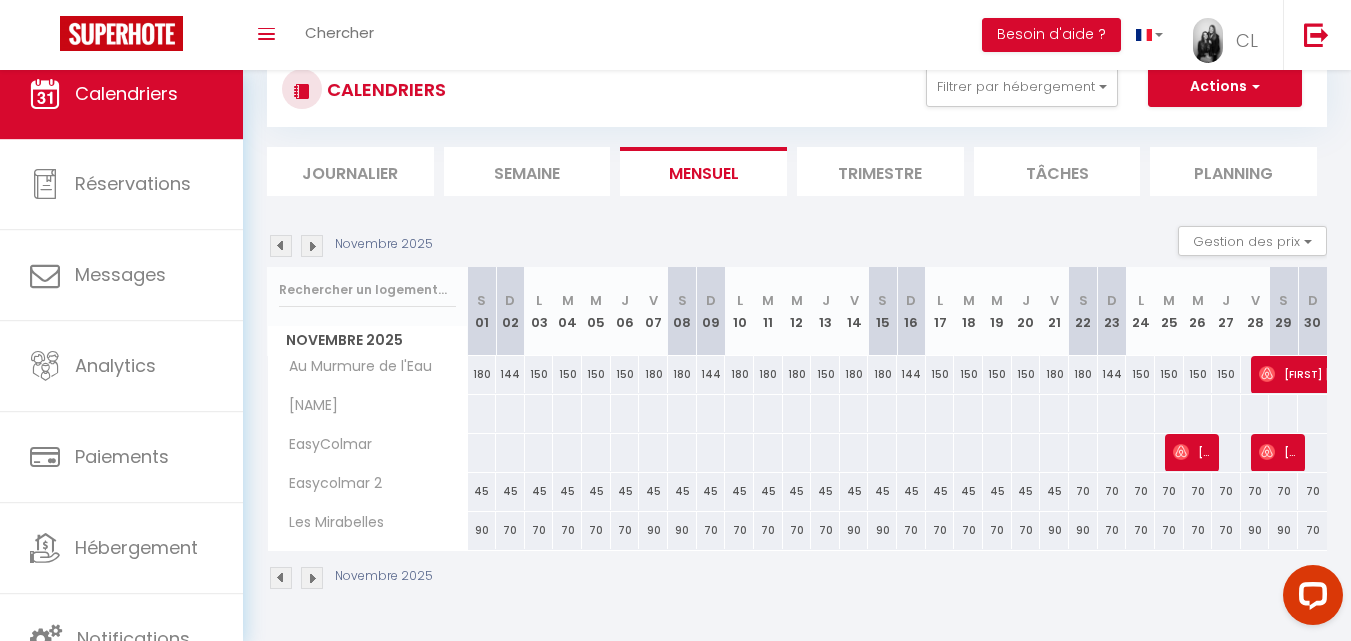 click at bounding box center (312, 246) 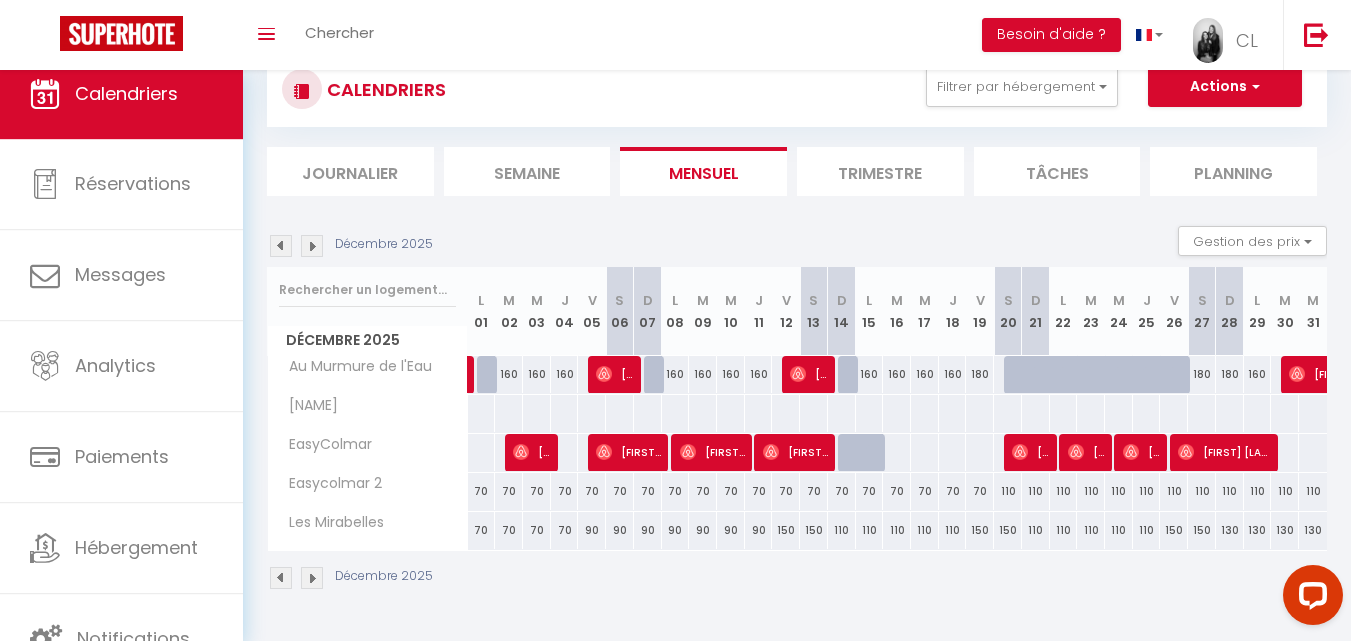 click at bounding box center (312, 246) 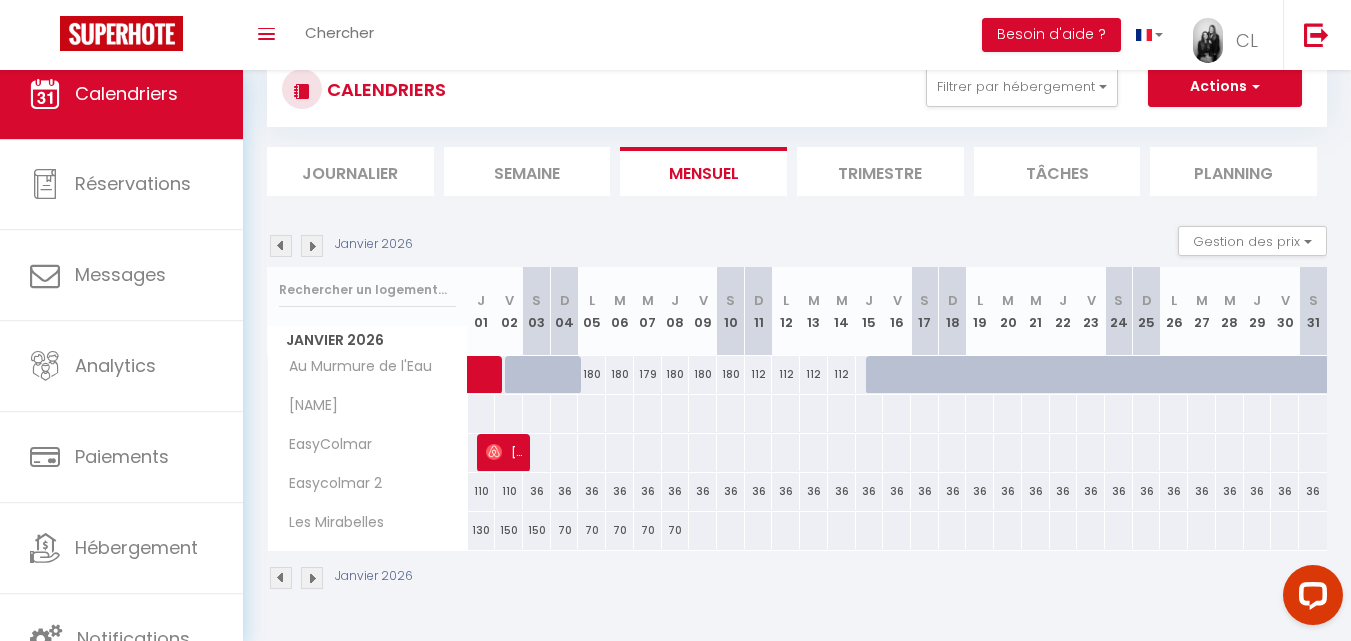 click at bounding box center (281, 246) 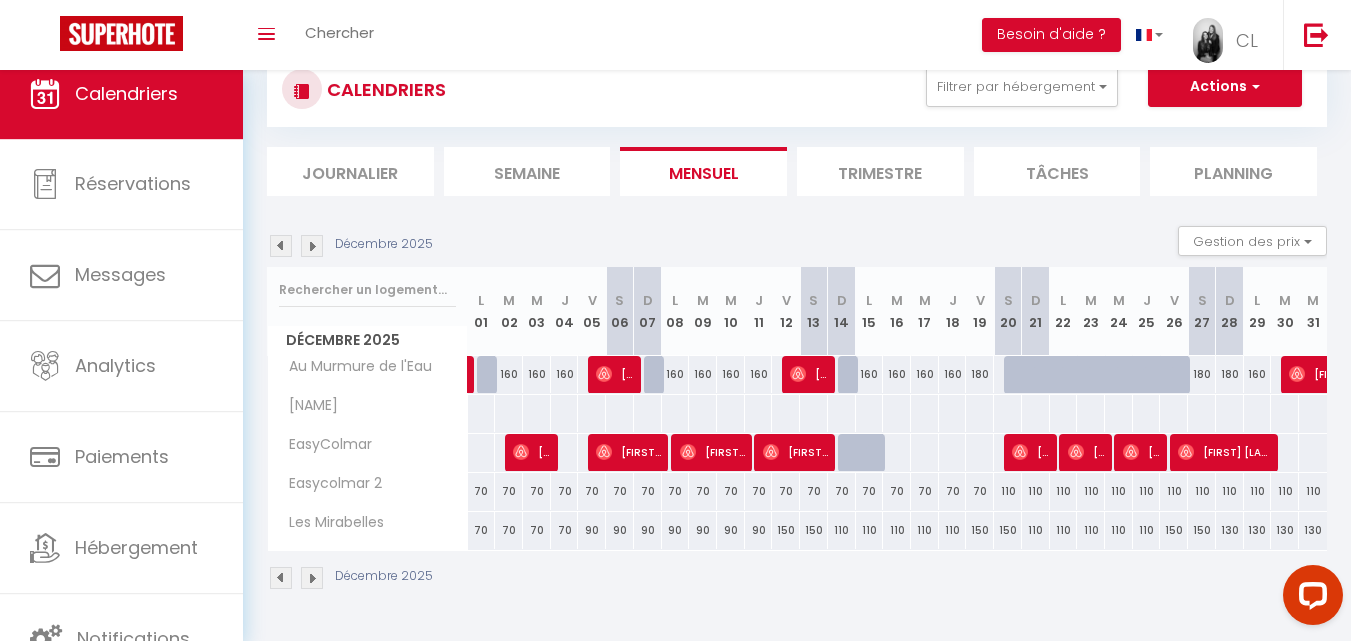 click at bounding box center (281, 246) 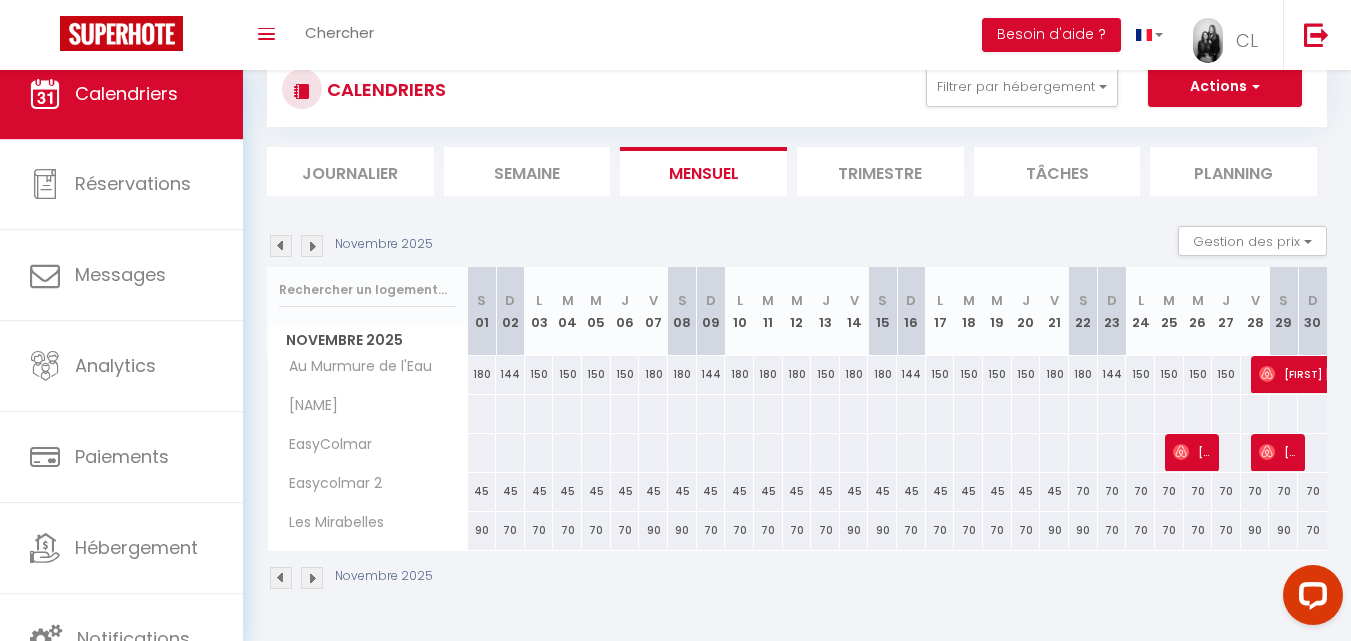 click at bounding box center (281, 246) 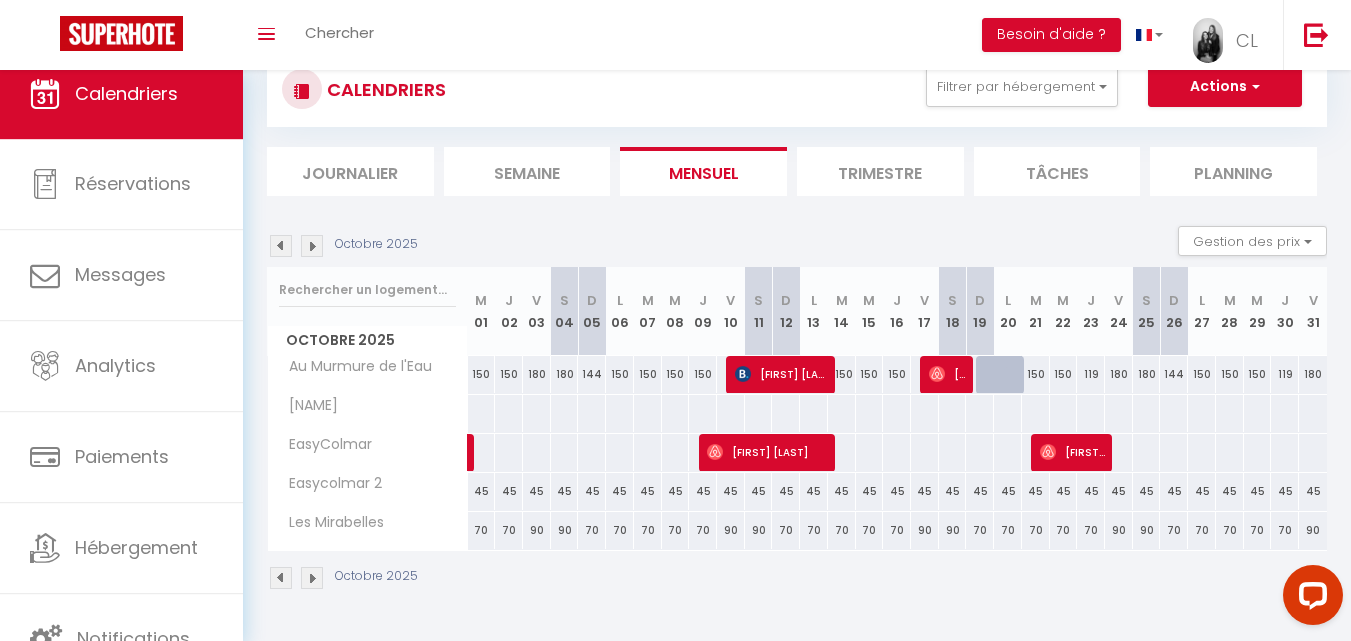 click at bounding box center [281, 246] 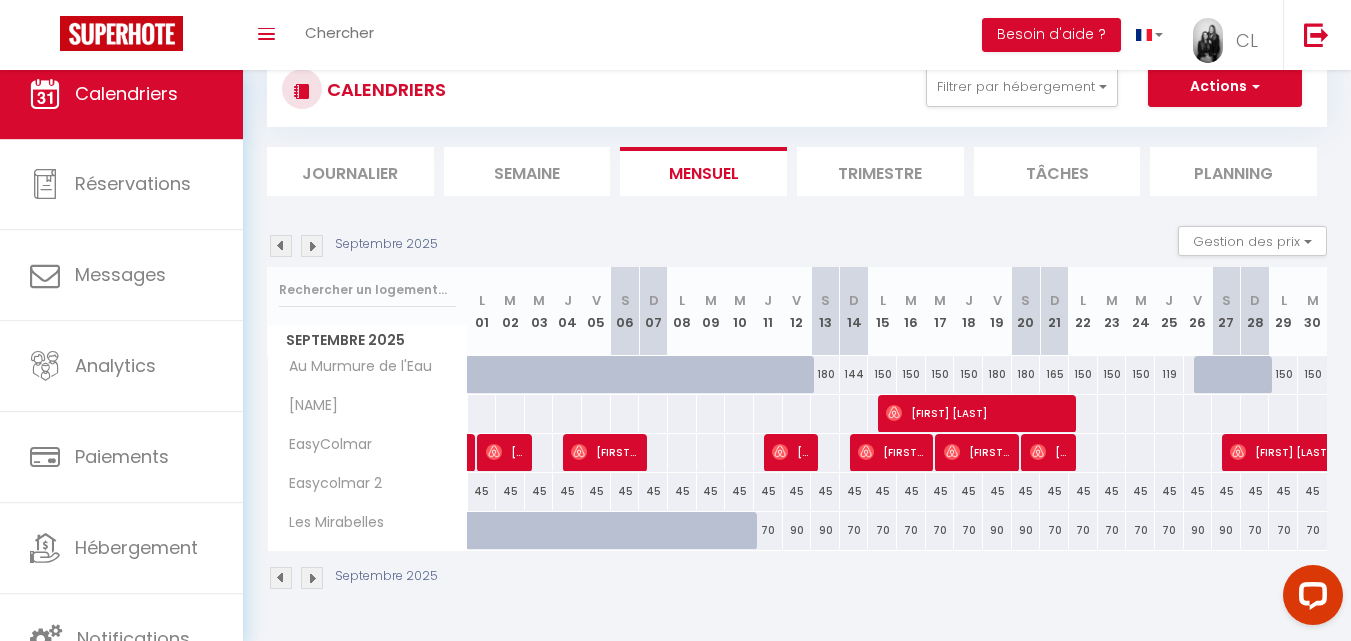 click at bounding box center (482, 413) 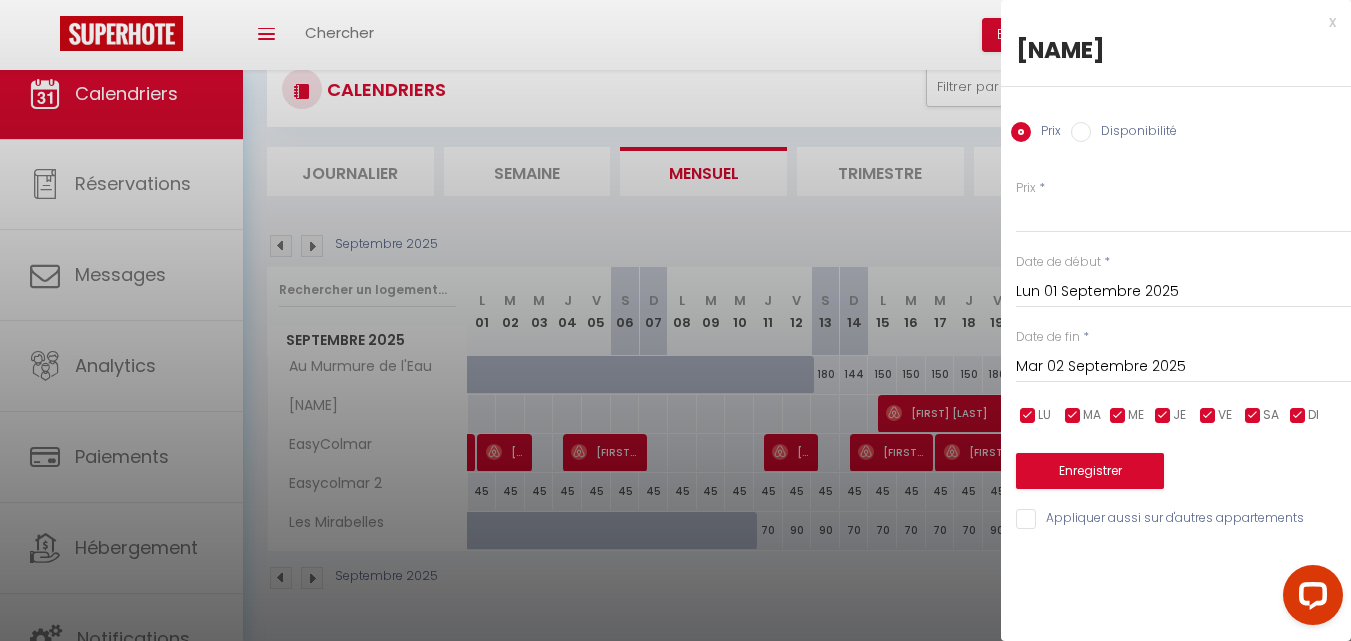 click on "x" at bounding box center (1168, 22) 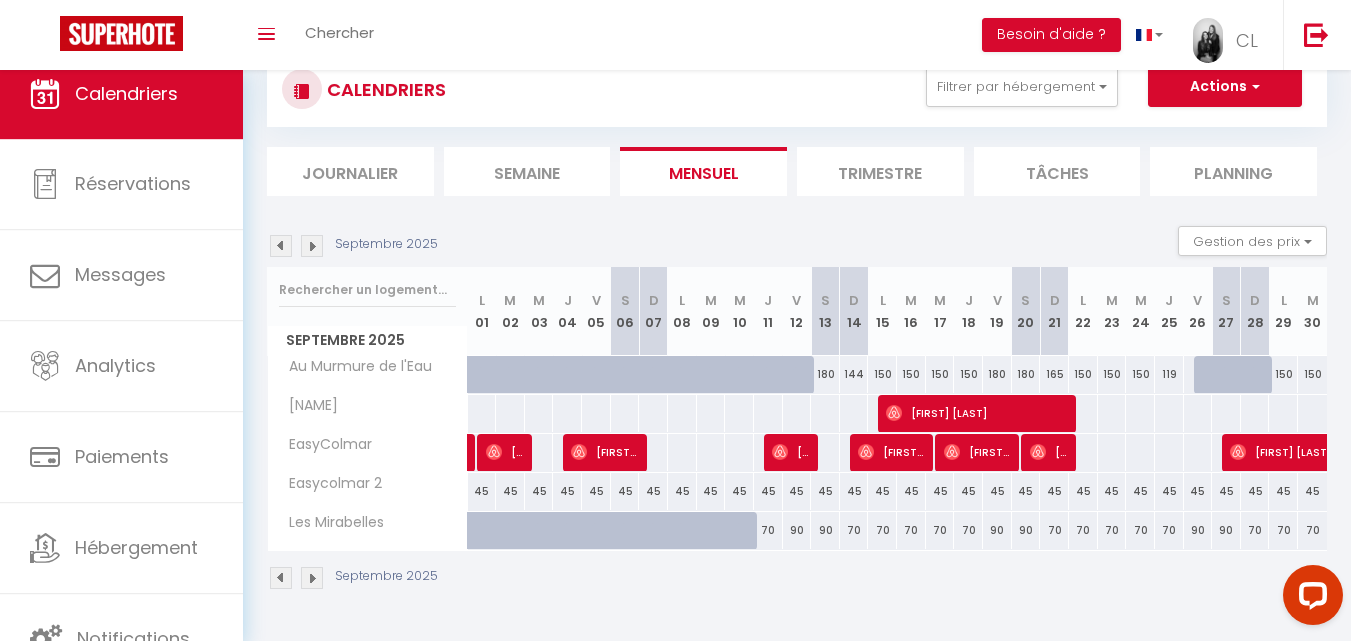 click at bounding box center (281, 246) 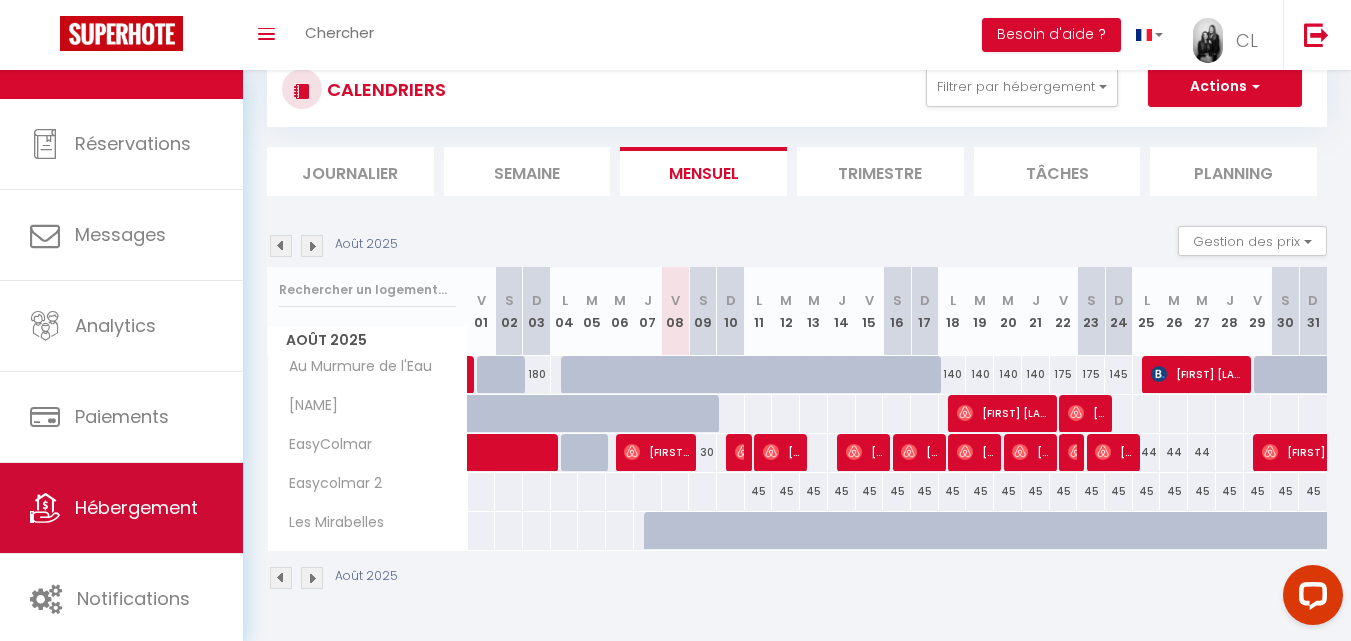 click on "Hébergement" at bounding box center [136, 507] 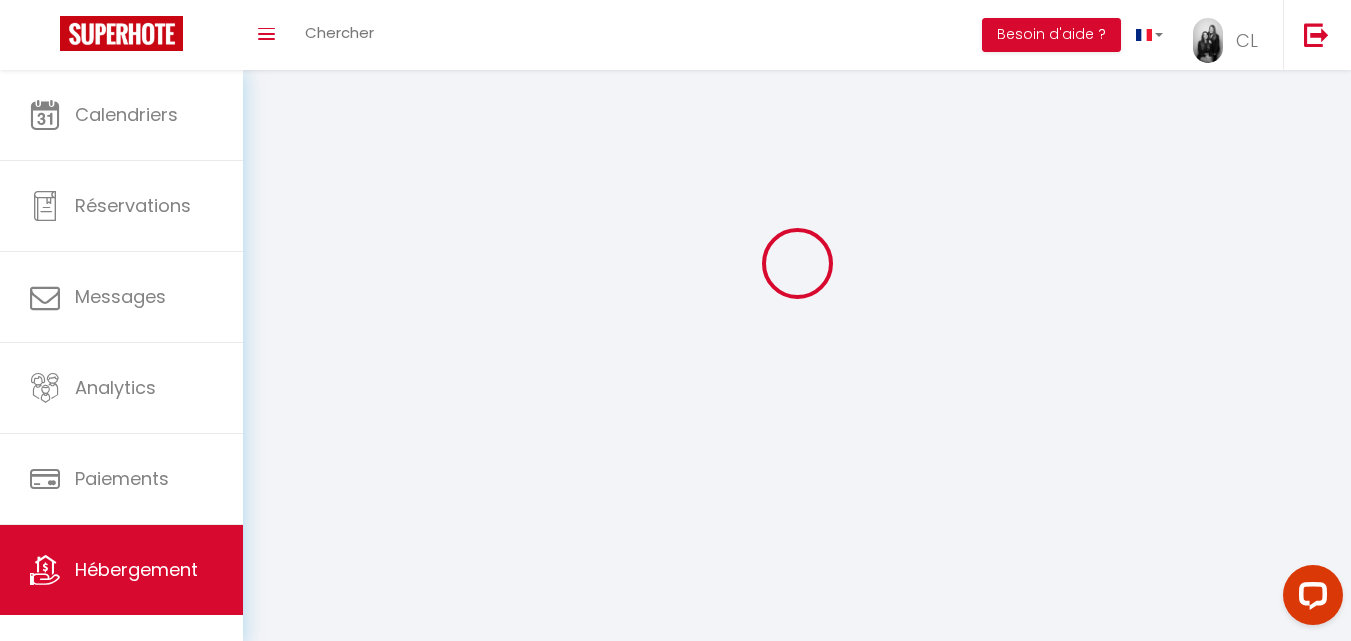 scroll, scrollTop: 0, scrollLeft: 0, axis: both 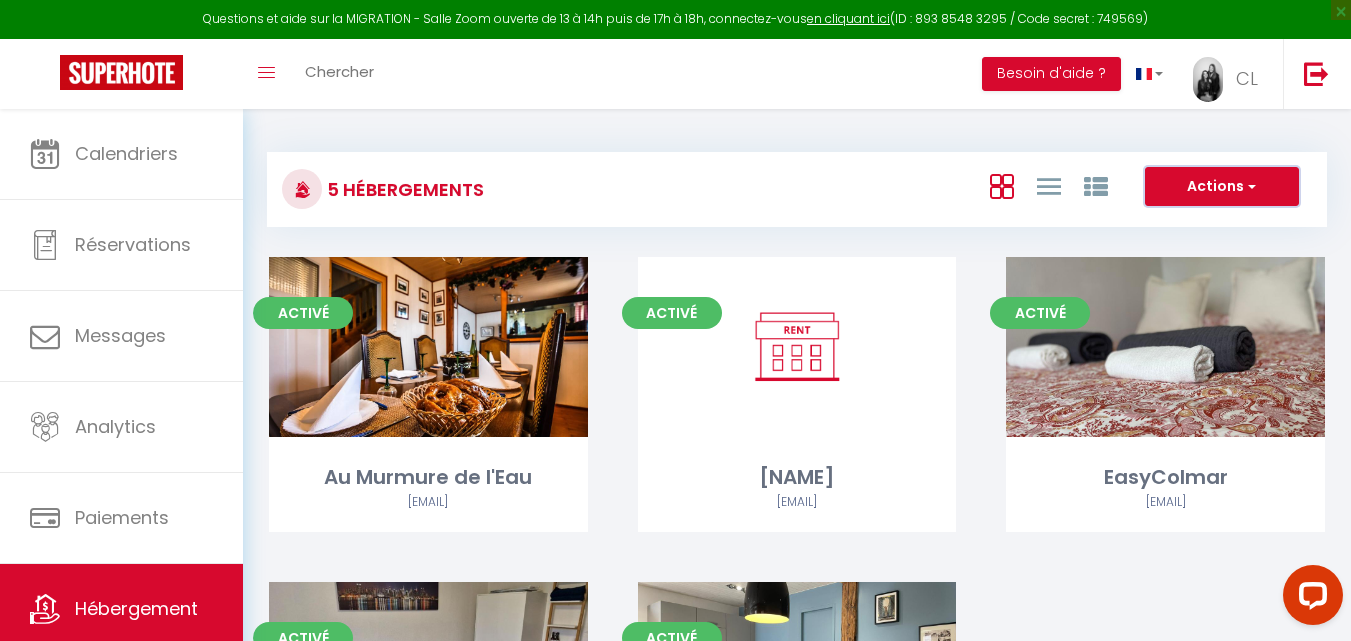 click on "Actions" at bounding box center (1222, 187) 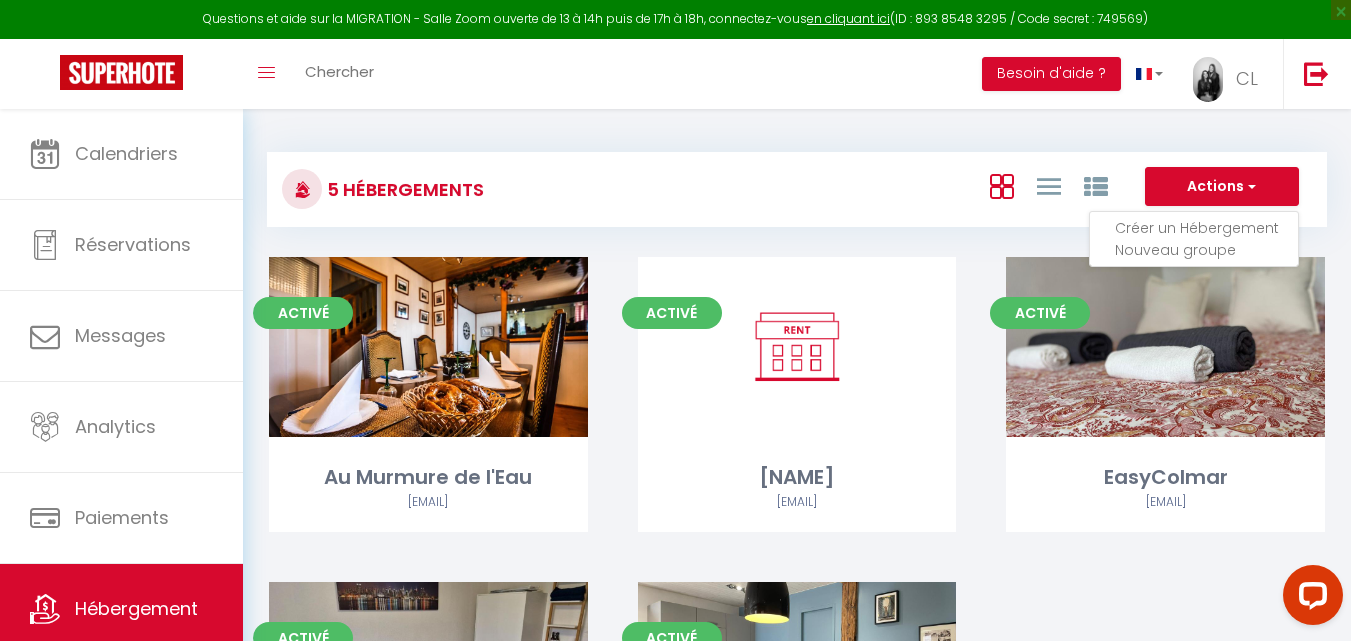 click on "Au Murmure de... [EMAIL] Activé
Editer
[NAME]   [EMAIL] Activé
Editer
EasyColmar   [EMAIL] Activé
Editer
Easycolmar 2   Activé
Editer" at bounding box center [797, 511] 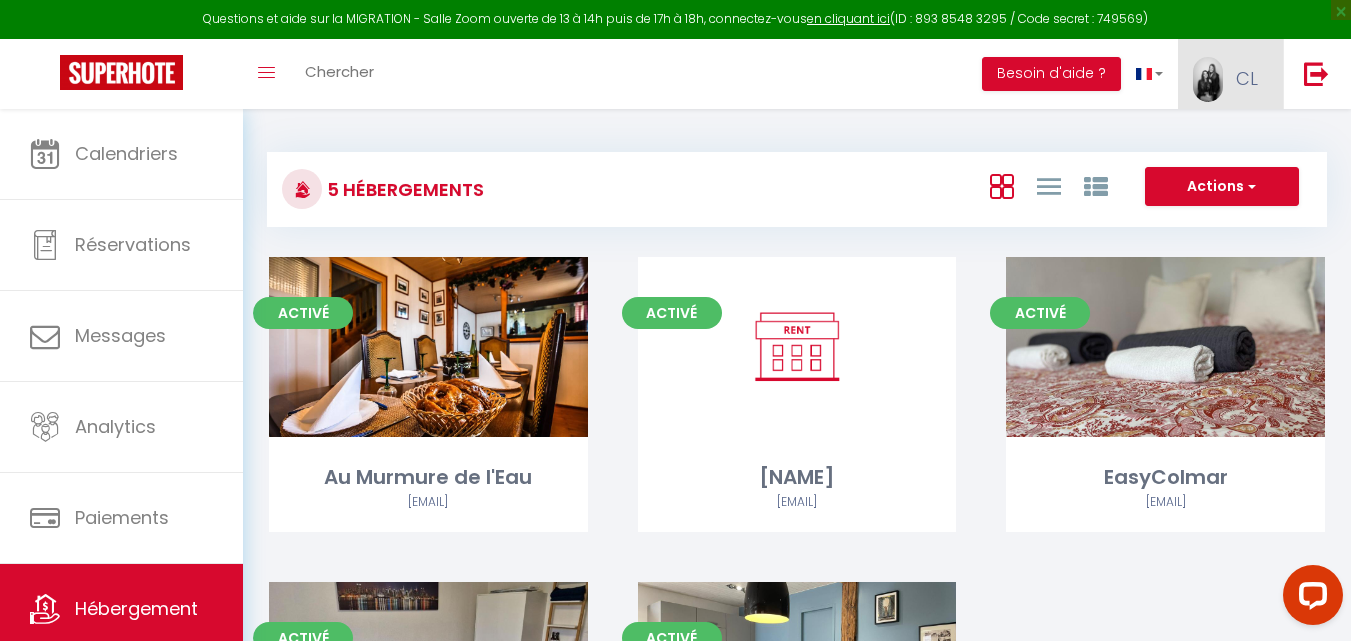 click at bounding box center (1208, 79) 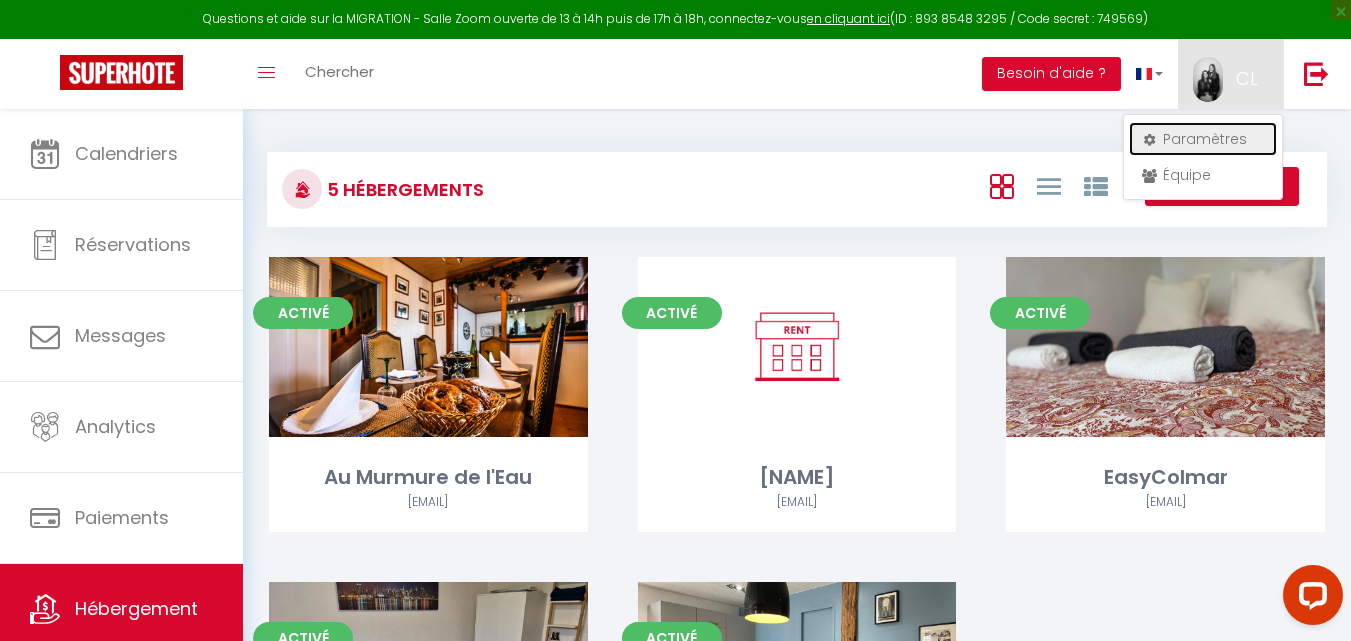 click on "Paramètres" at bounding box center (1203, 139) 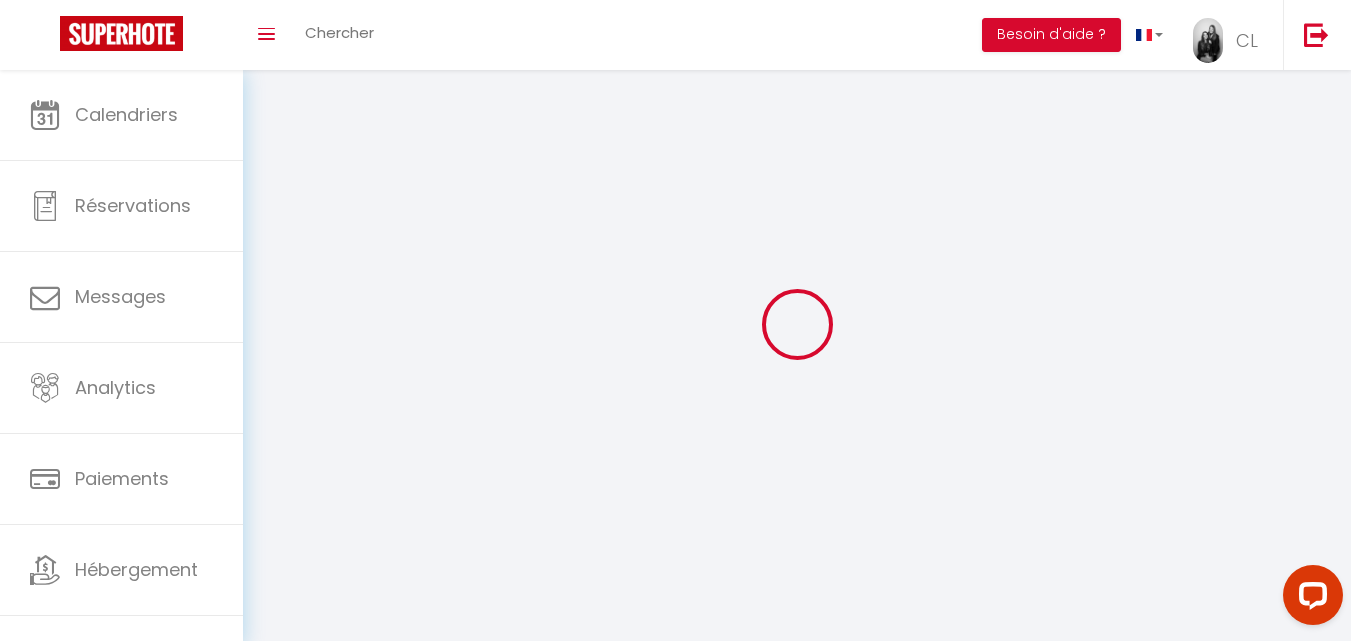 type on "CL" 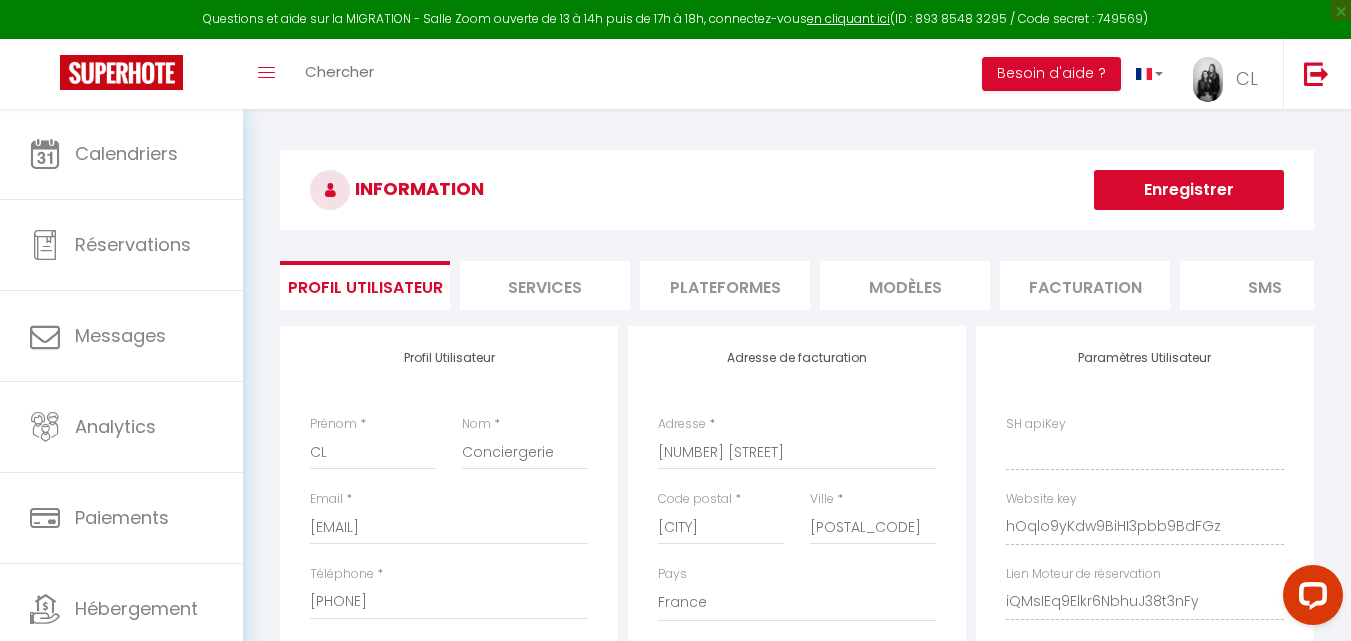 type on "hOqlo9yKdw9BiHI3pbb9BdFGz" 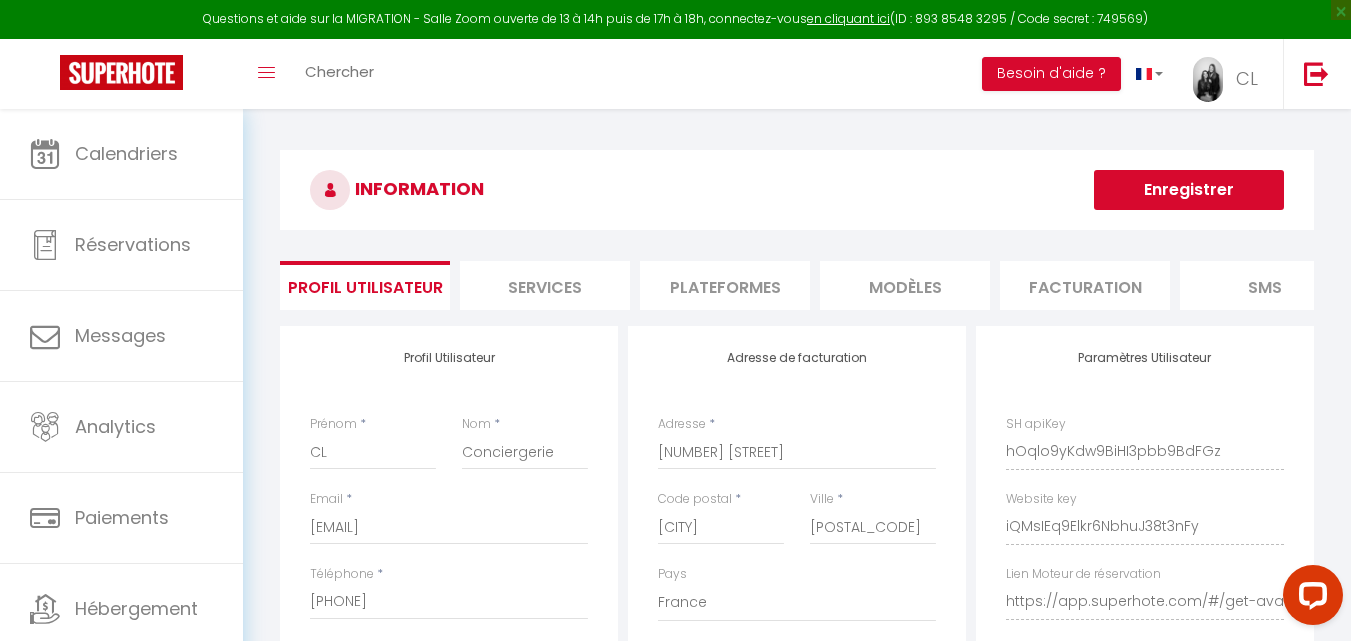 click on "Plateformes" at bounding box center [725, 285] 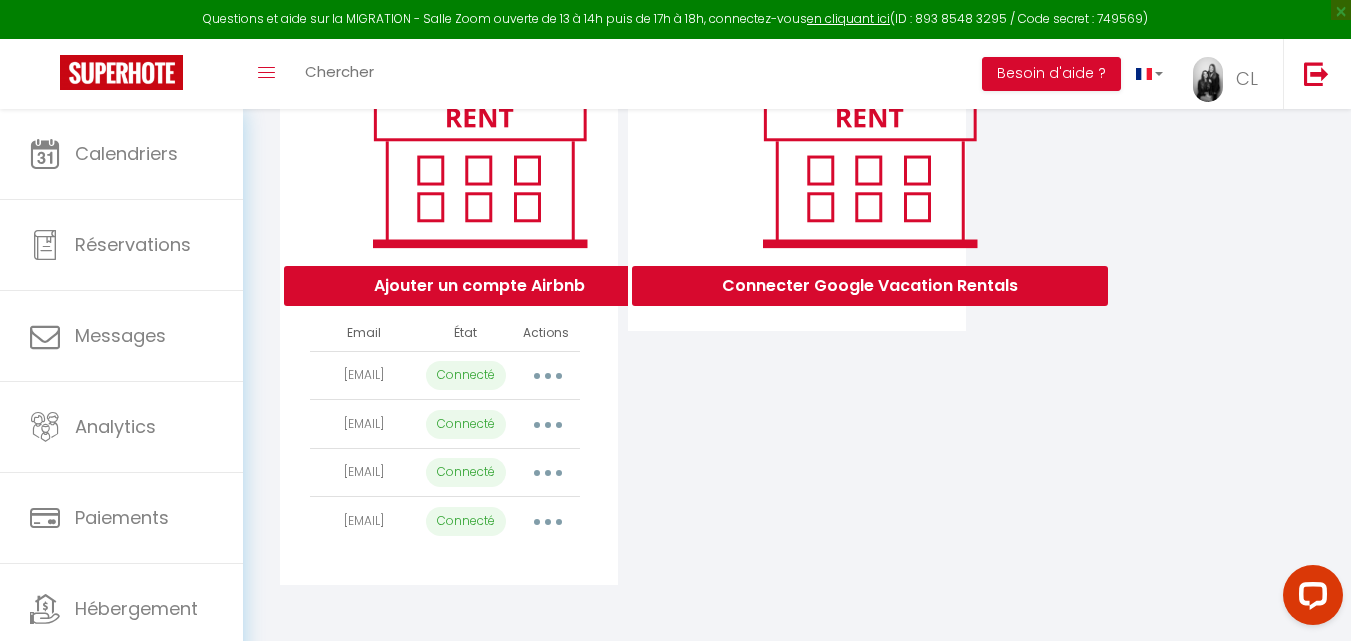 scroll, scrollTop: 346, scrollLeft: 0, axis: vertical 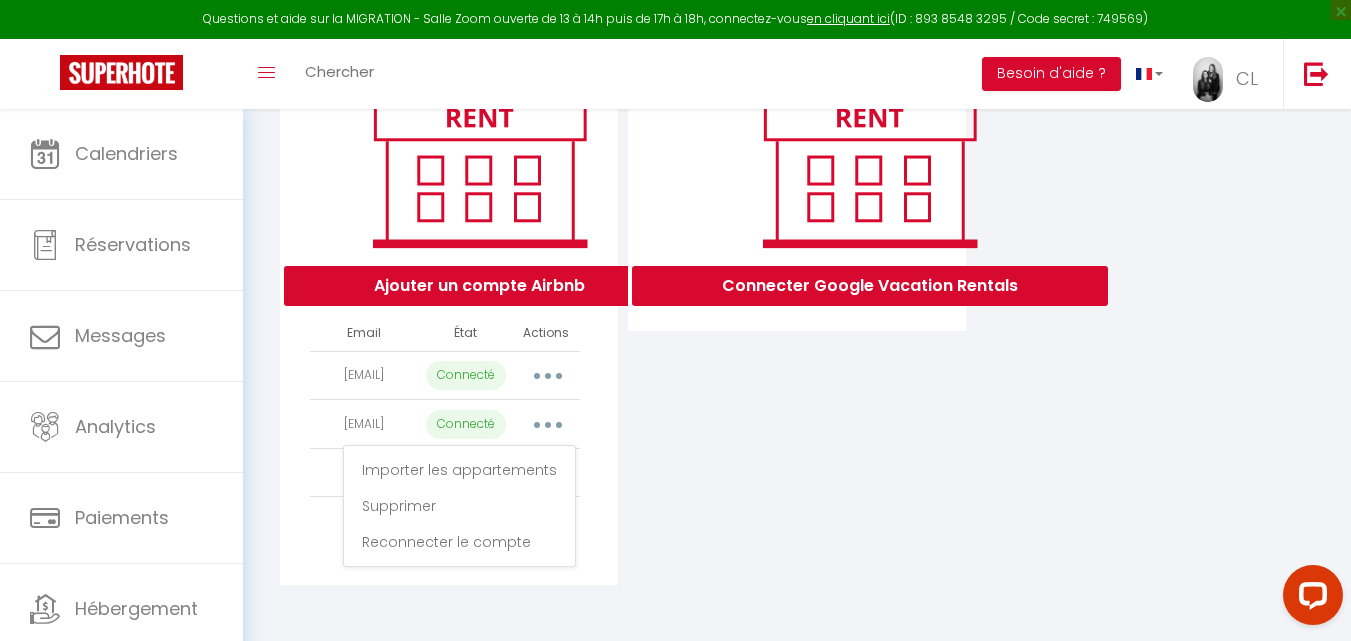 click on "Connecter Google Vacation Rentals" at bounding box center [797, 312] 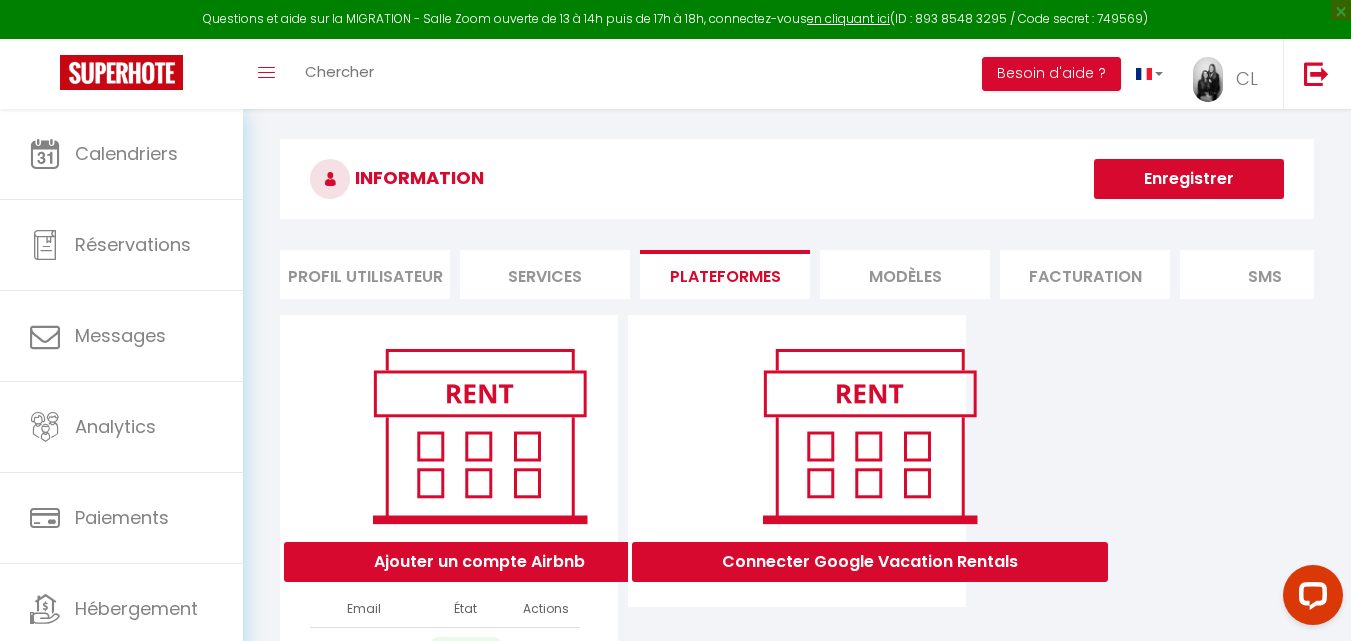 scroll, scrollTop: 0, scrollLeft: 0, axis: both 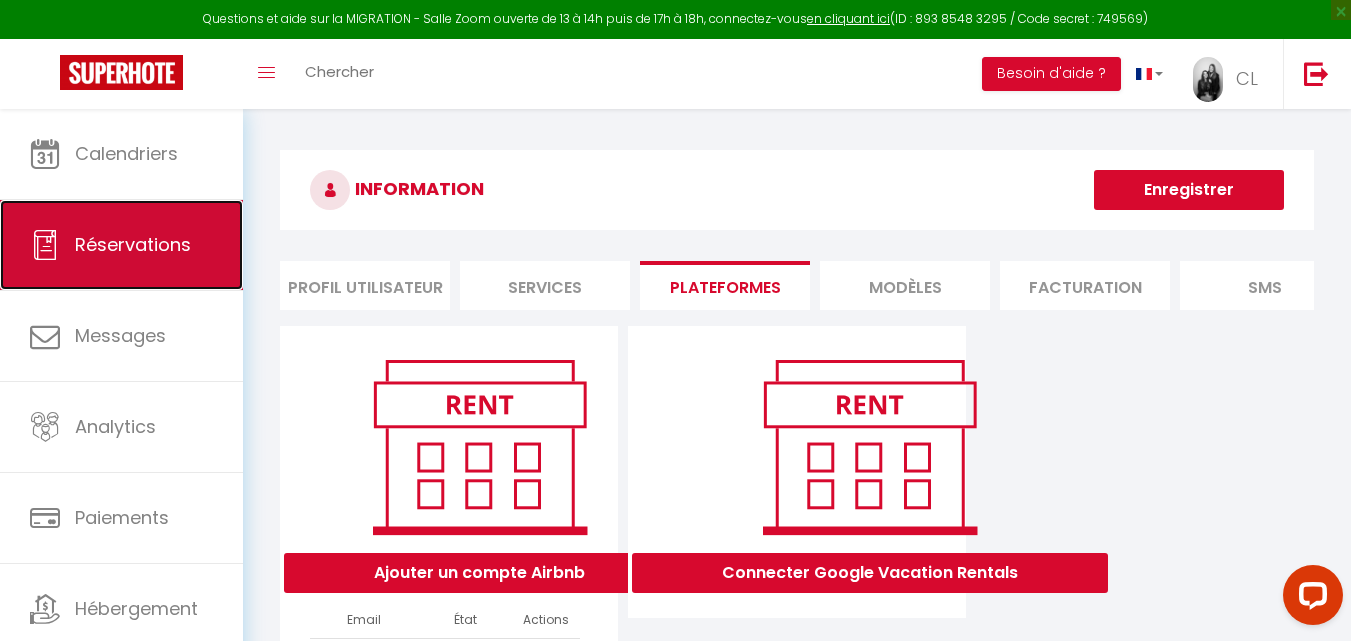 click on "Réservations" at bounding box center (121, 245) 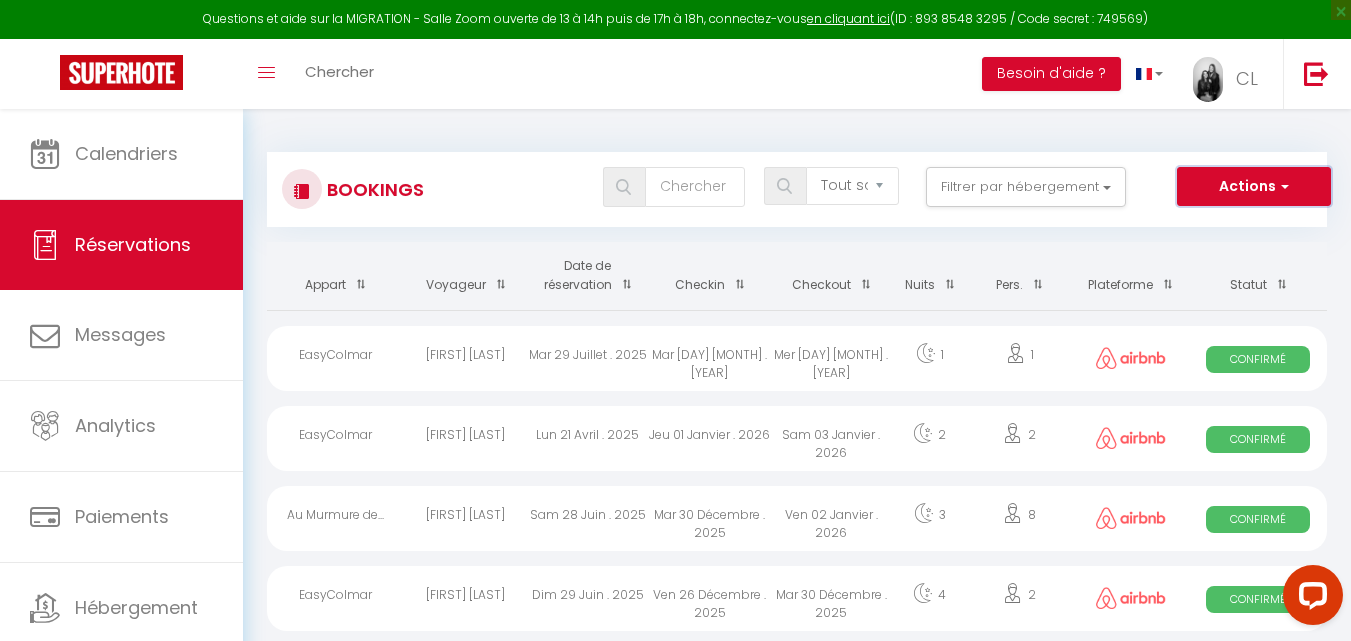 click at bounding box center [1282, 186] 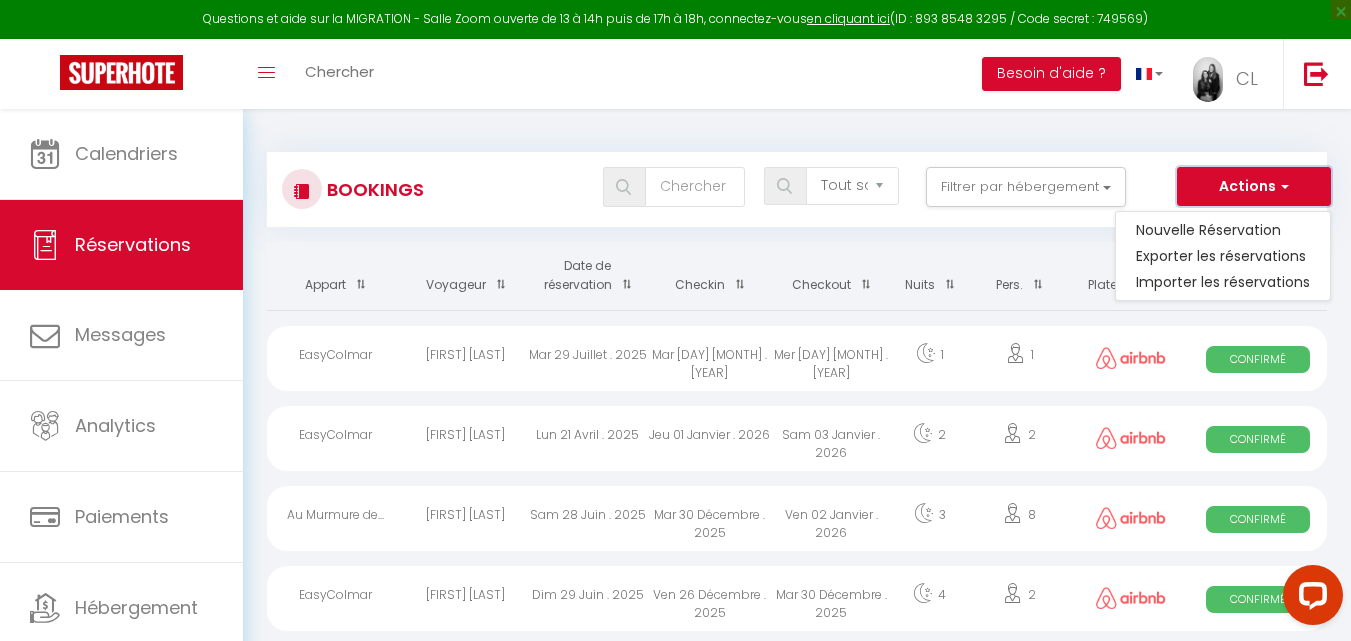 click at bounding box center [1282, 186] 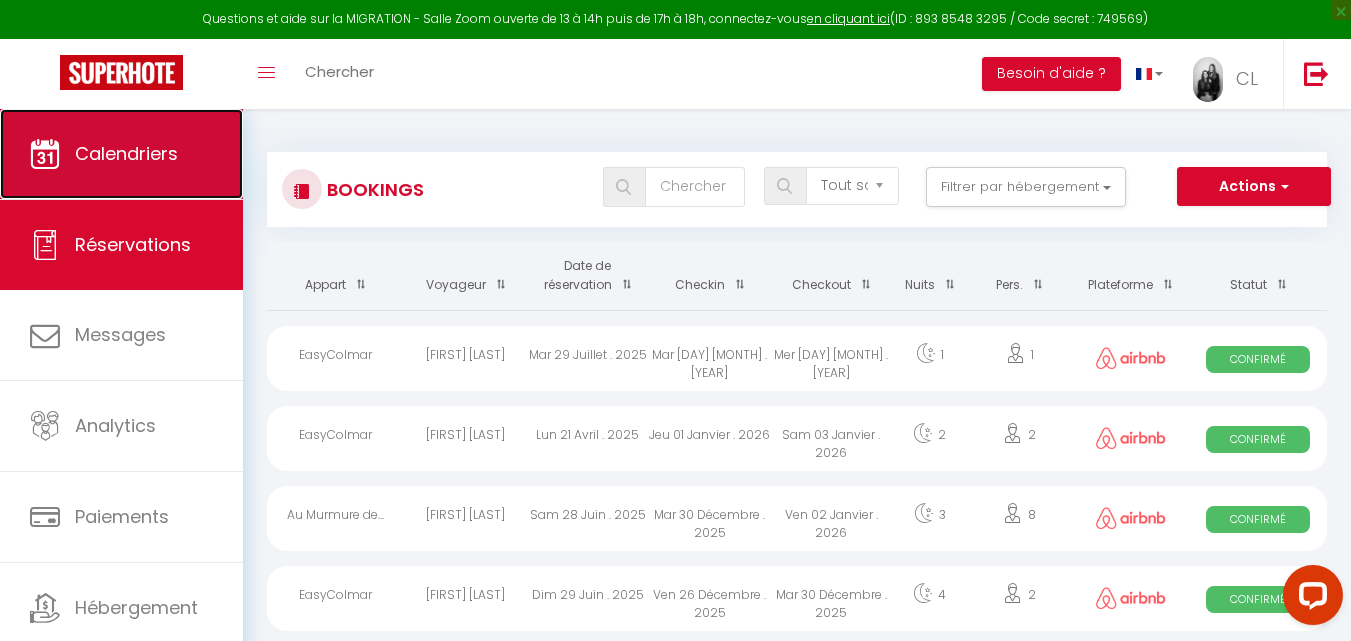 click on "Calendriers" at bounding box center [121, 154] 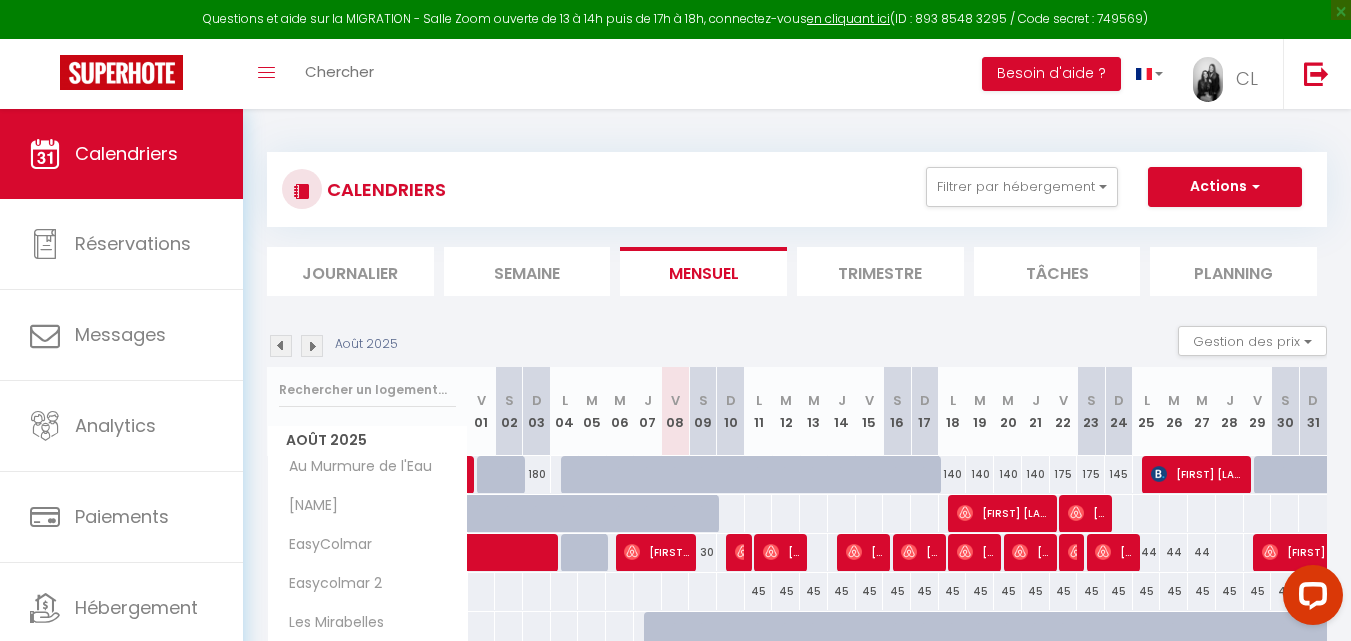 scroll, scrollTop: 109, scrollLeft: 0, axis: vertical 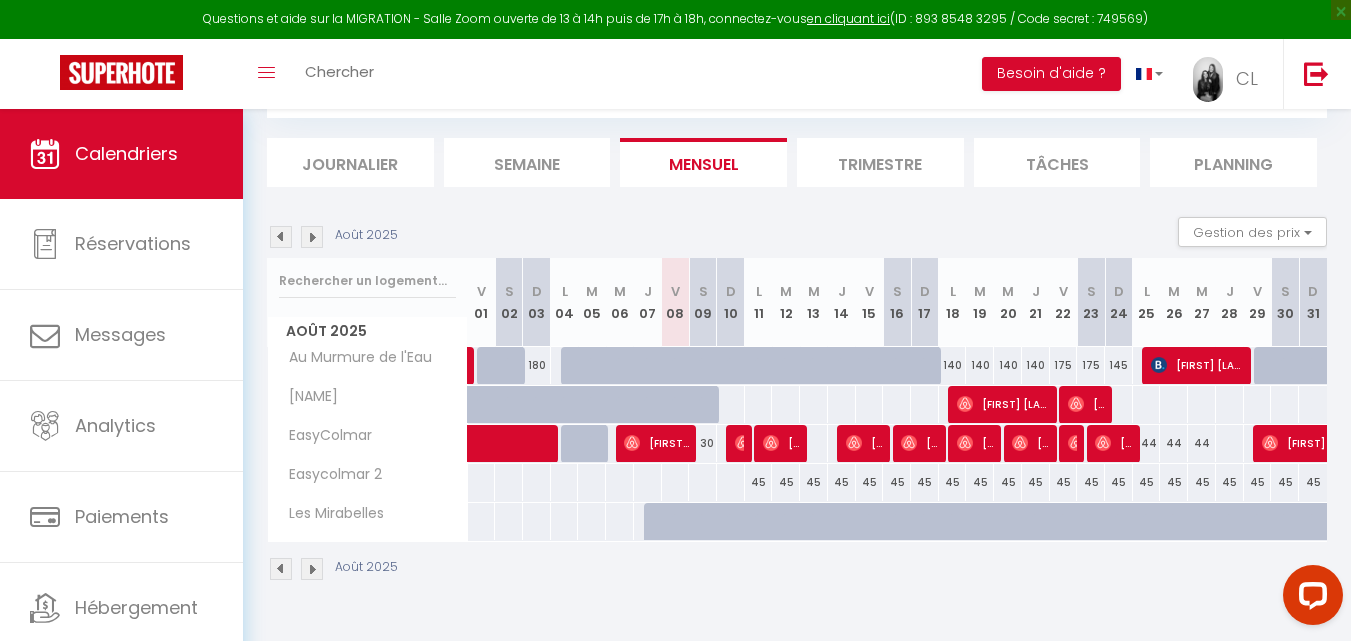 click at bounding box center [730, 404] 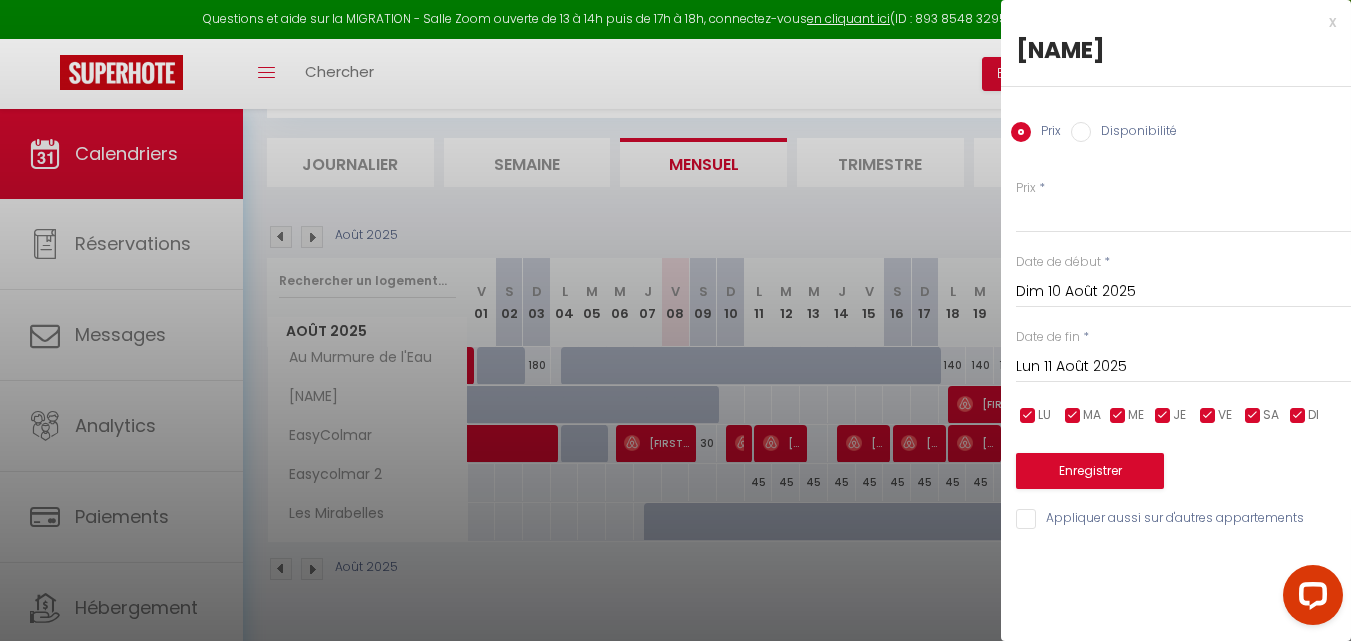 click on "Lun 11 Août 2025" at bounding box center (1183, 367) 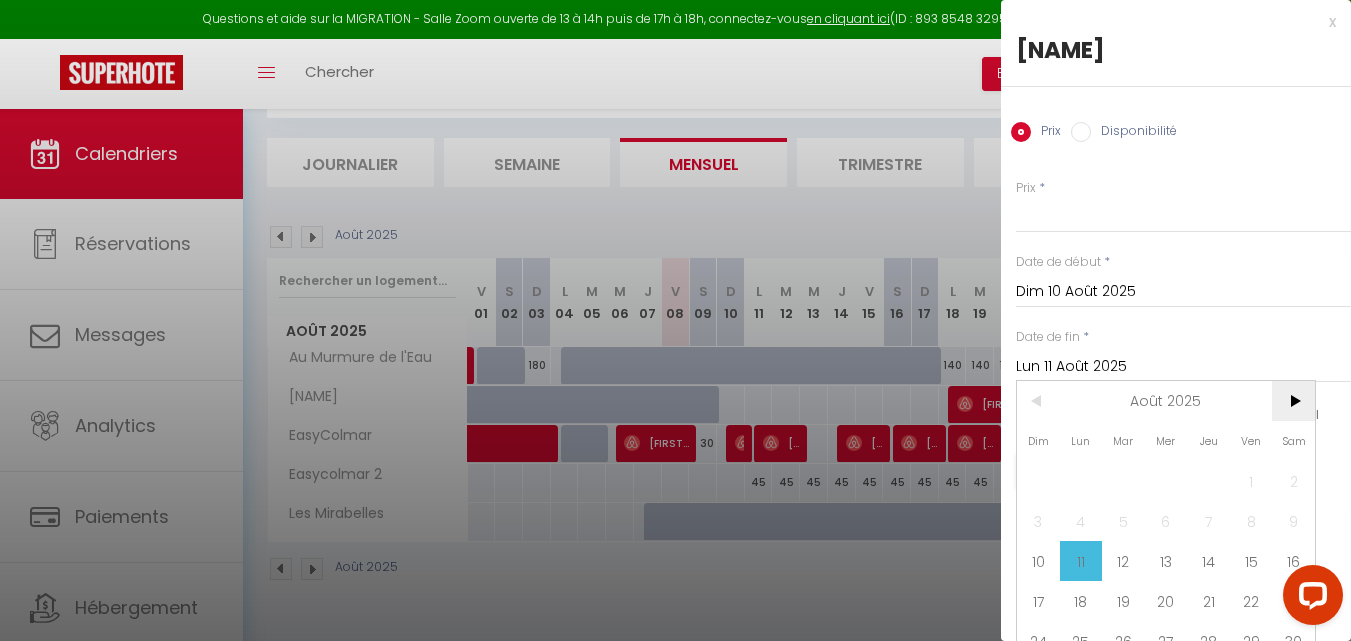 click on ">" at bounding box center (1293, 401) 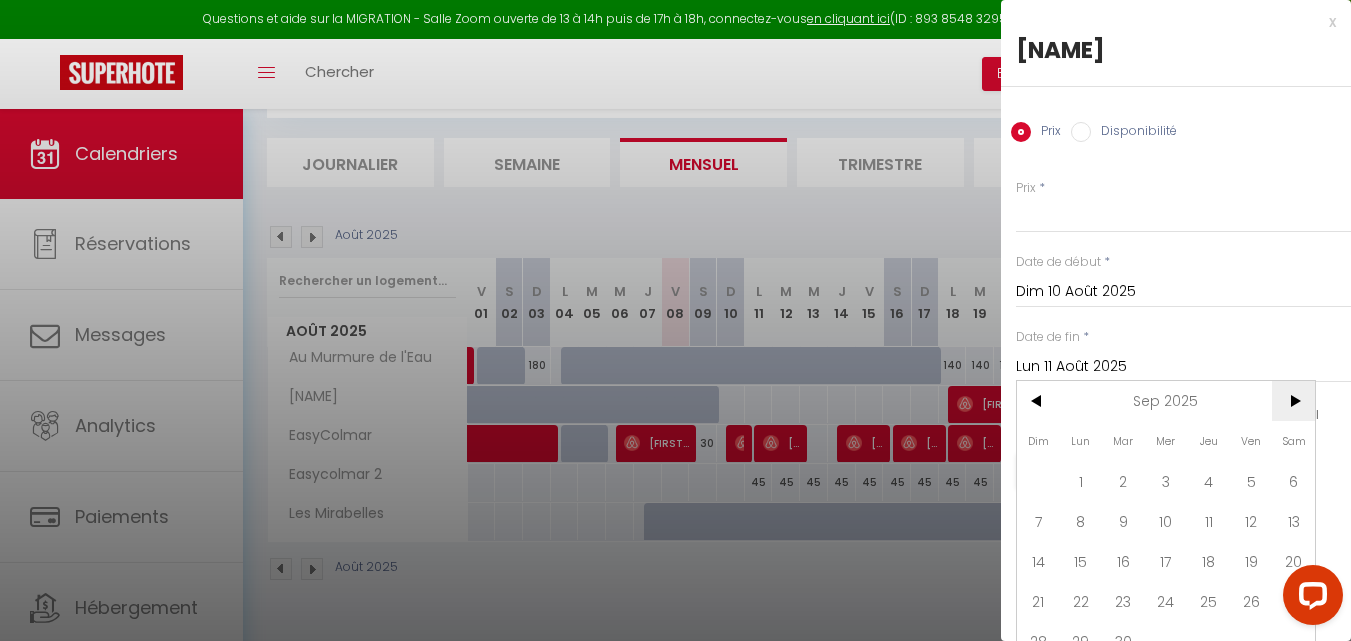 click on ">" at bounding box center [1293, 401] 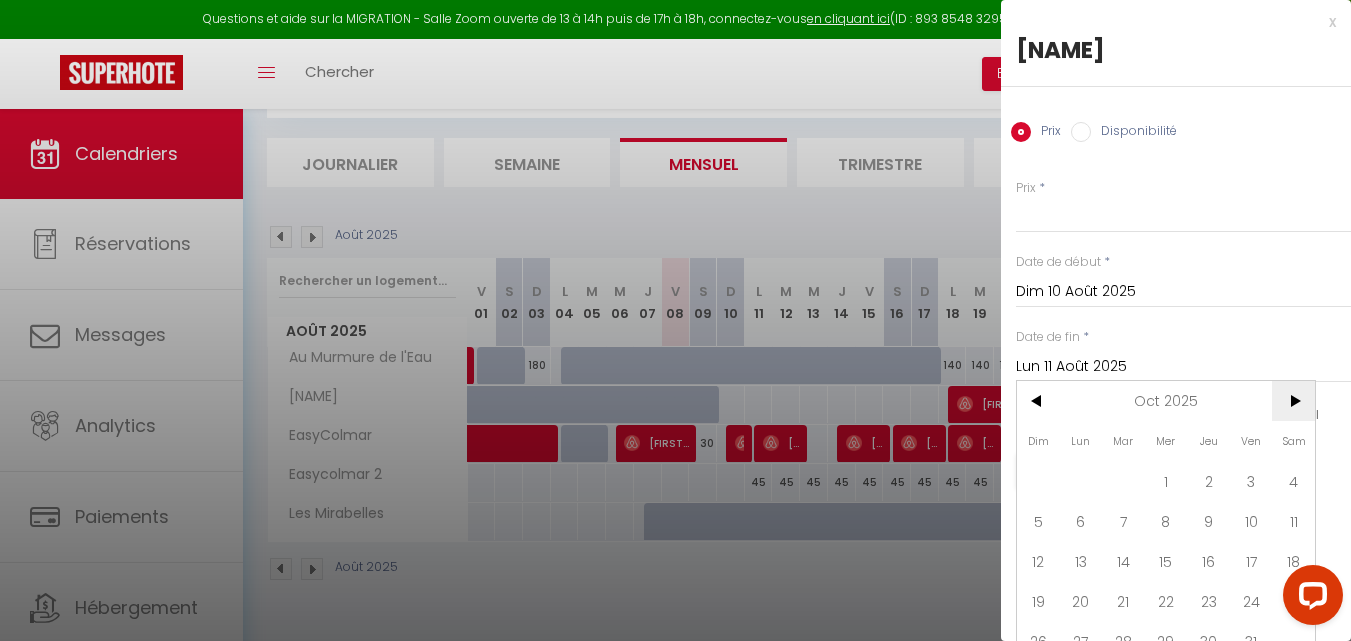 click on ">" at bounding box center (1293, 401) 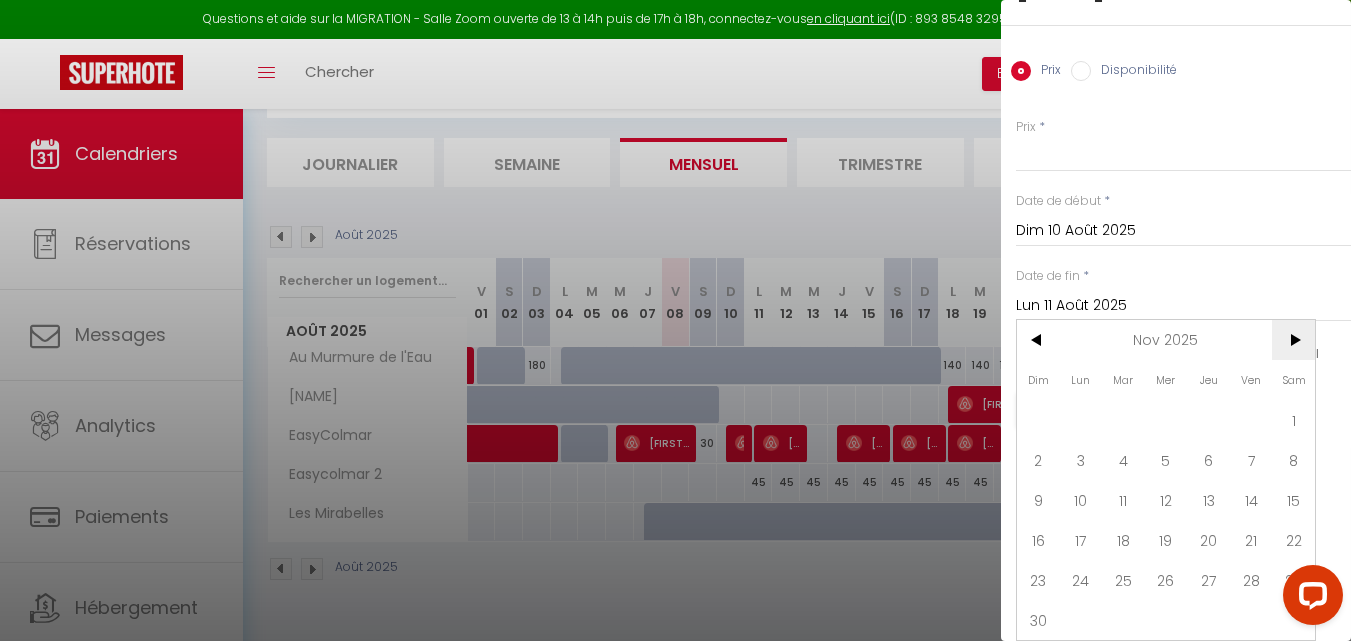 scroll, scrollTop: 76, scrollLeft: 0, axis: vertical 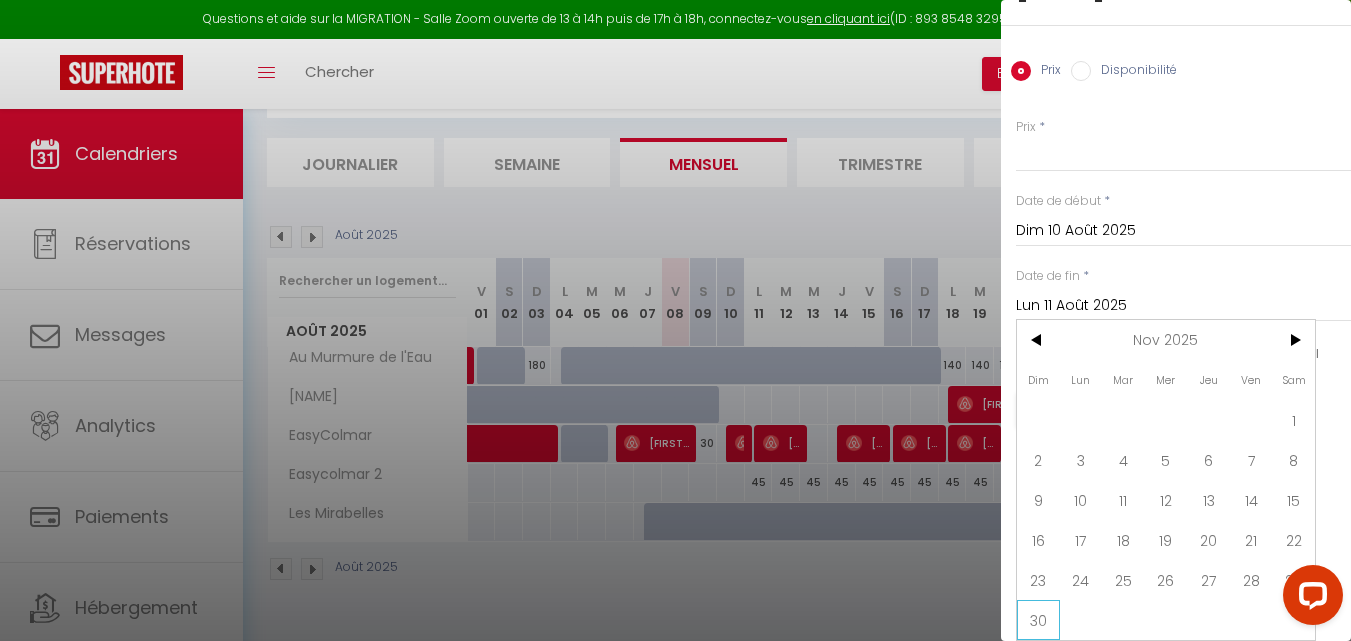 click on "30" at bounding box center (1038, 620) 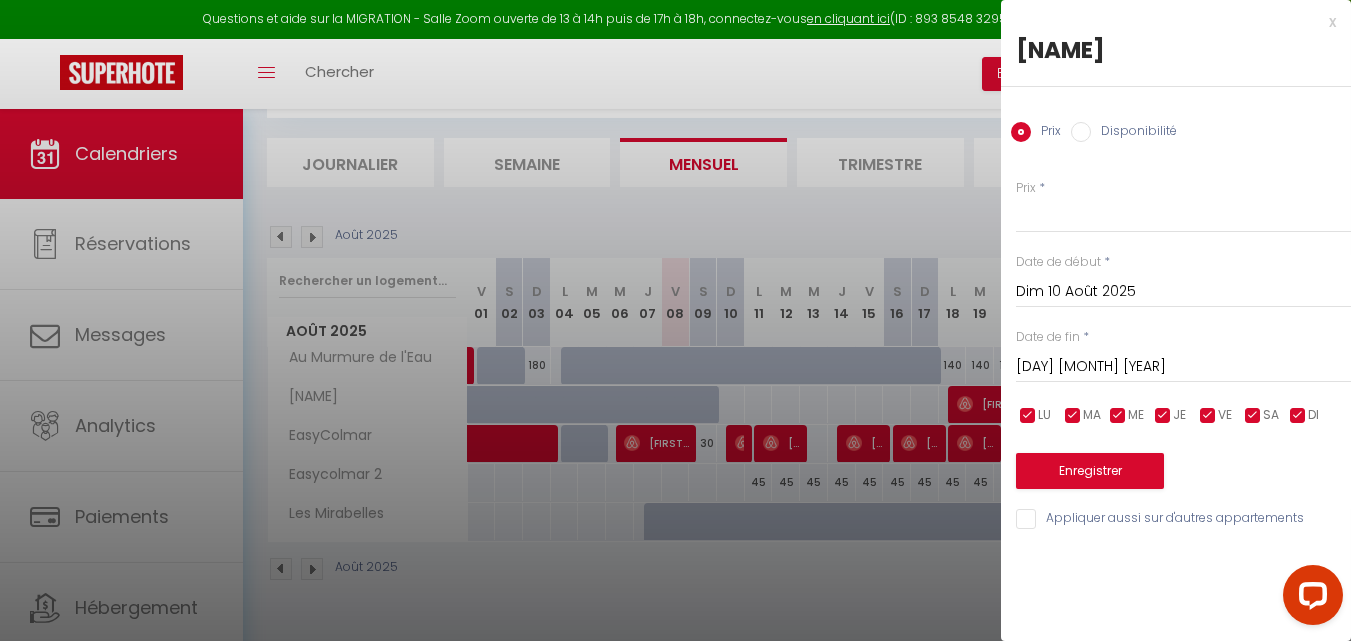scroll, scrollTop: 0, scrollLeft: 0, axis: both 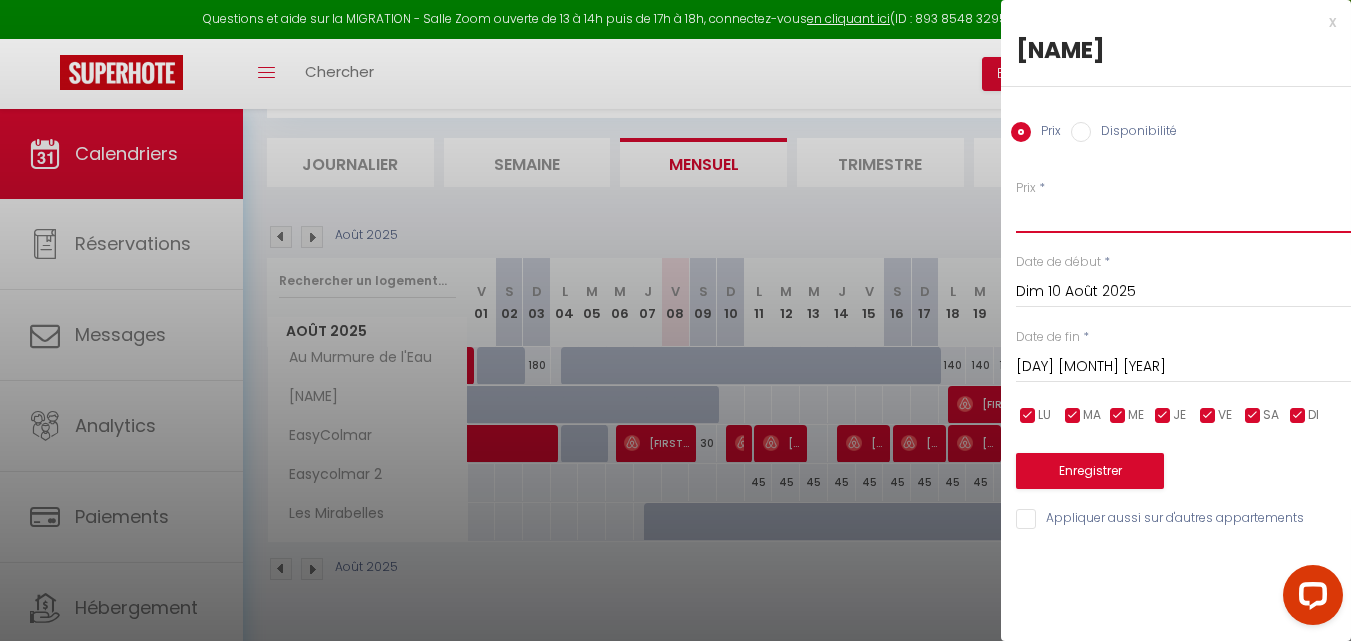 click on "Prix" at bounding box center (1183, 215) 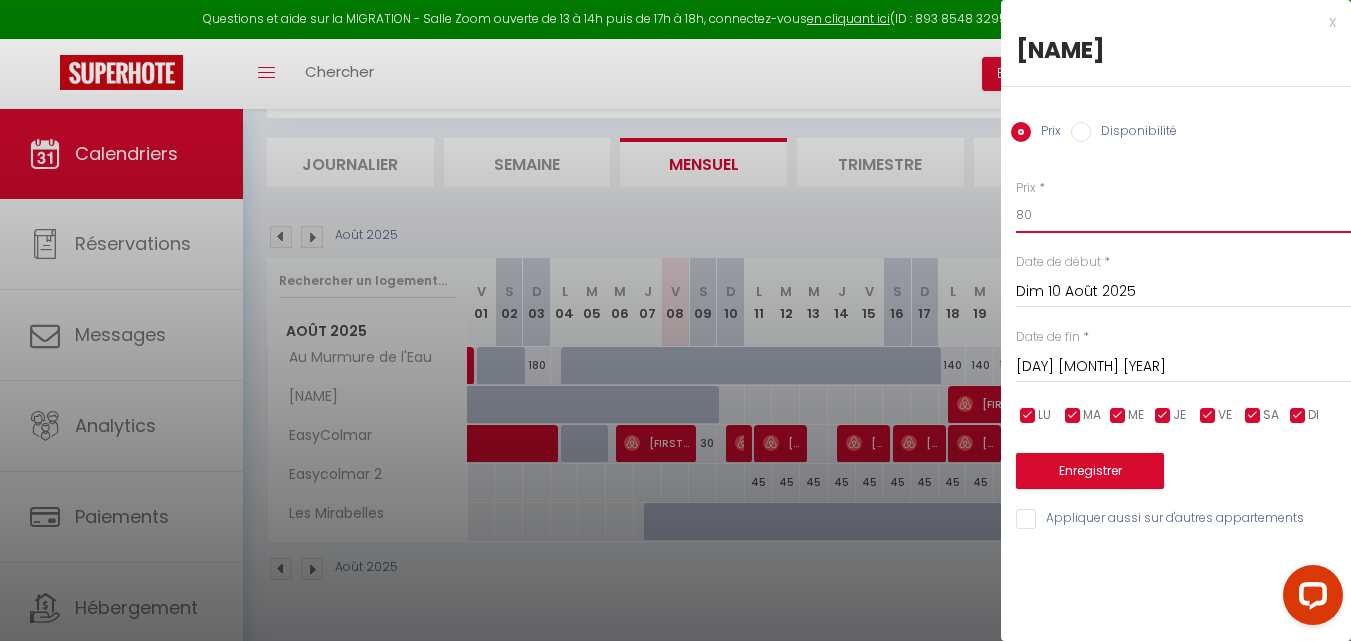 type on "80" 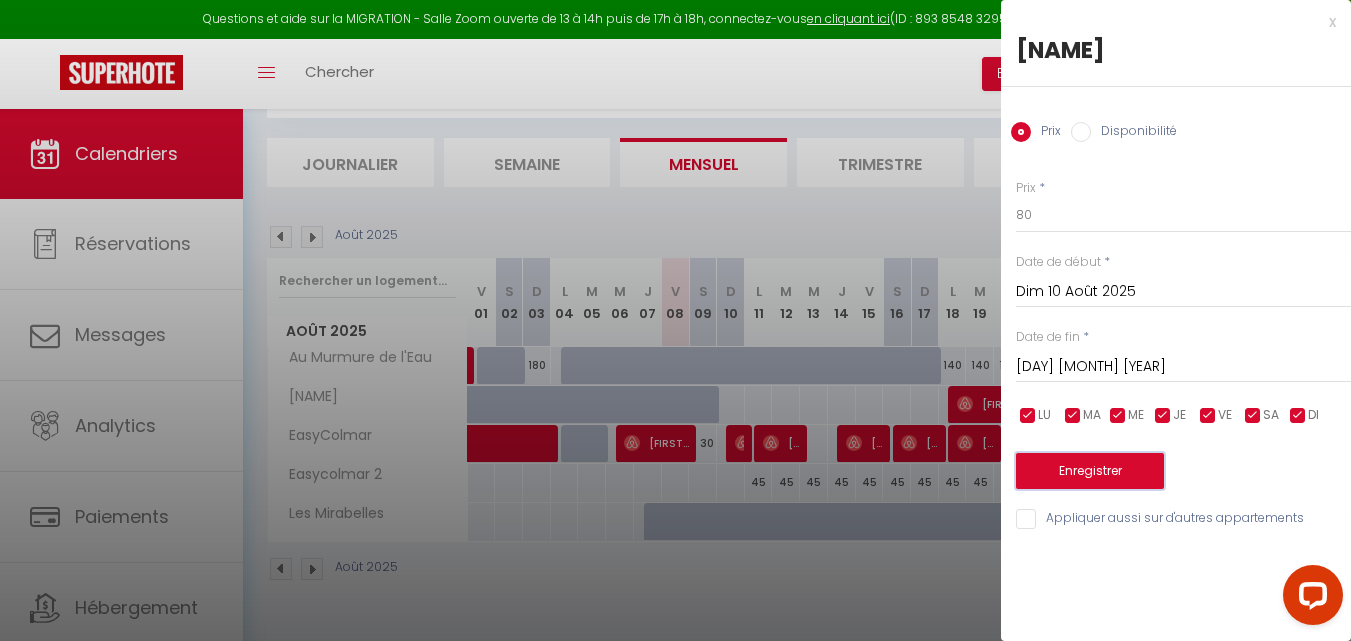 click on "Enregistrer" at bounding box center (1090, 471) 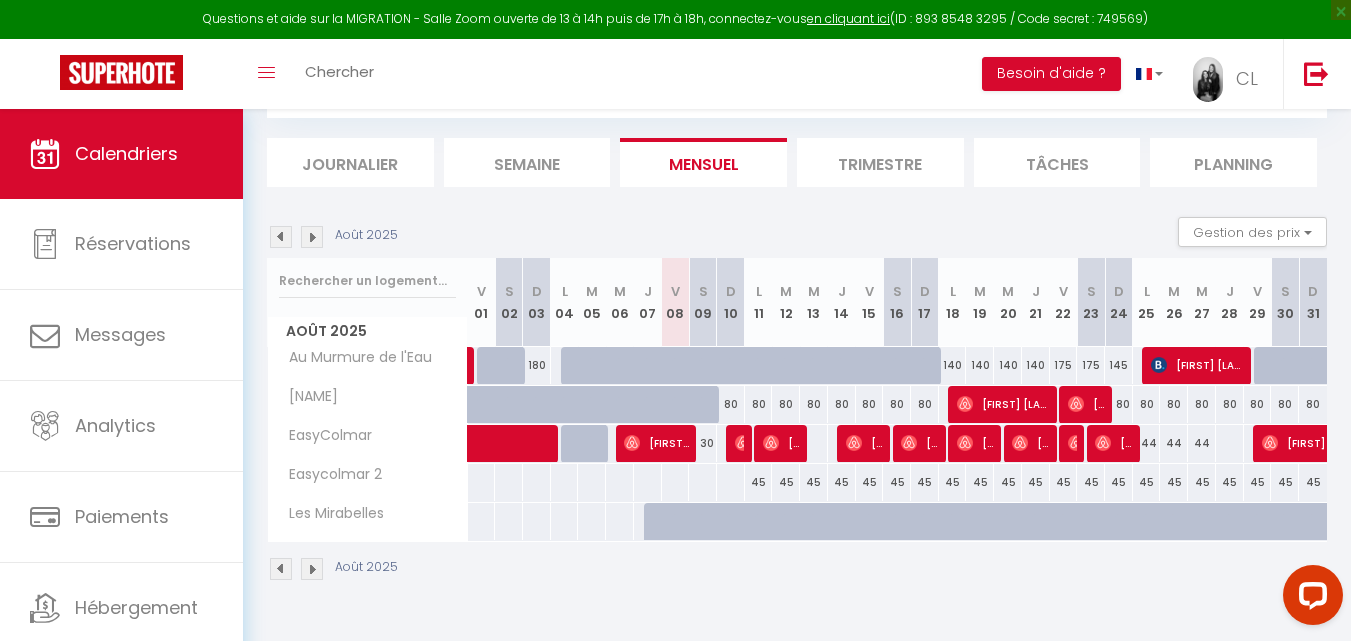 click at bounding box center (312, 237) 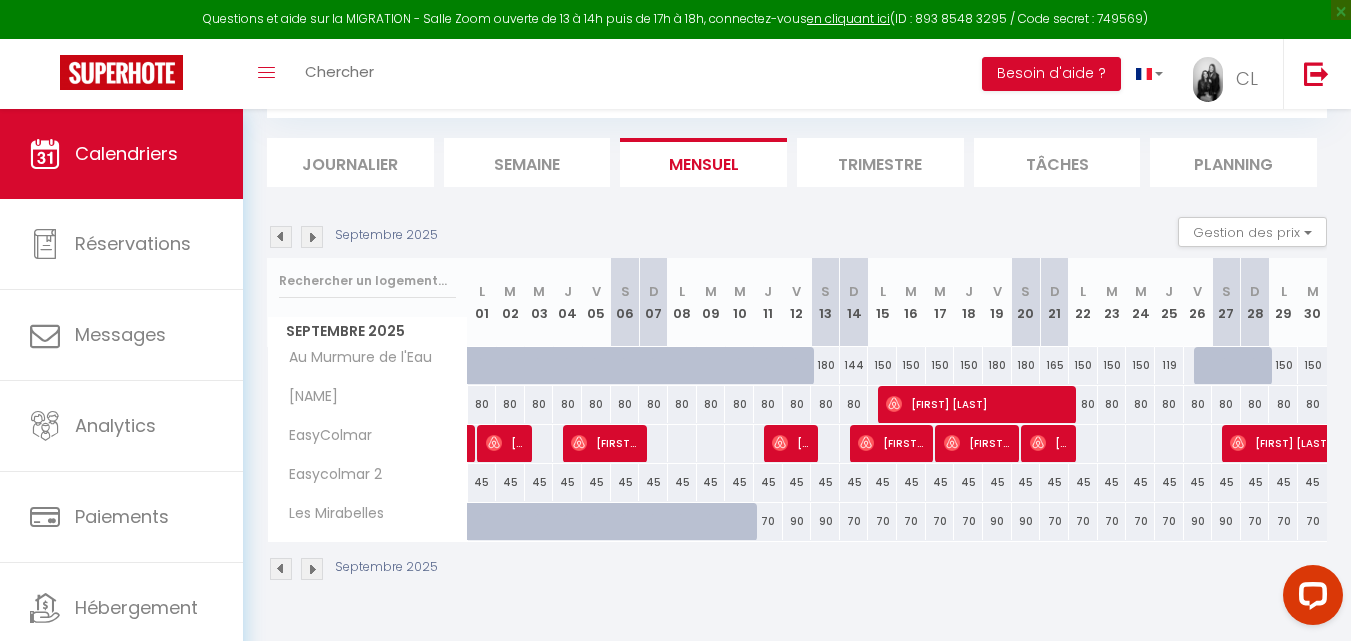 click at bounding box center [312, 237] 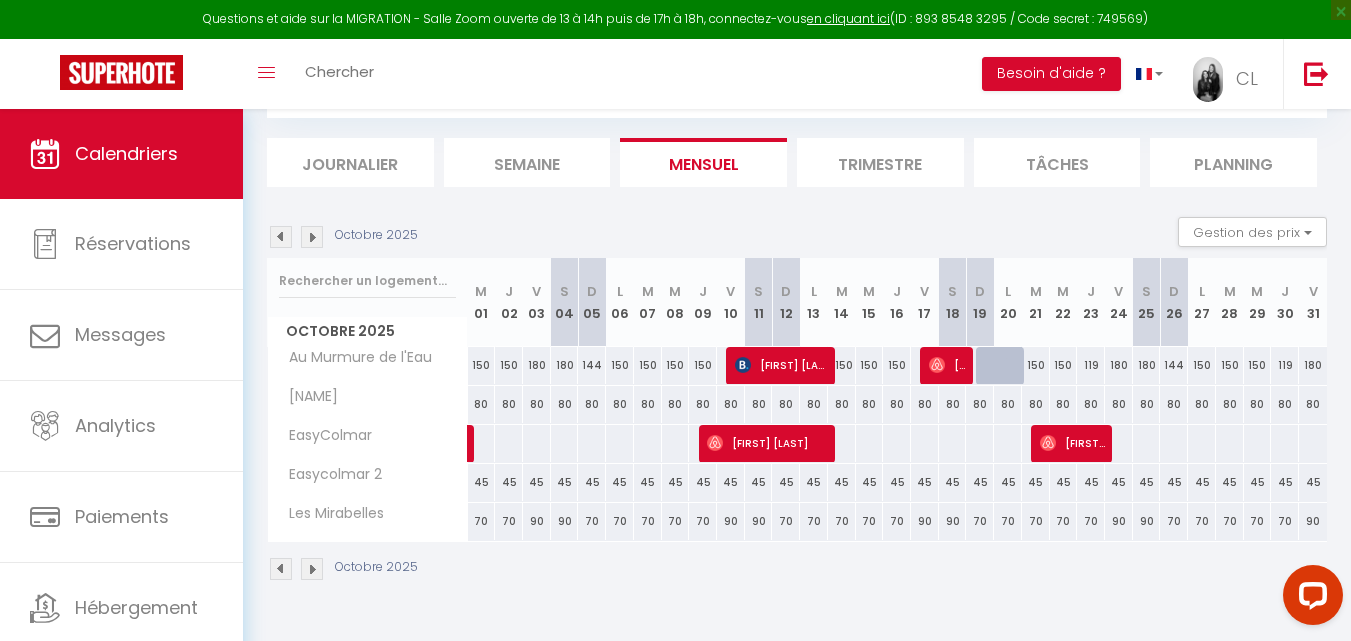 click at bounding box center (281, 237) 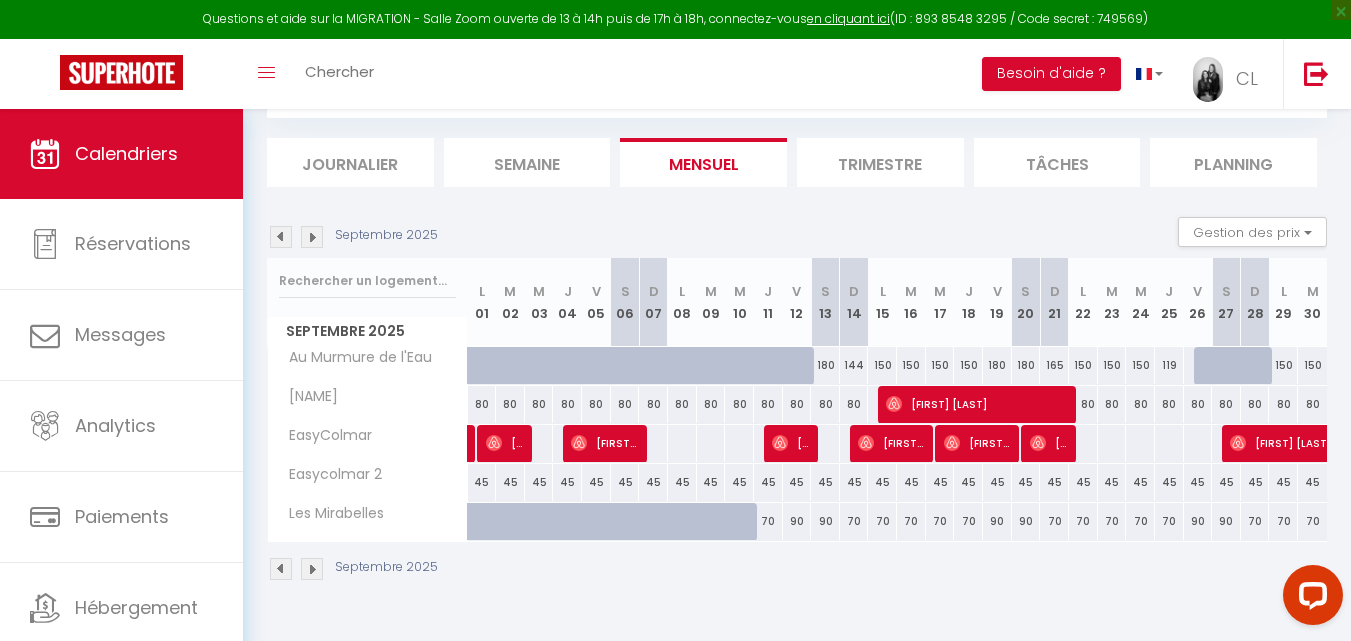 click at bounding box center (281, 237) 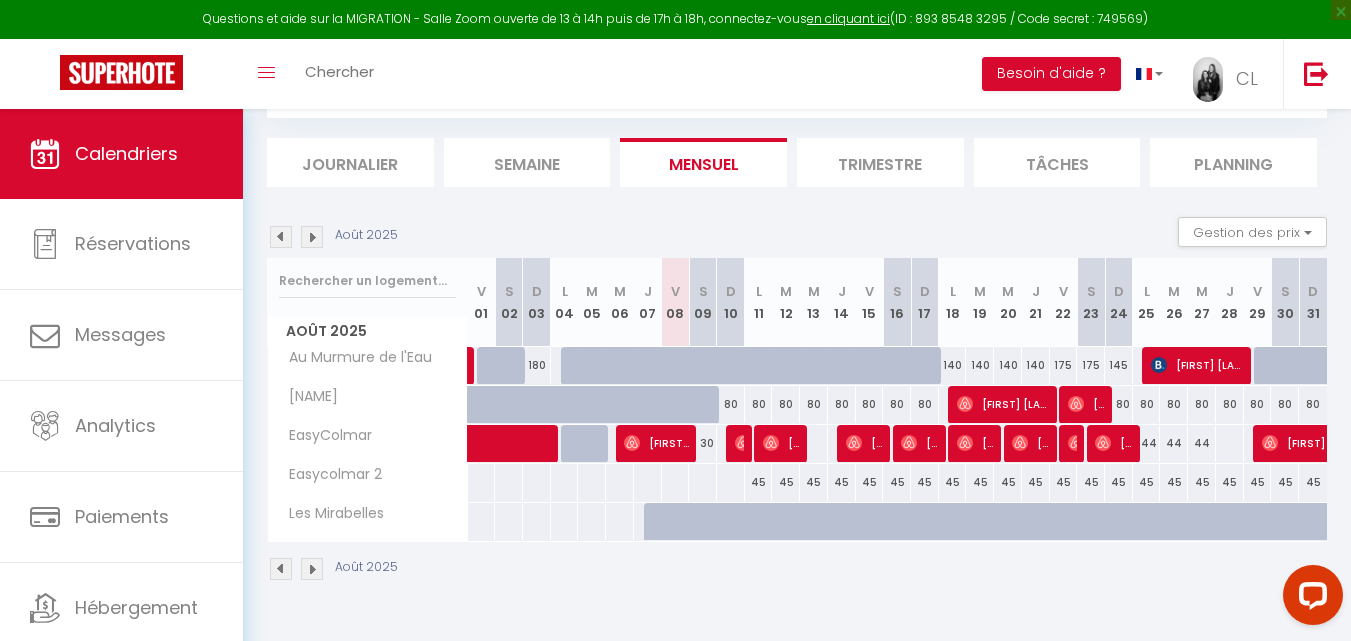 click at bounding box center (813, 443) 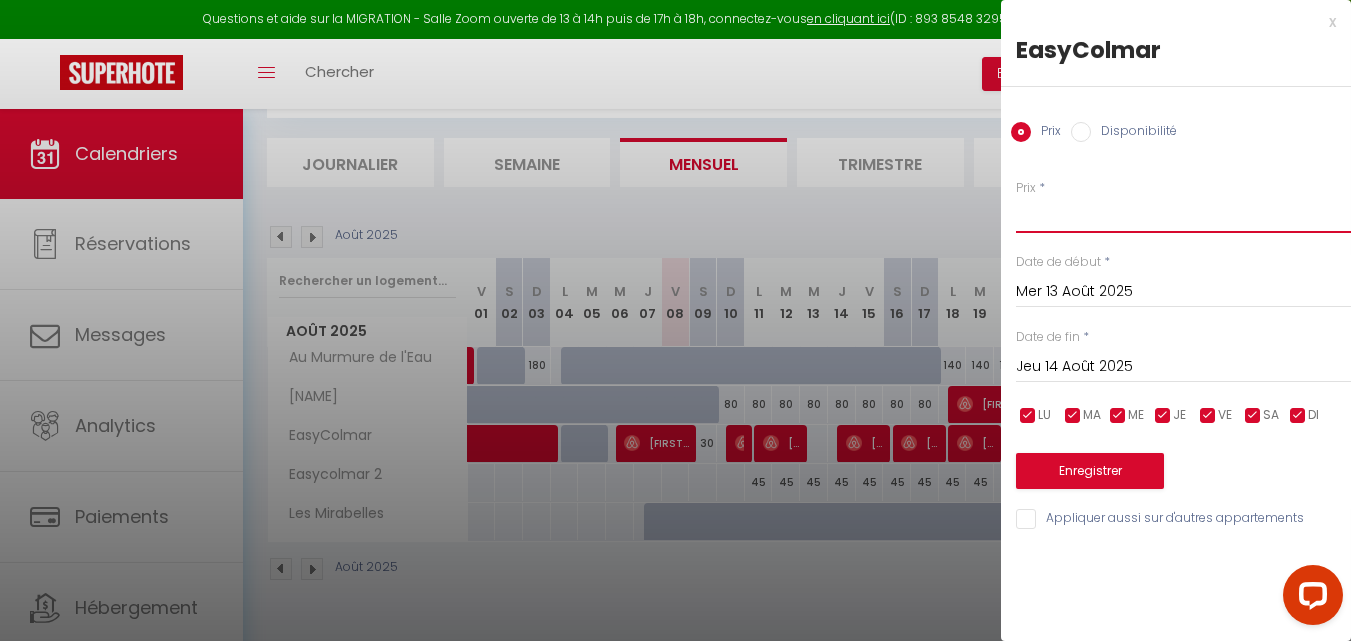 click on "Prix" at bounding box center (1183, 215) 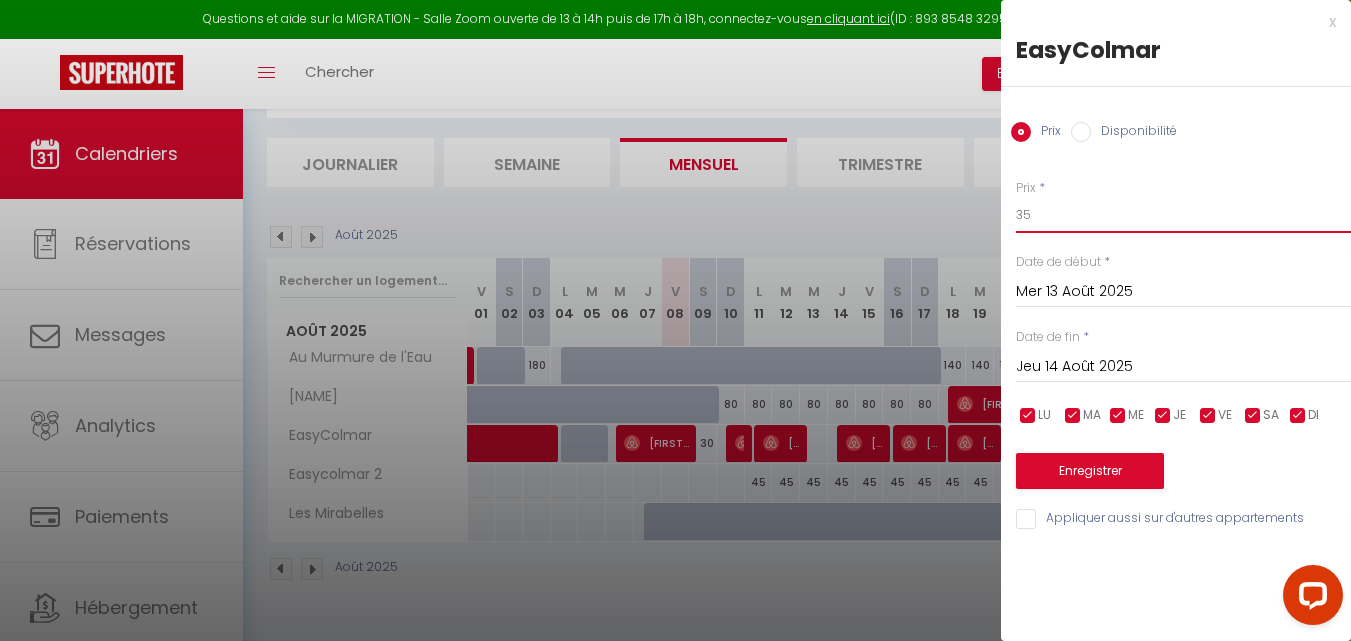 type on "35" 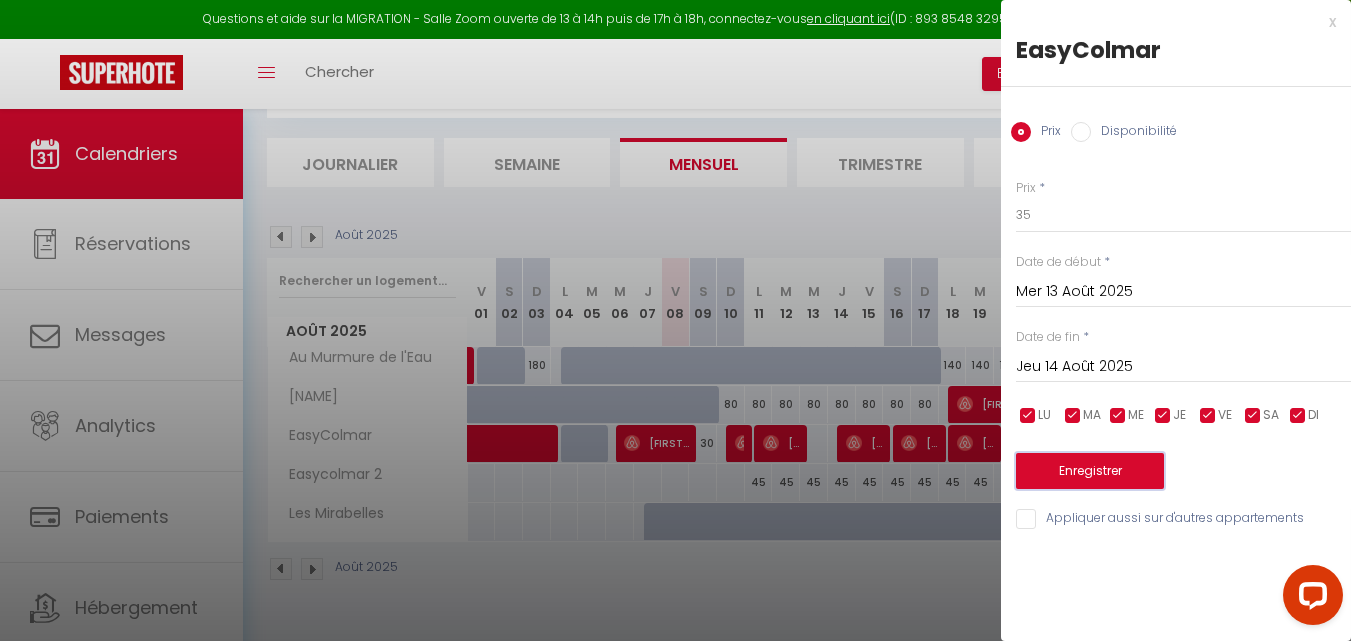 click on "Enregistrer" at bounding box center (1090, 471) 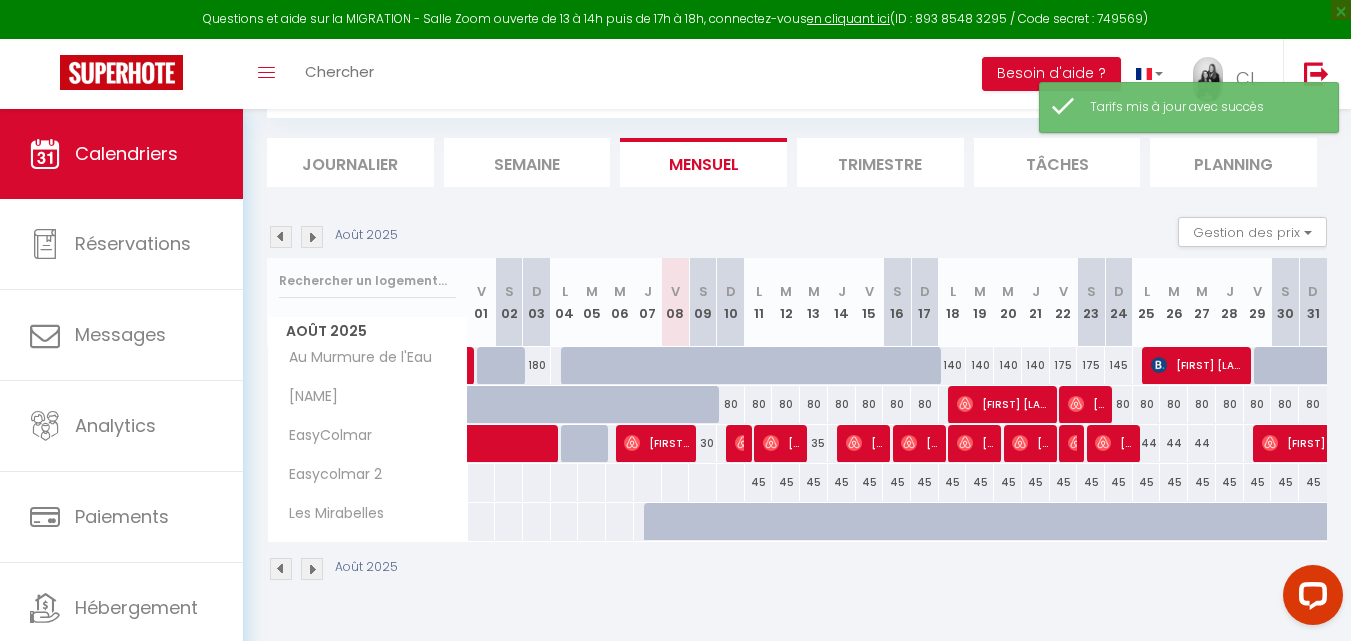 click on "35" at bounding box center (814, 443) 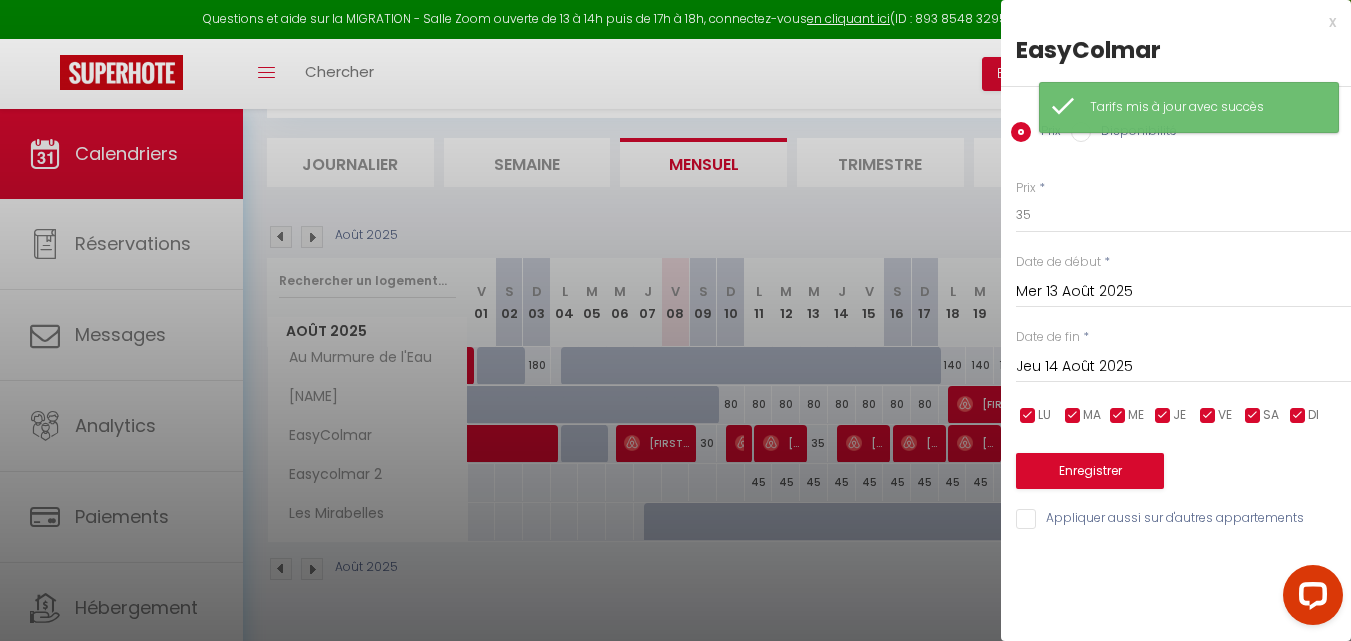 click on "Jeu 14 Août 2025" at bounding box center (1183, 367) 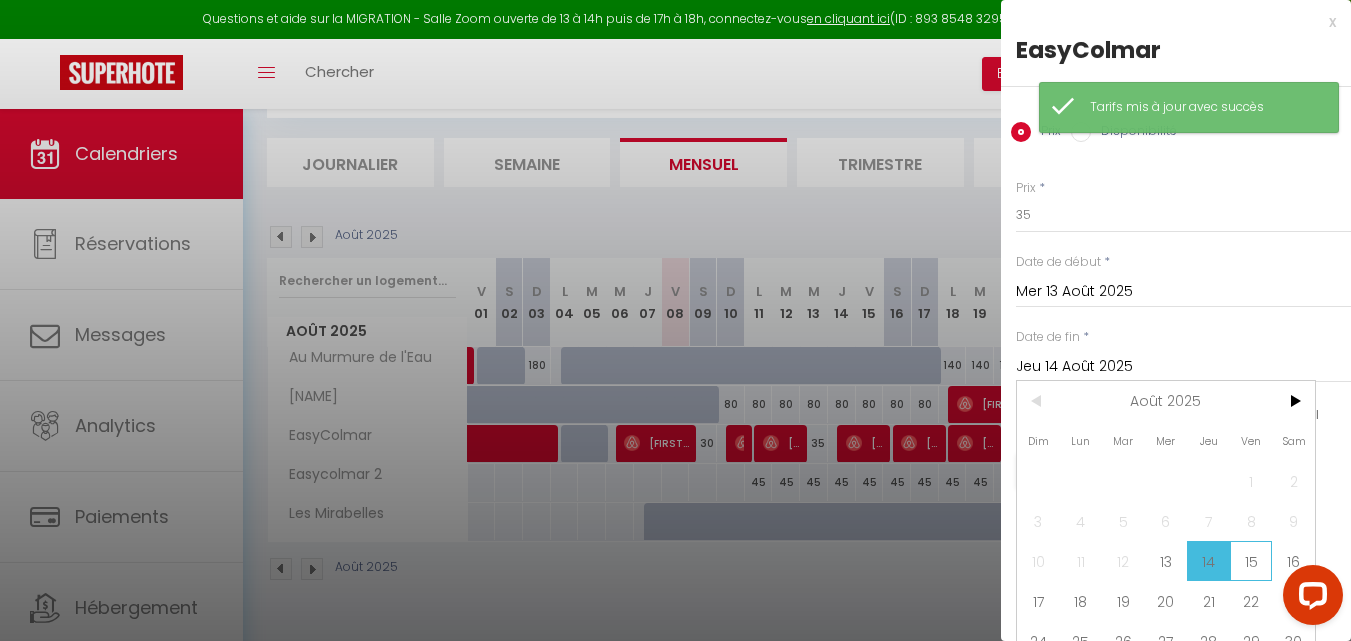 click on "15" at bounding box center [1251, 561] 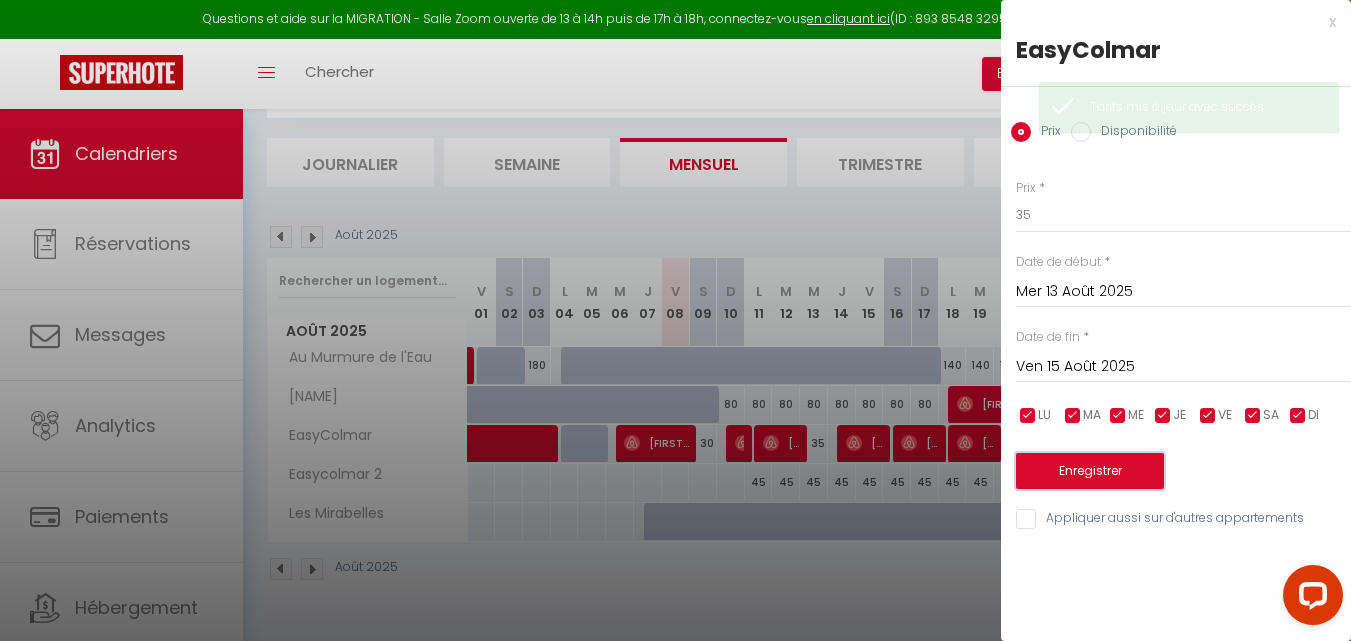 click on "Enregistrer" at bounding box center [1090, 471] 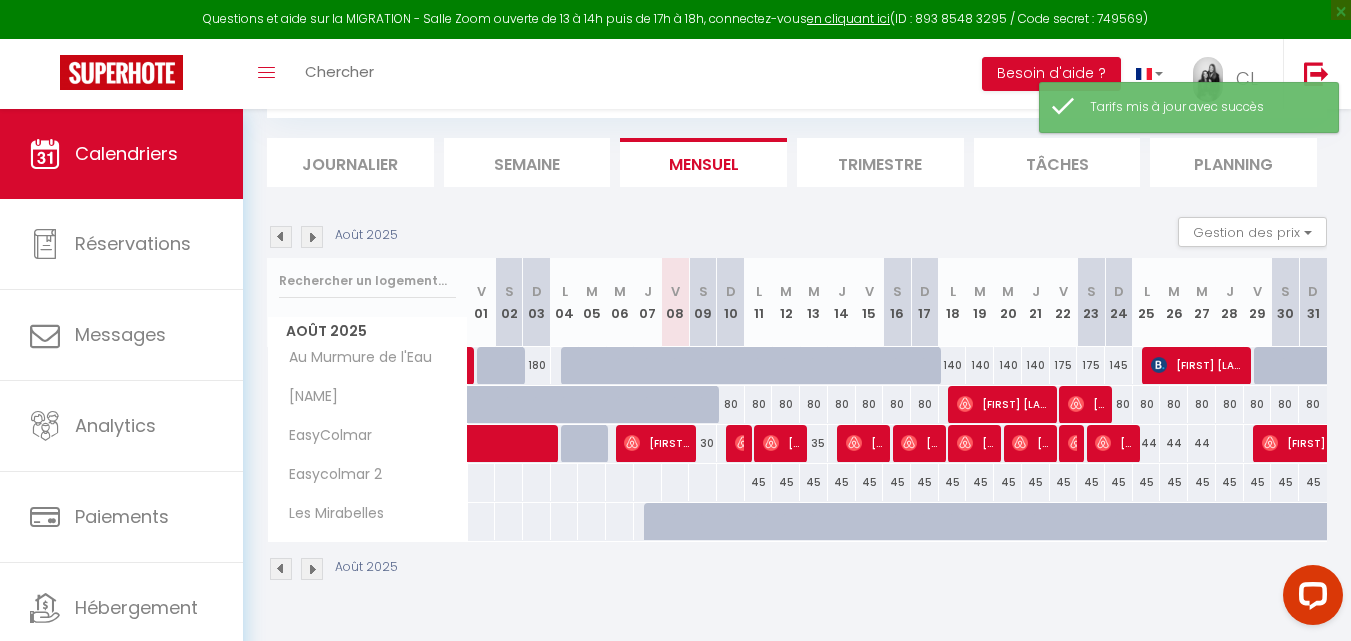 click at bounding box center [1229, 443] 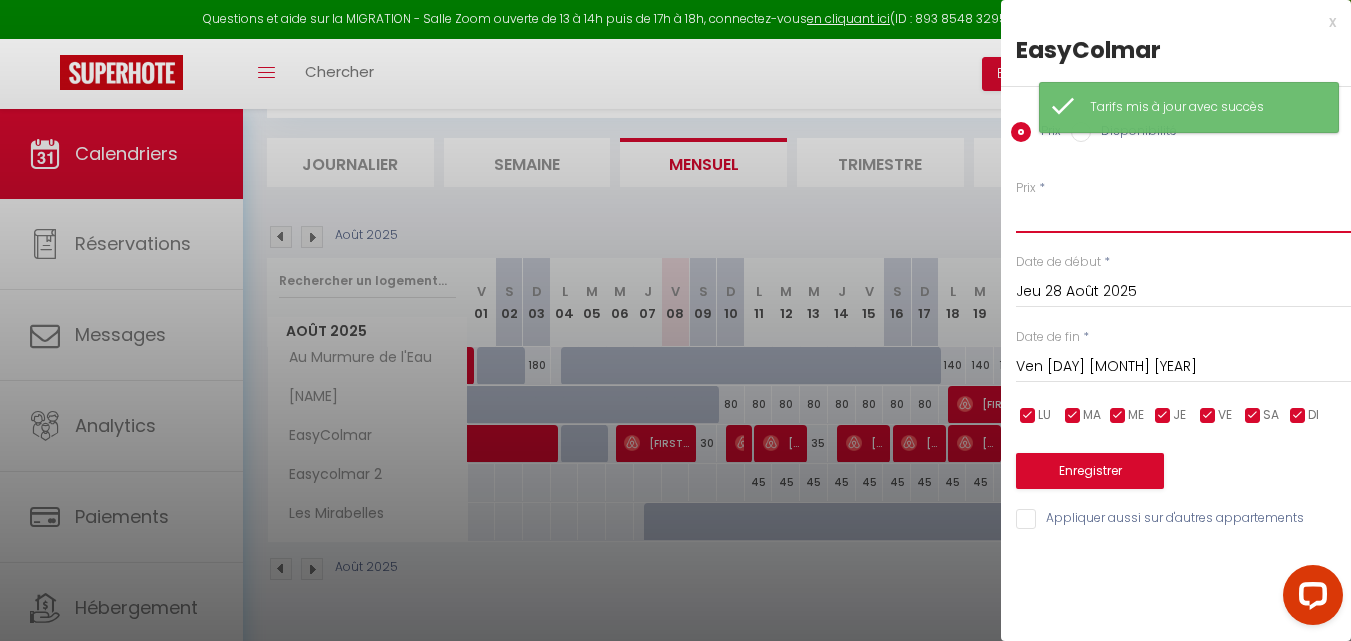 click on "Prix" at bounding box center (1183, 215) 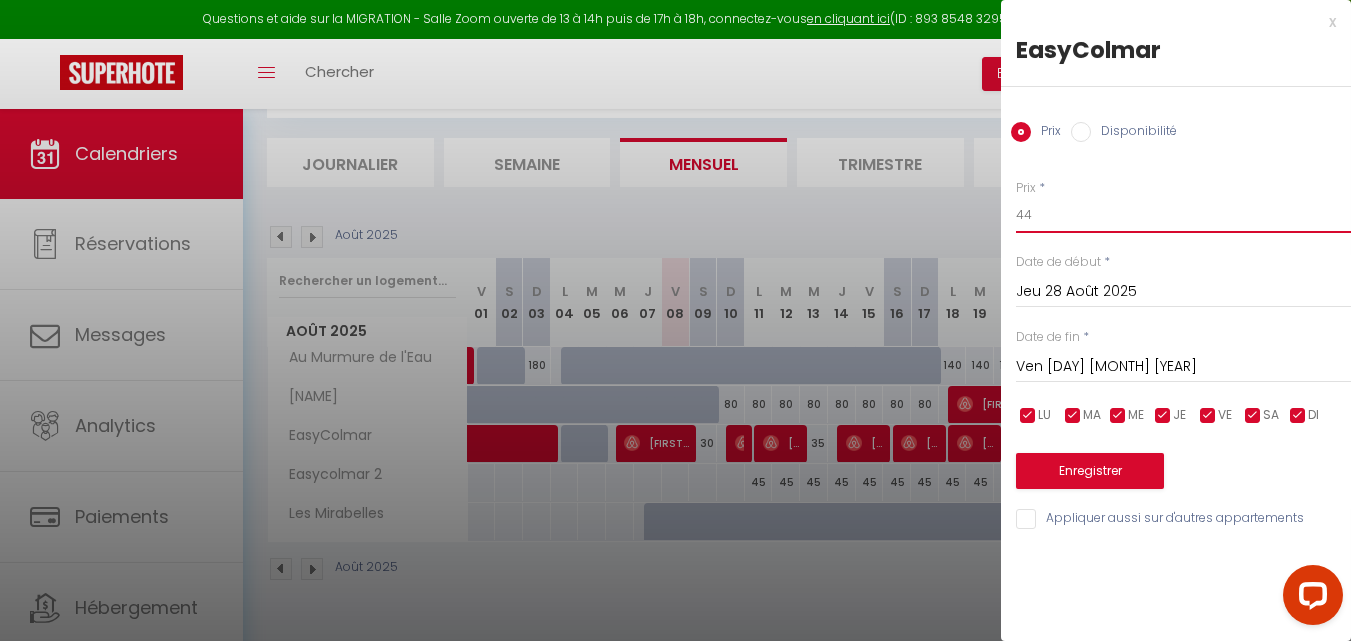 type on "44" 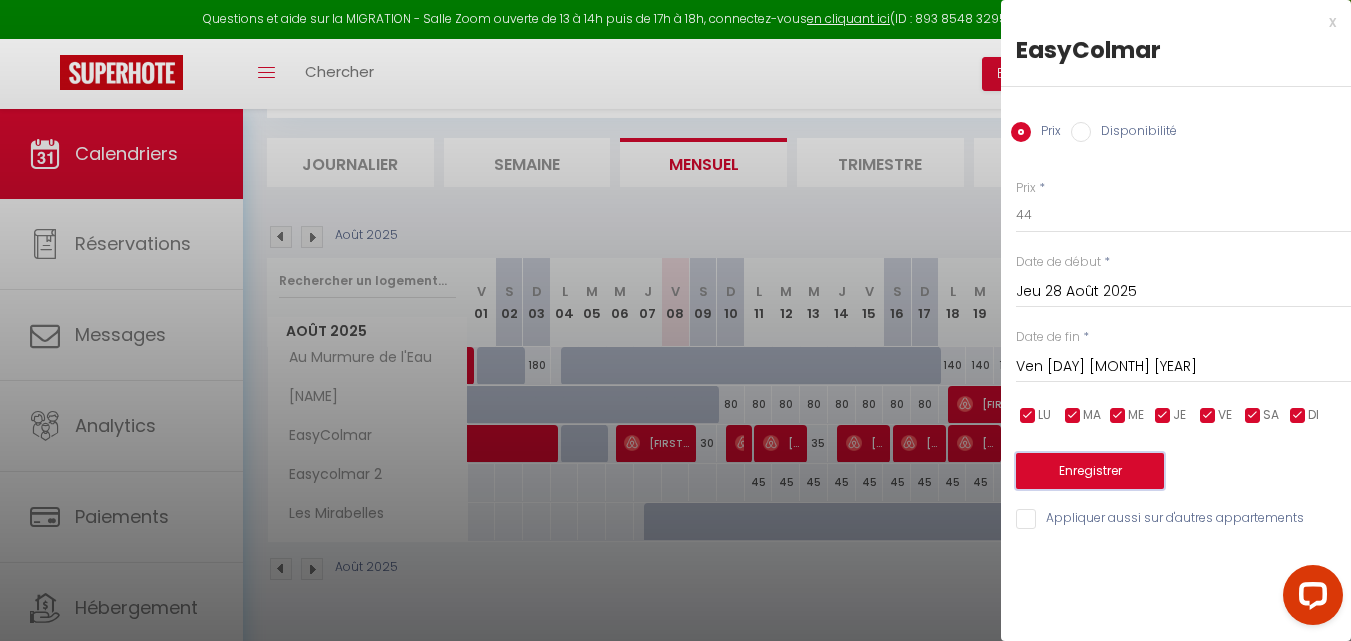 click on "Enregistrer" at bounding box center (1090, 471) 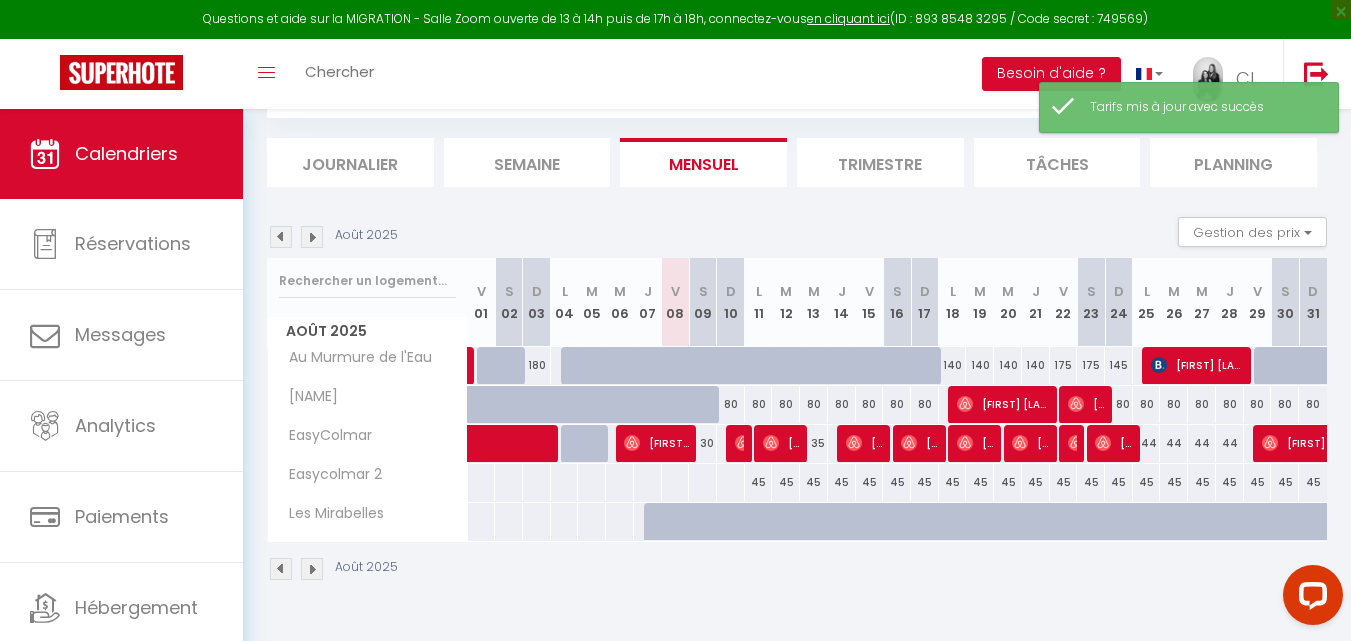 click at bounding box center (312, 237) 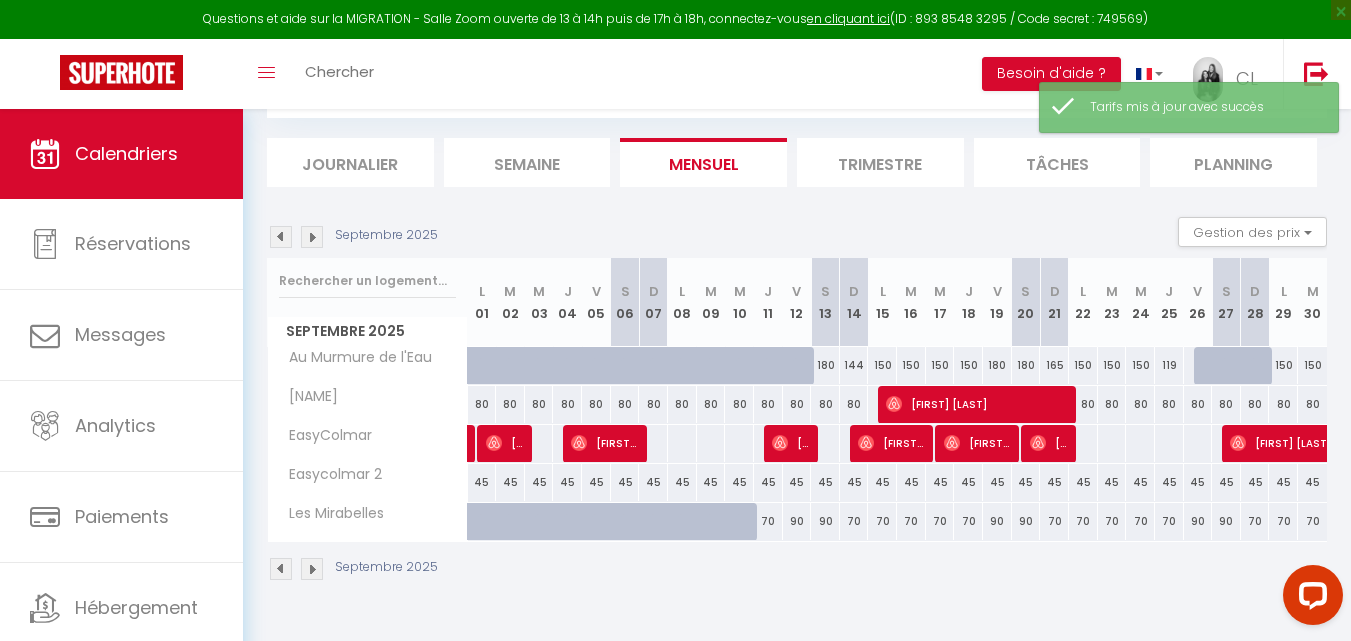 click at bounding box center [539, 443] 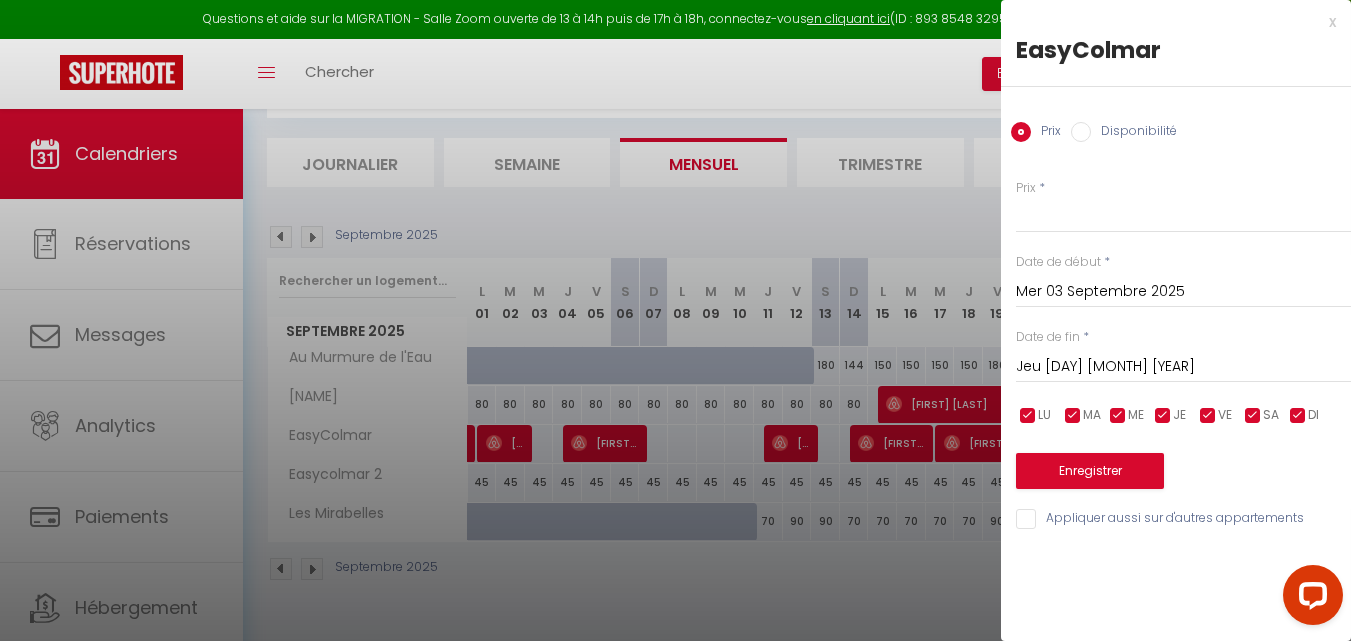 click on "Jeu [DAY] [MONTH] [YEAR]" at bounding box center [1183, 367] 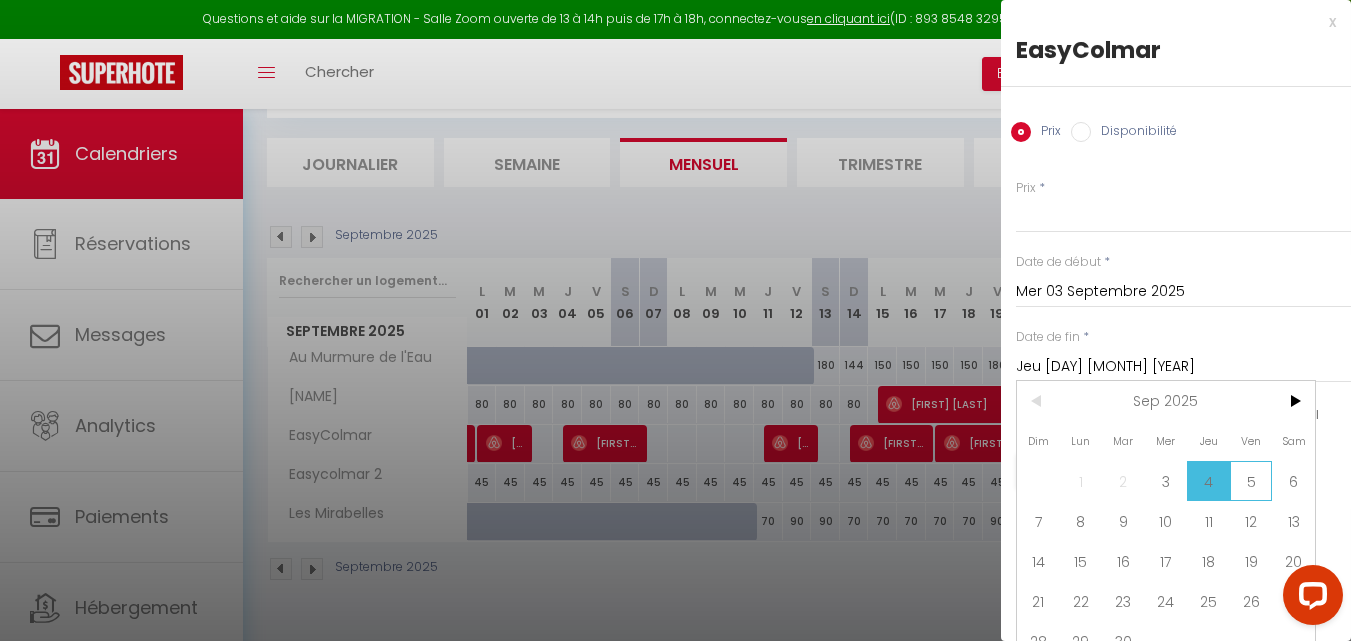 click on "5" at bounding box center (1251, 481) 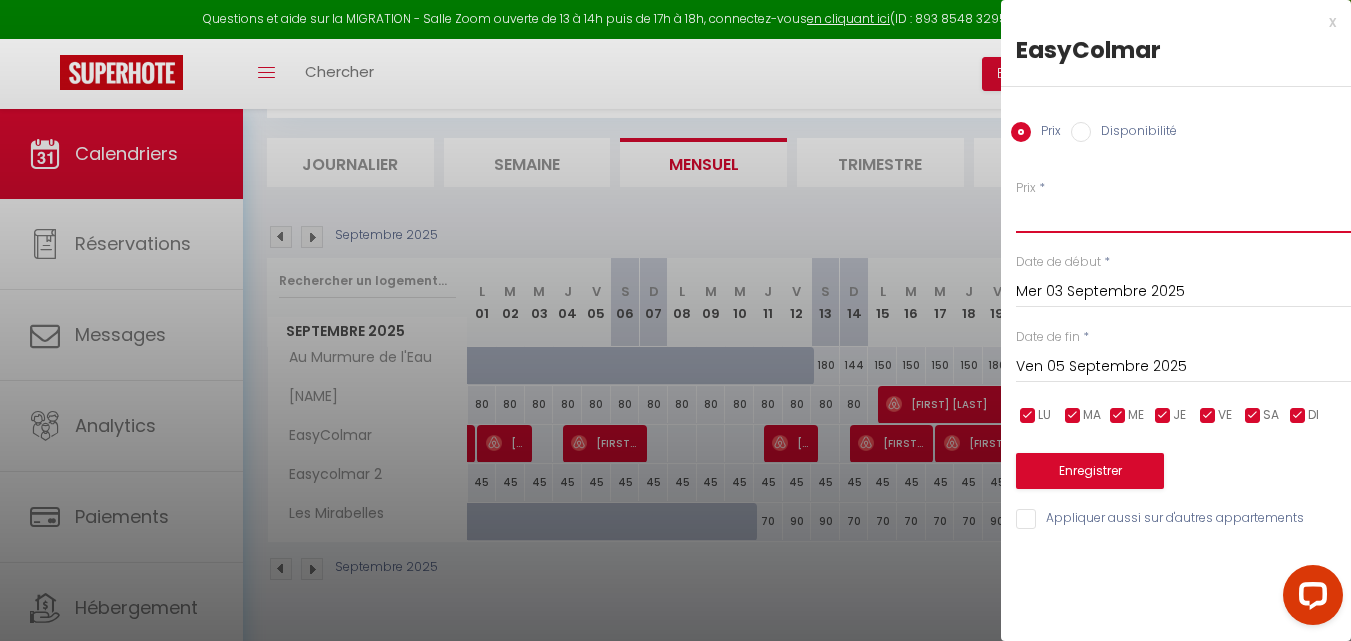 click on "Prix" at bounding box center [1183, 215] 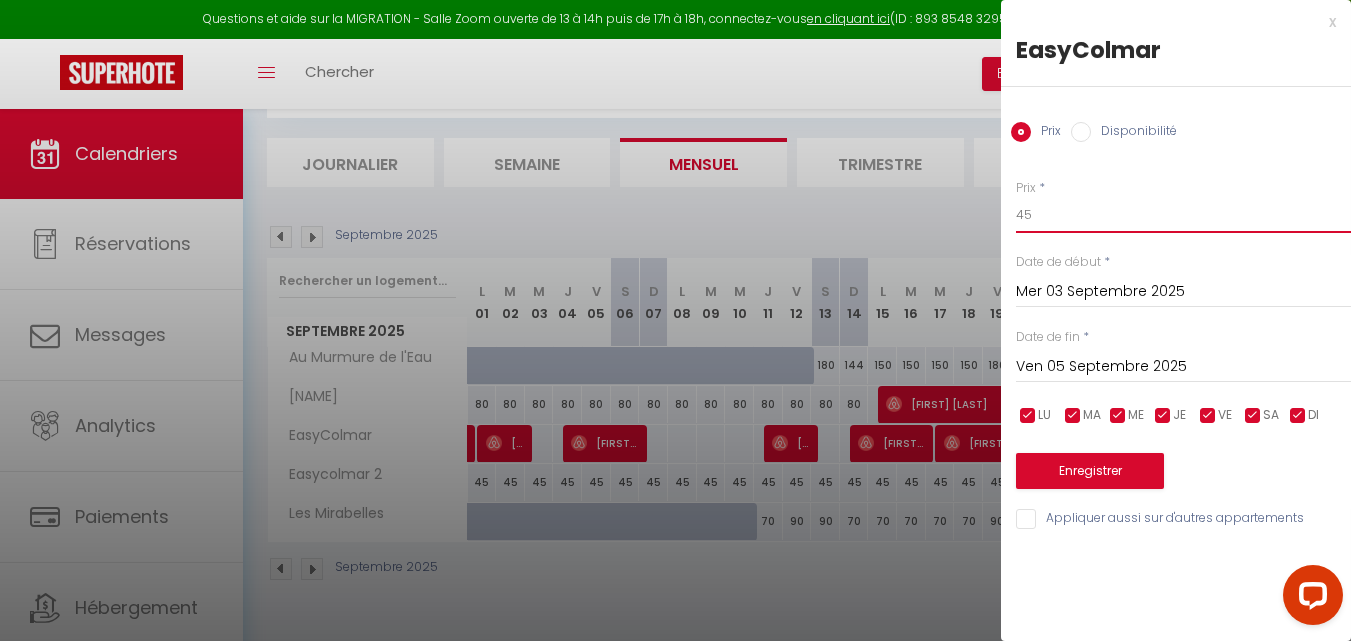 type on "45" 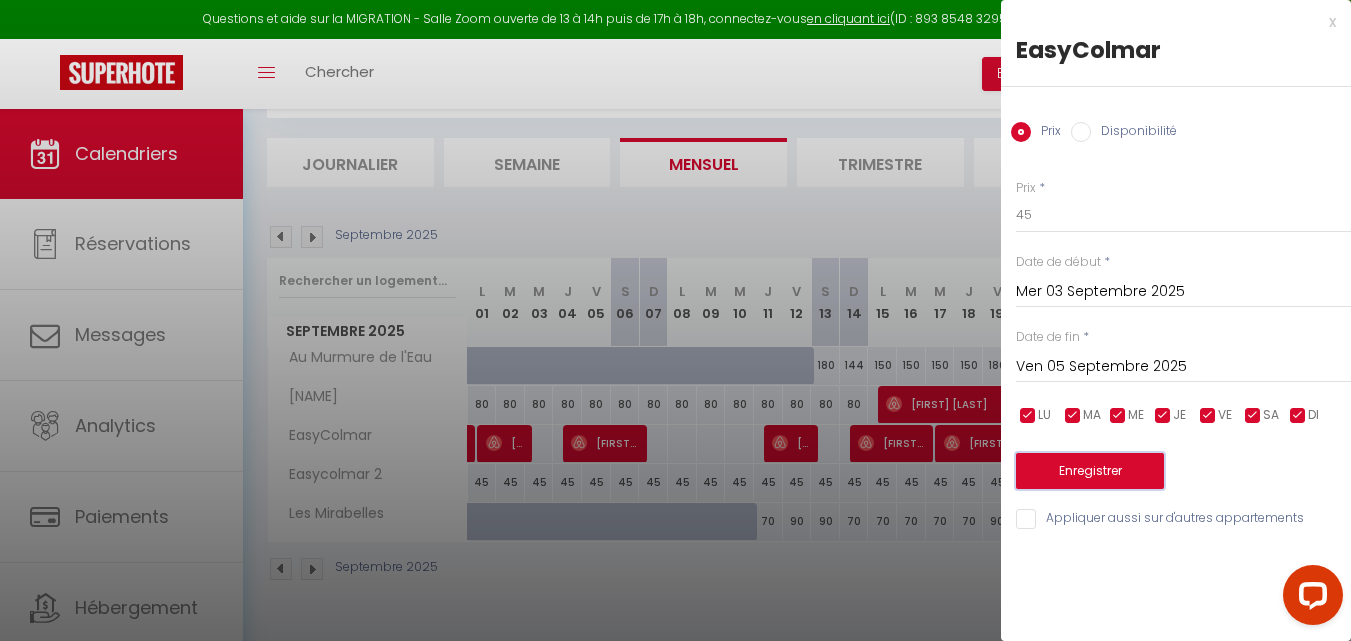 click on "Enregistrer" at bounding box center (1090, 471) 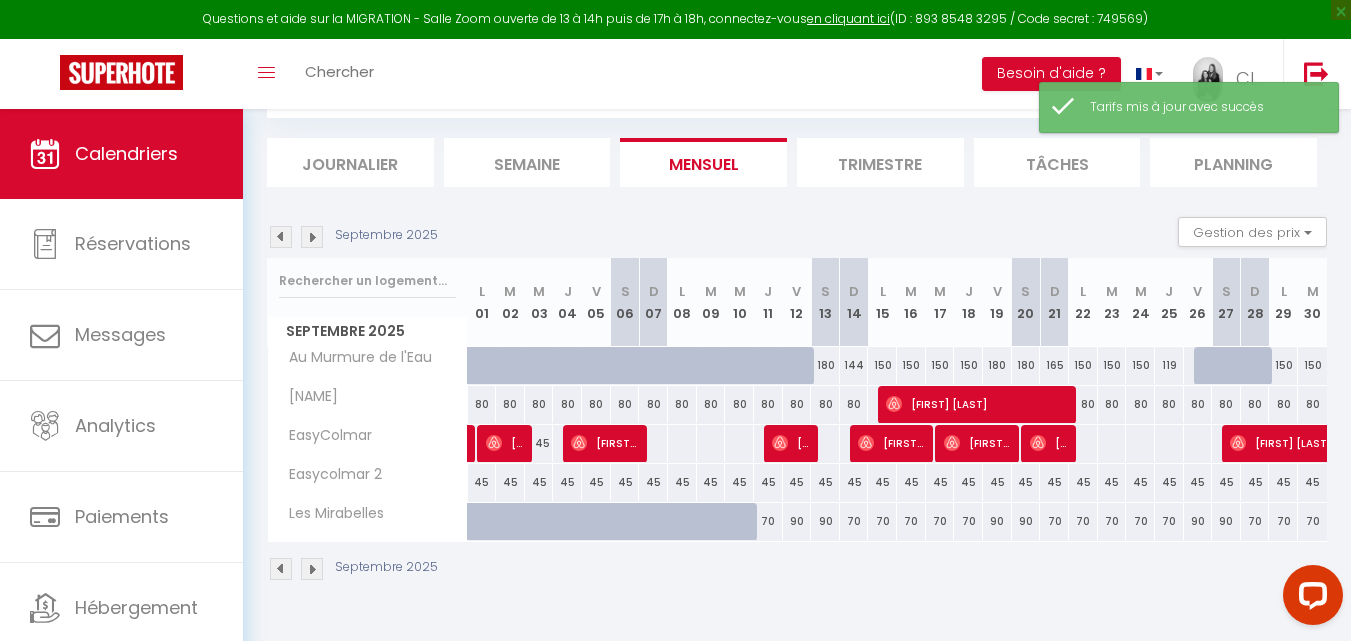 click at bounding box center (653, 443) 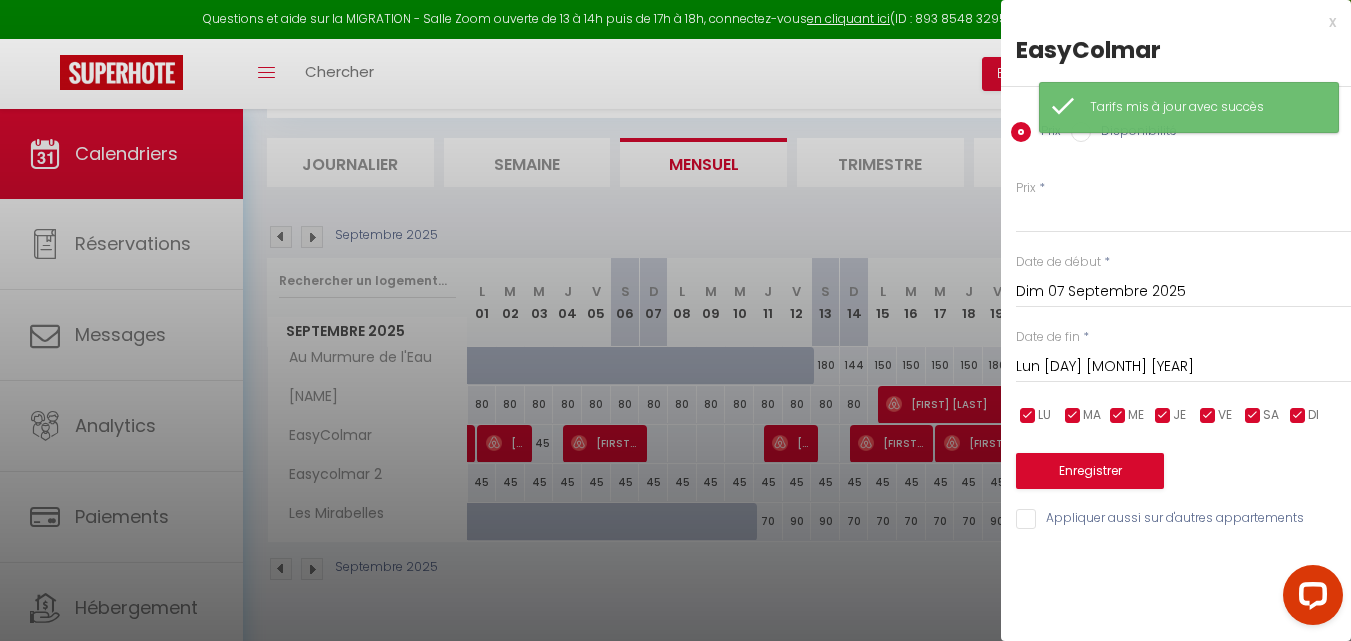 click on "Lun [DAY] [MONTH] [YEAR]" at bounding box center [1183, 367] 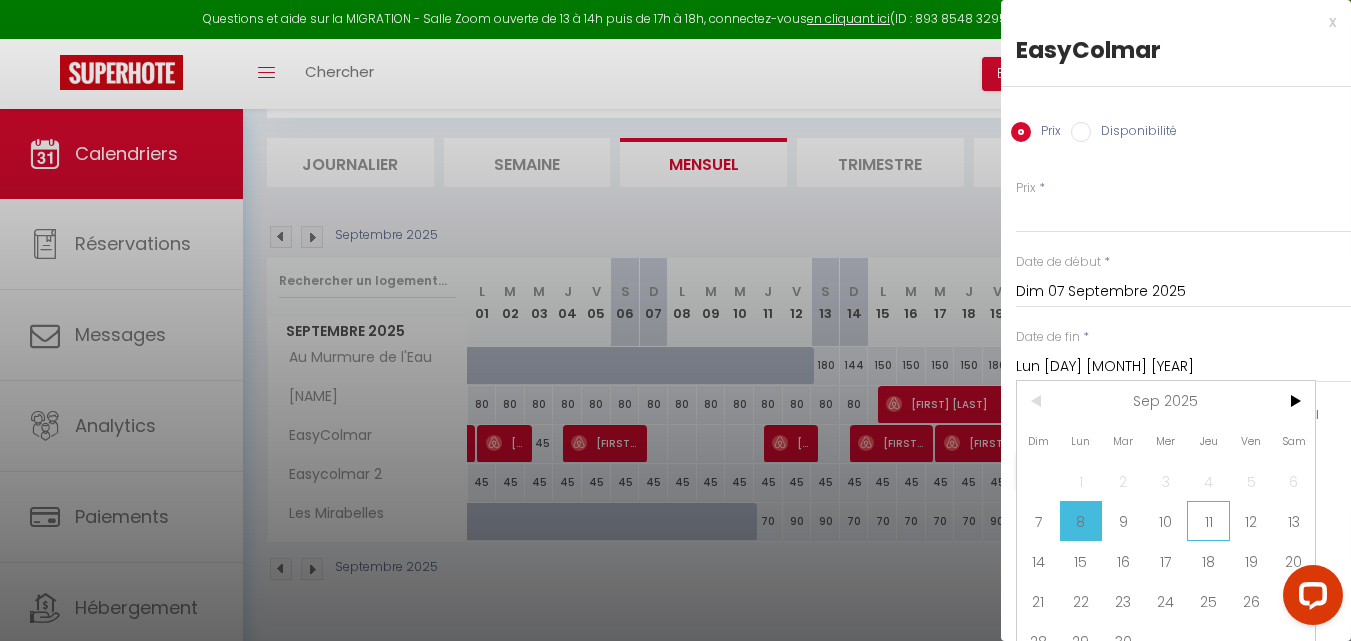 click on "11" at bounding box center (1208, 521) 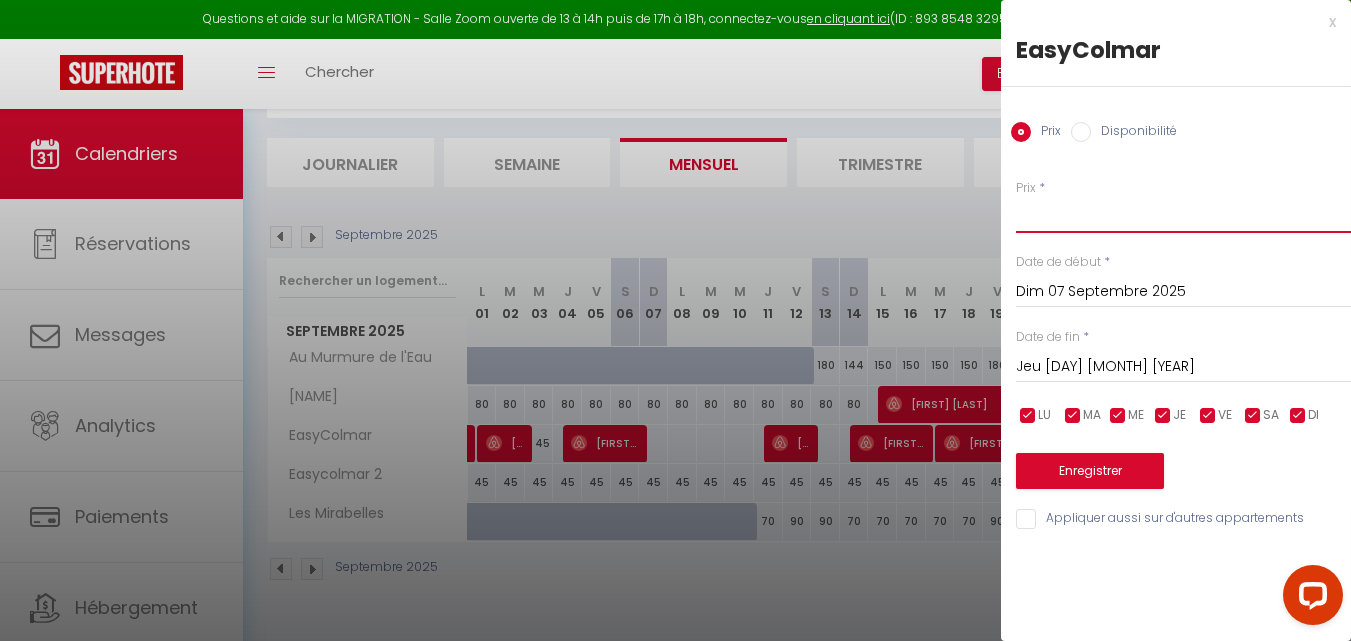 click on "Prix" at bounding box center (1183, 215) 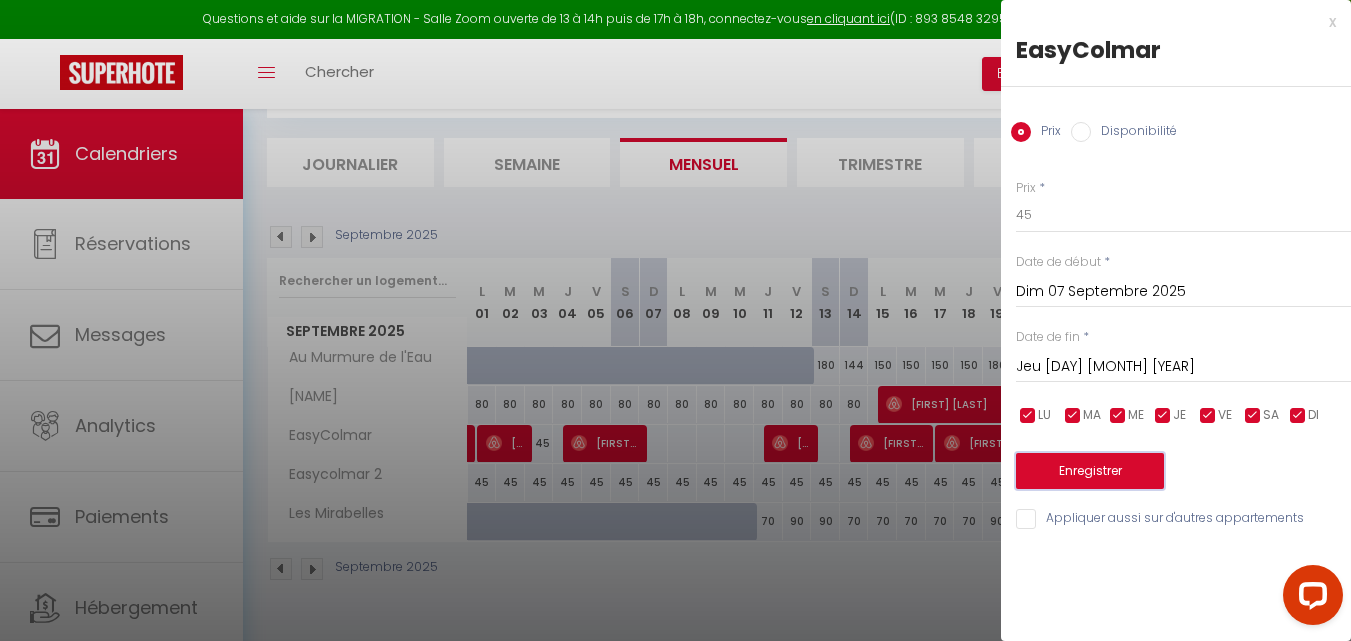 click on "Enregistrer" at bounding box center [1090, 471] 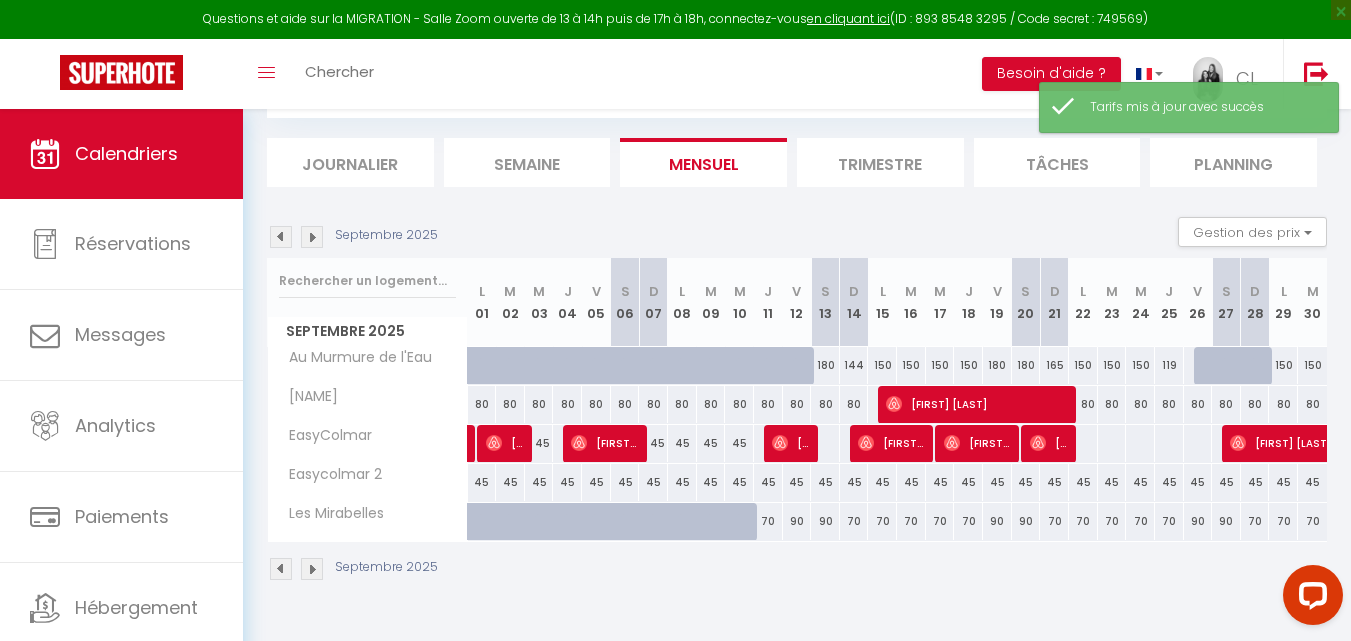 click at bounding box center (825, 443) 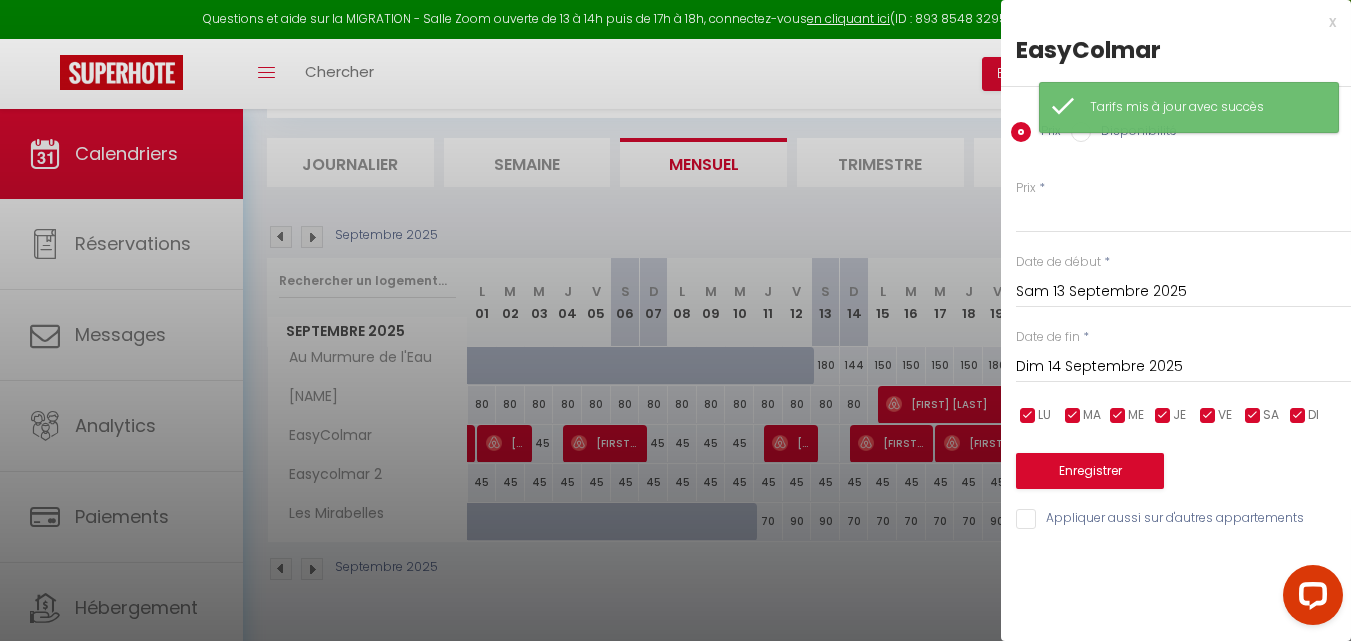 click on "Dim 14 Septembre 2025" at bounding box center (1183, 367) 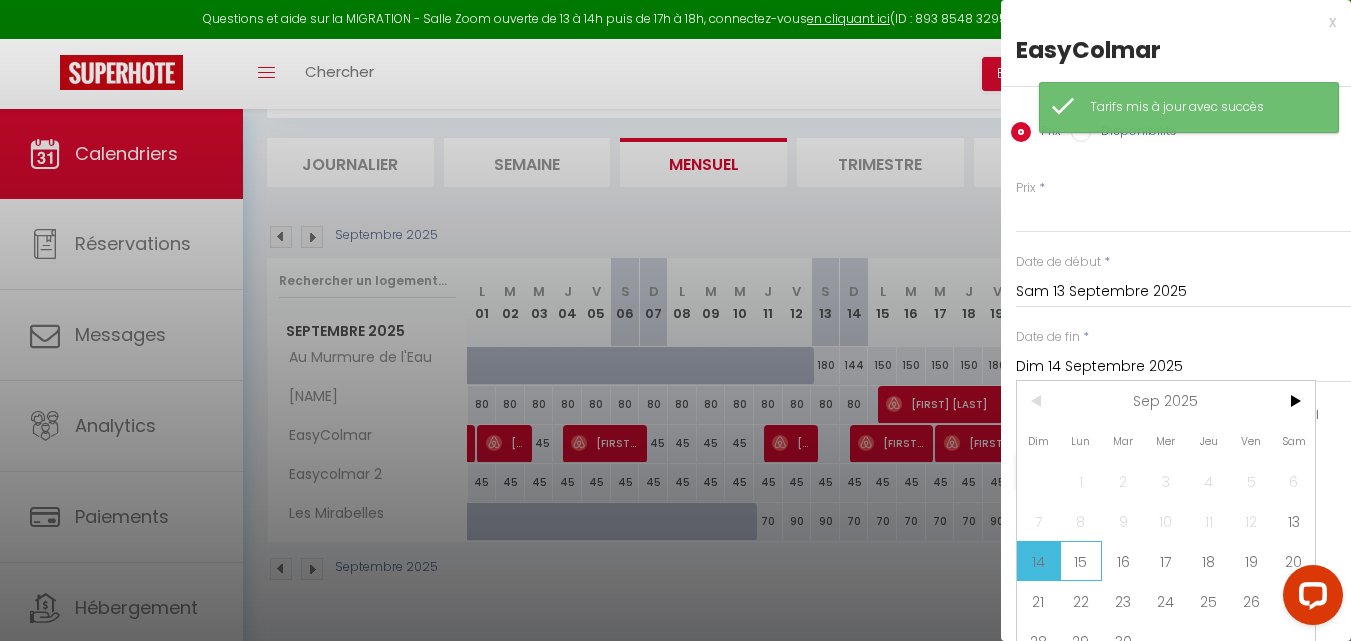 click on "15" at bounding box center (1081, 561) 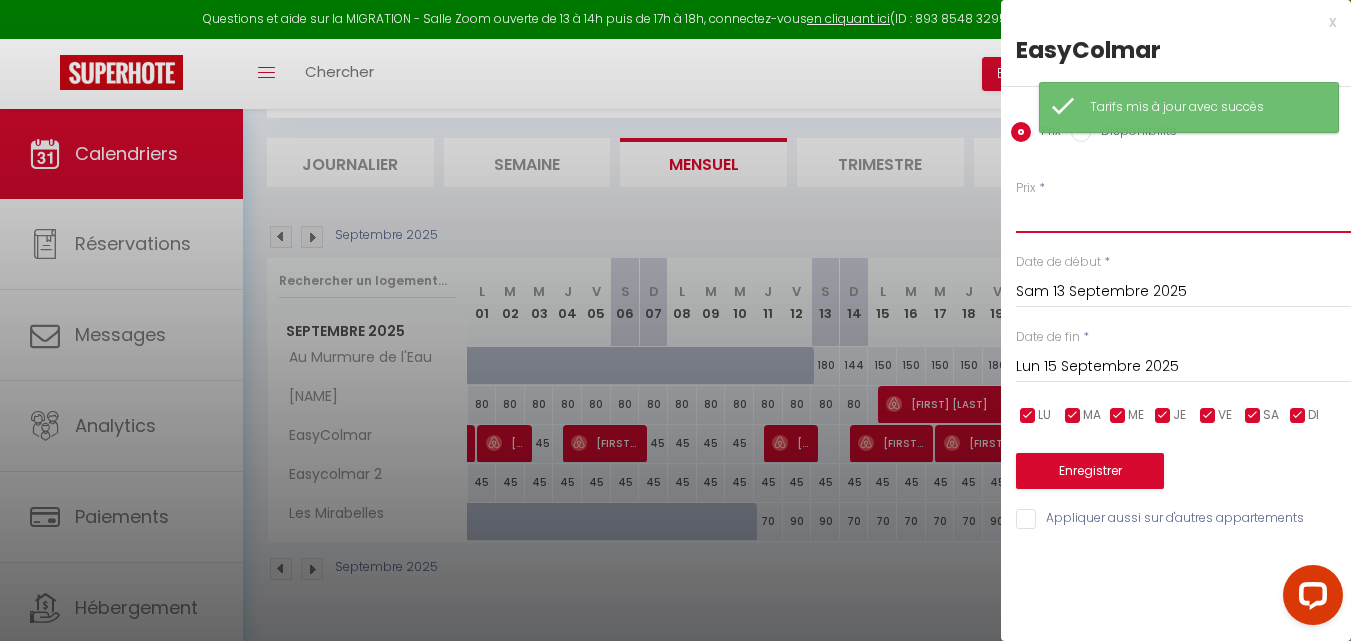 click on "Prix" at bounding box center [1183, 215] 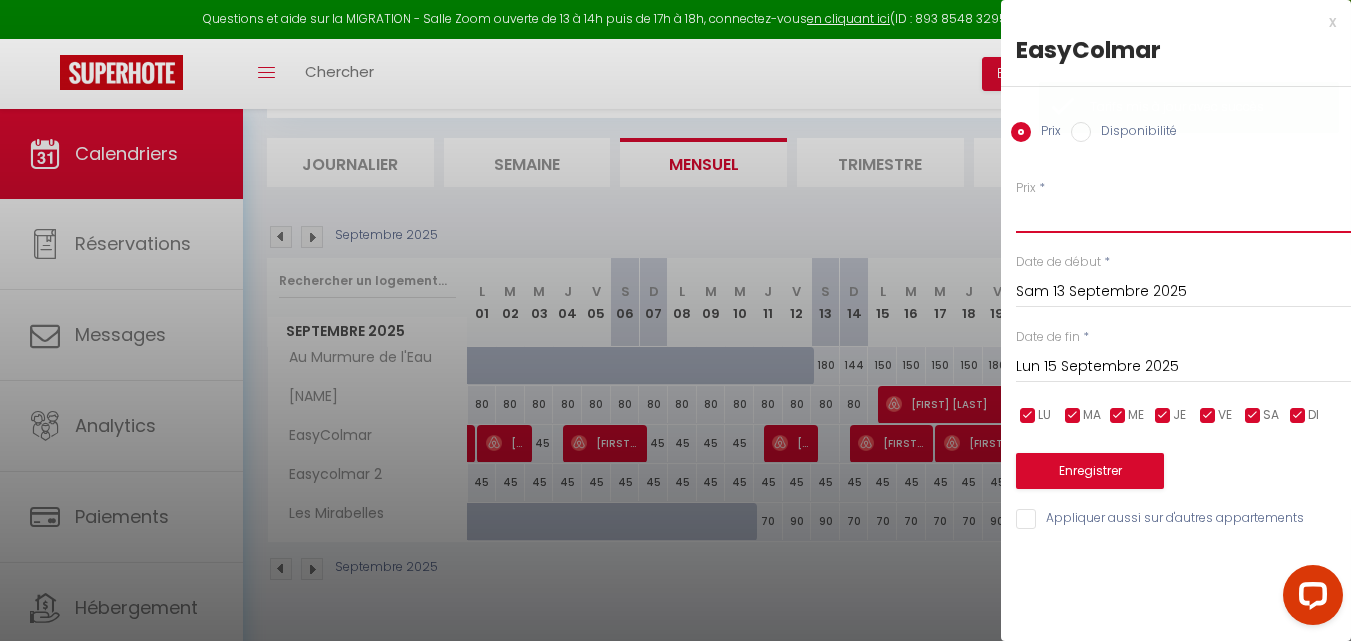 type on "45" 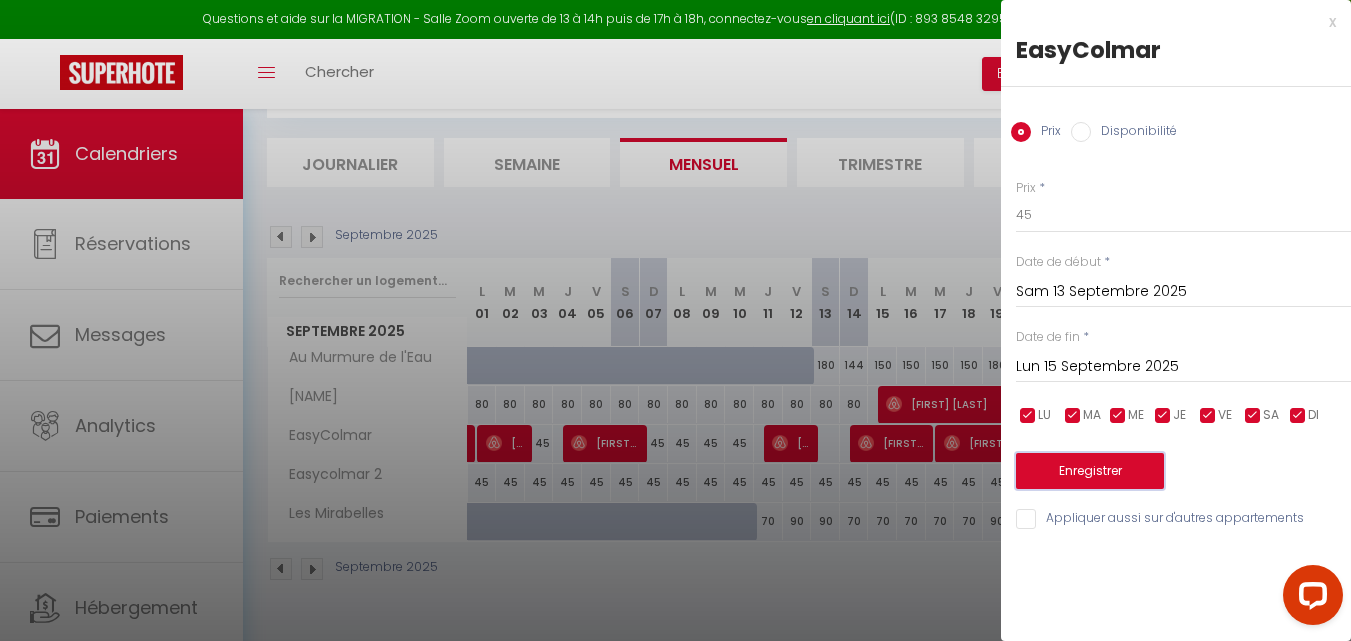 click on "Enregistrer" at bounding box center [1090, 471] 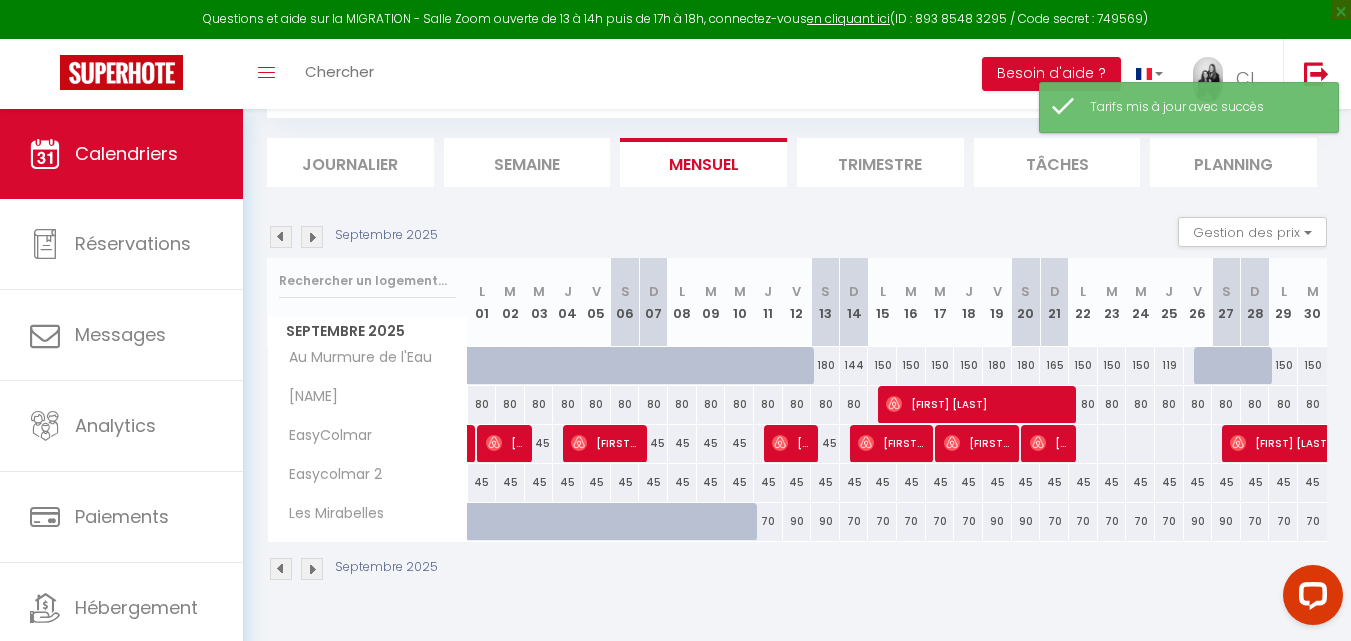 click at bounding box center [1083, 443] 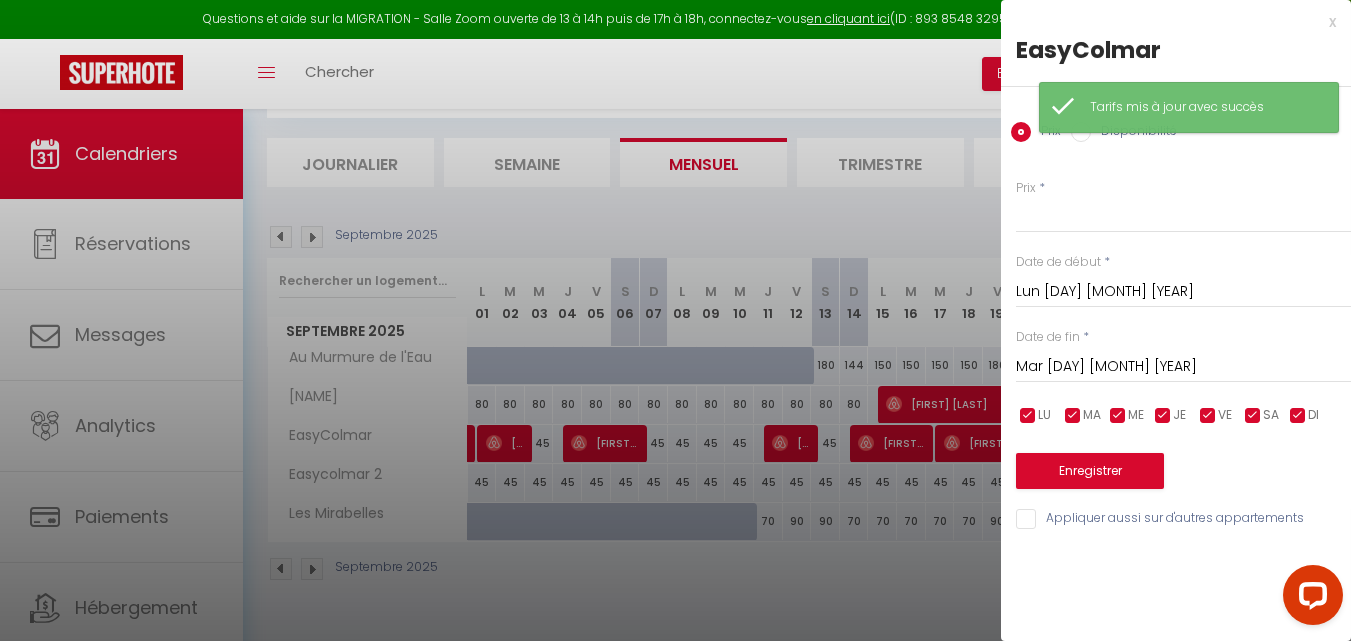 click on "Mar [DAY] [MONTH] [YEAR]" at bounding box center (1183, 367) 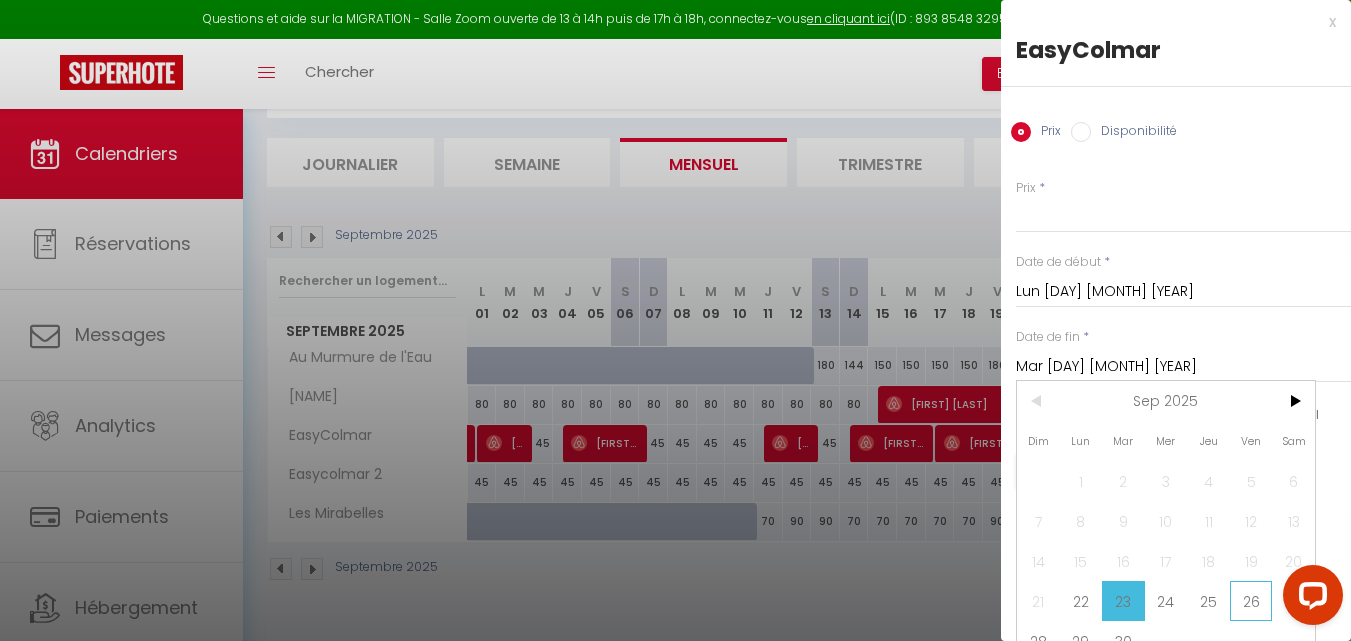 click on "26" at bounding box center (1251, 601) 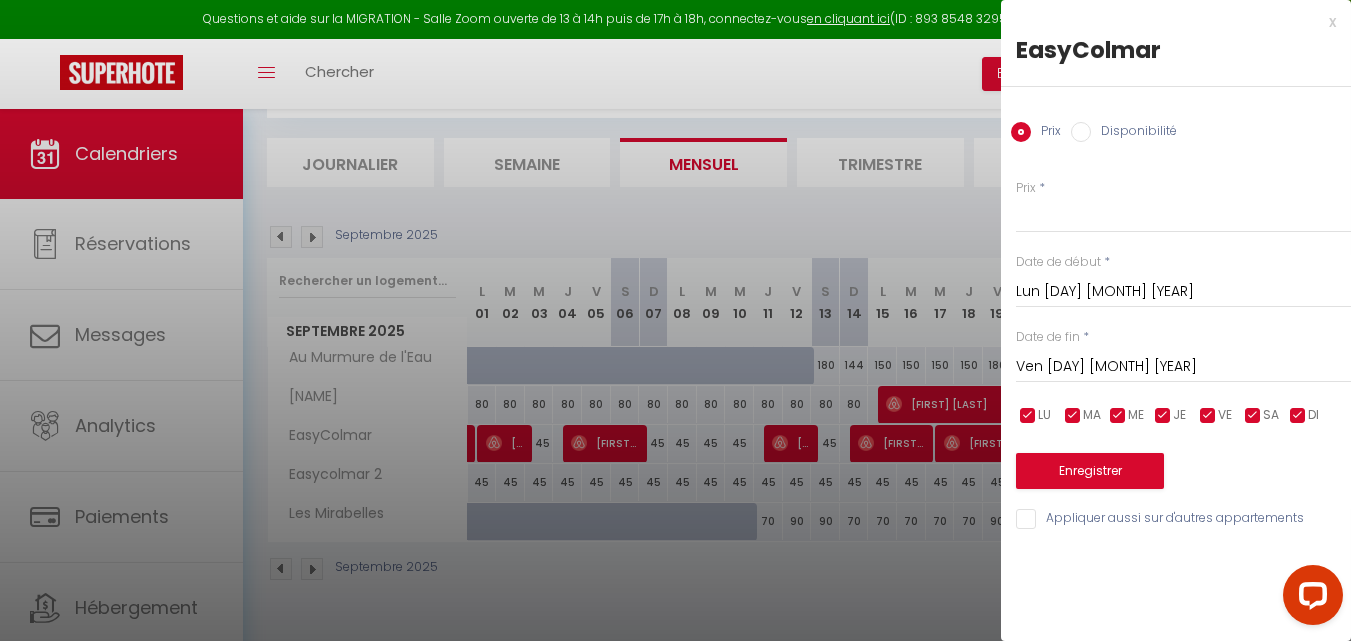 click on "Ven [DAY] [MONTH] [YEAR]" at bounding box center [1183, 367] 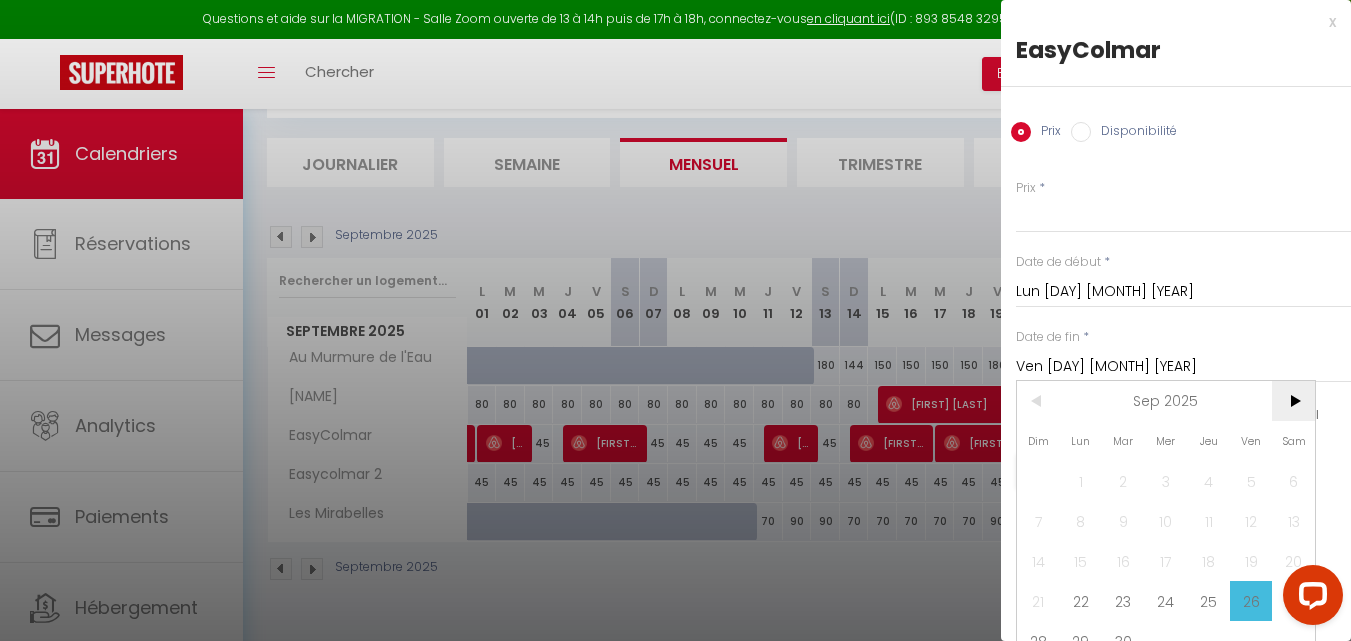 scroll, scrollTop: 36, scrollLeft: 0, axis: vertical 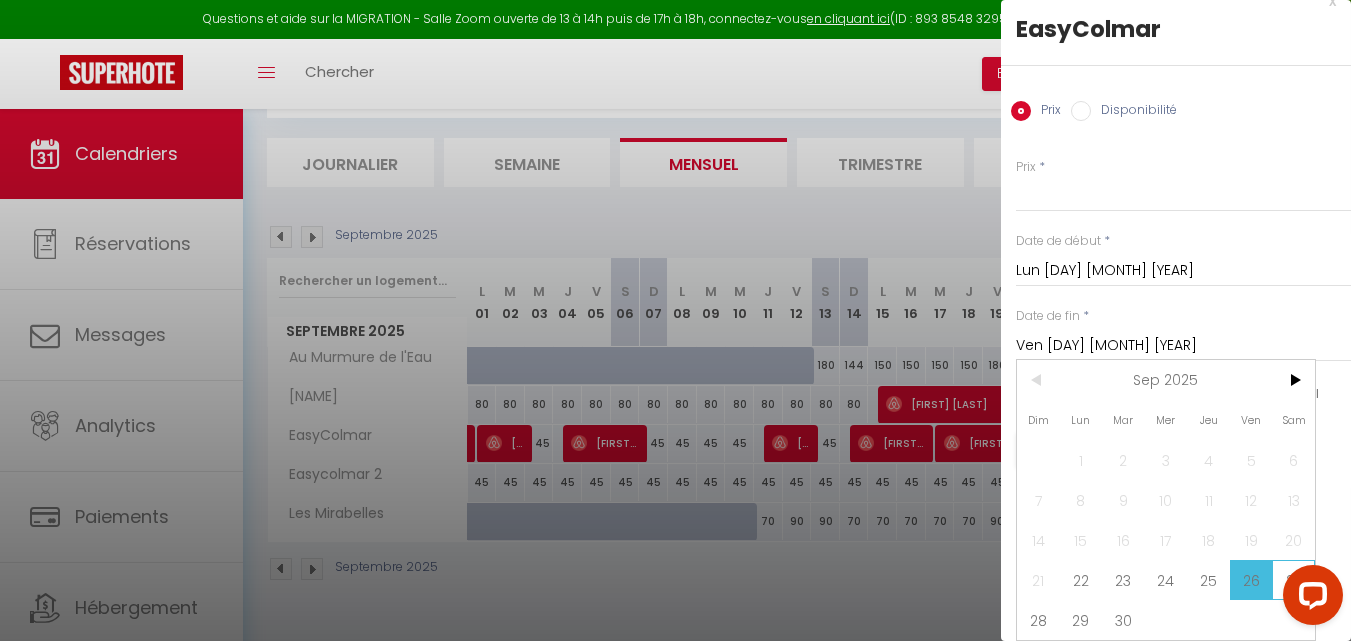 click on "27" at bounding box center (1293, 580) 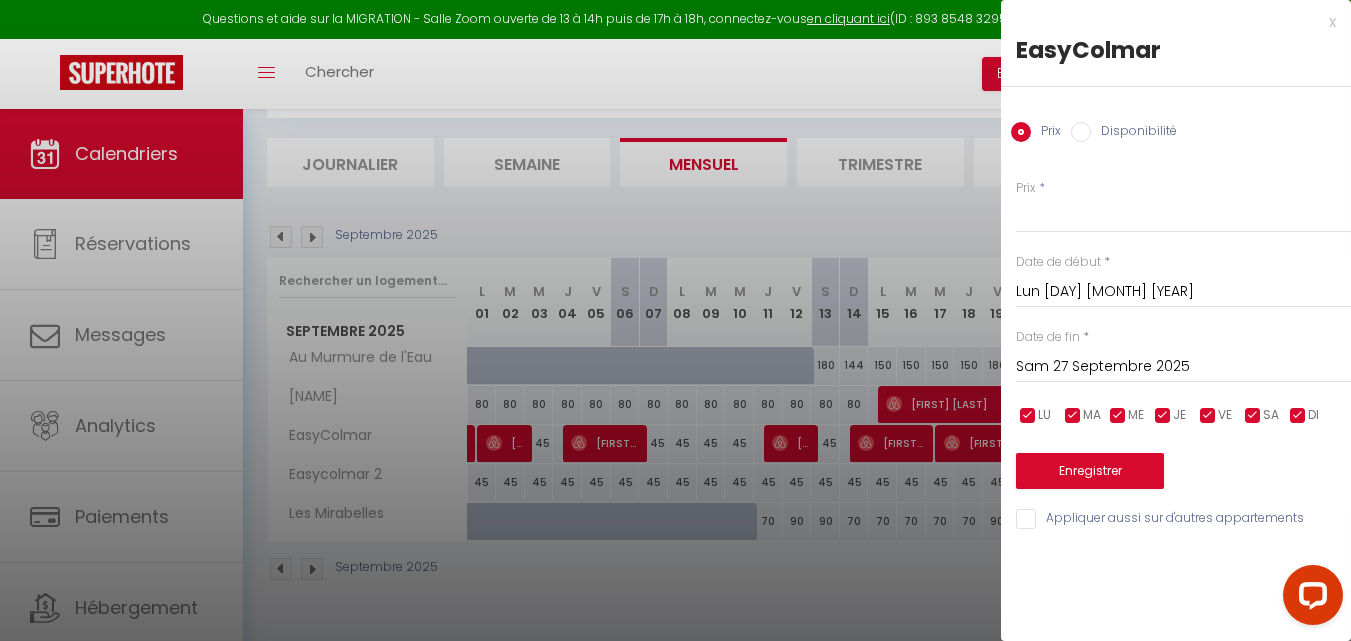scroll, scrollTop: 0, scrollLeft: 0, axis: both 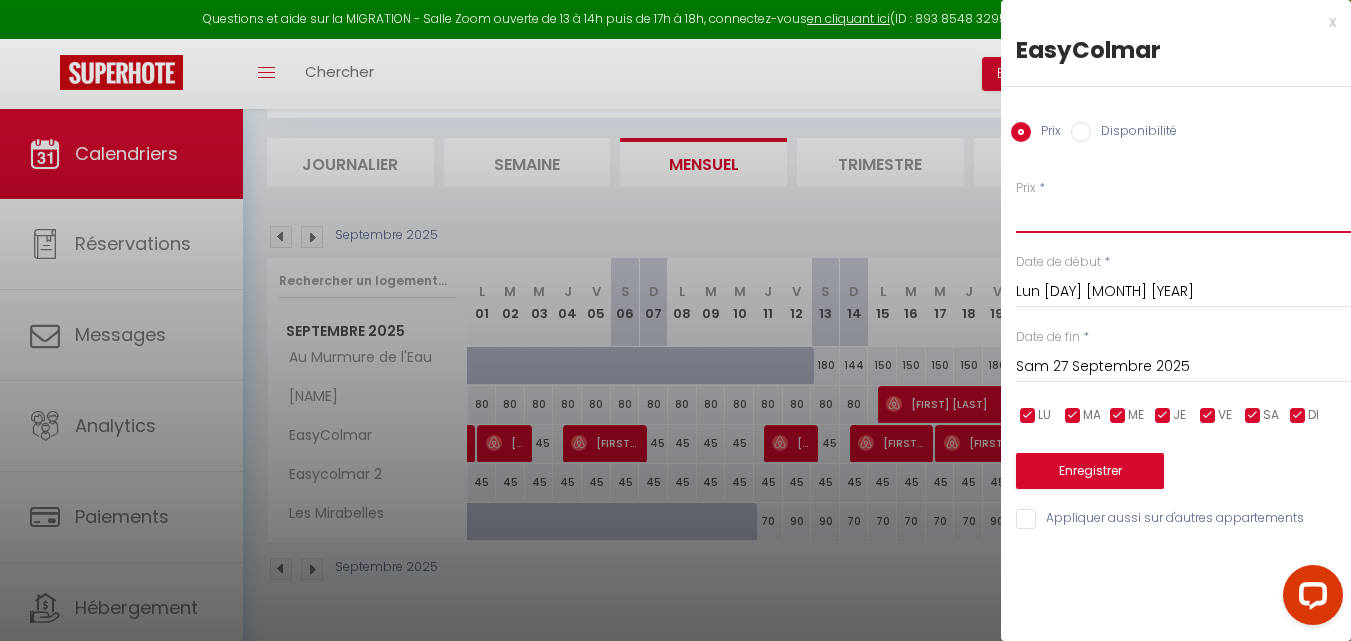 click on "Prix" at bounding box center [1183, 215] 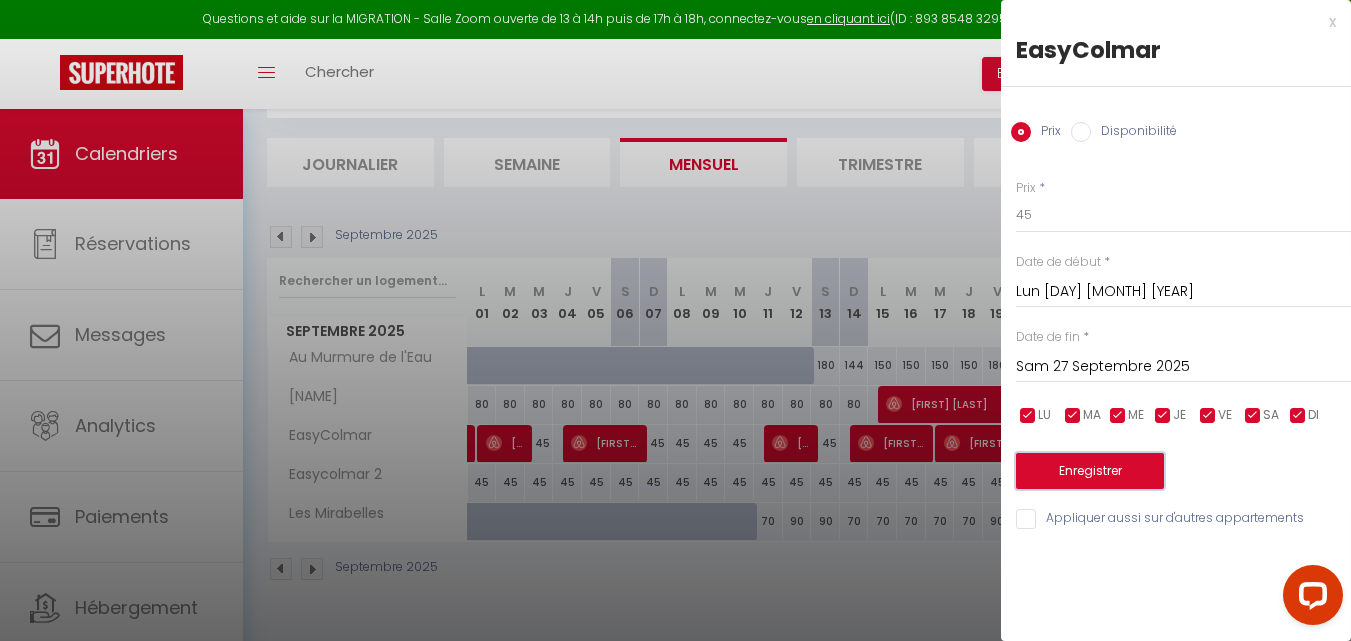 click on "Enregistrer" at bounding box center [1090, 471] 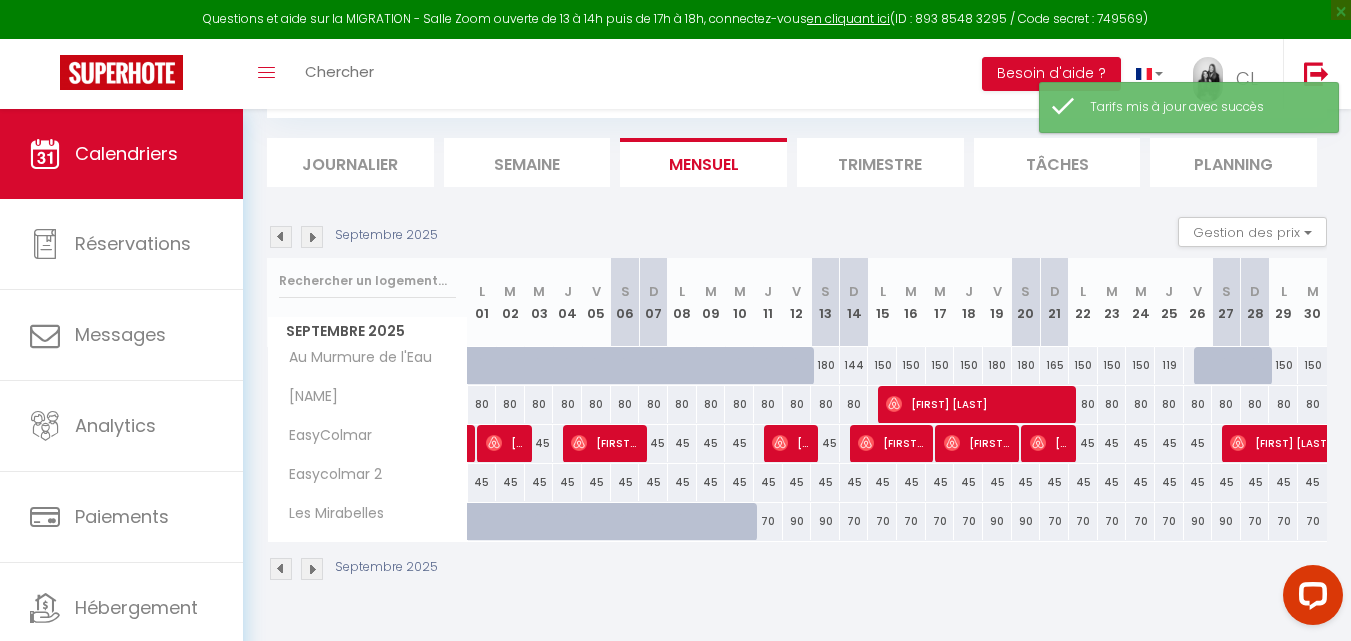 click at bounding box center [312, 237] 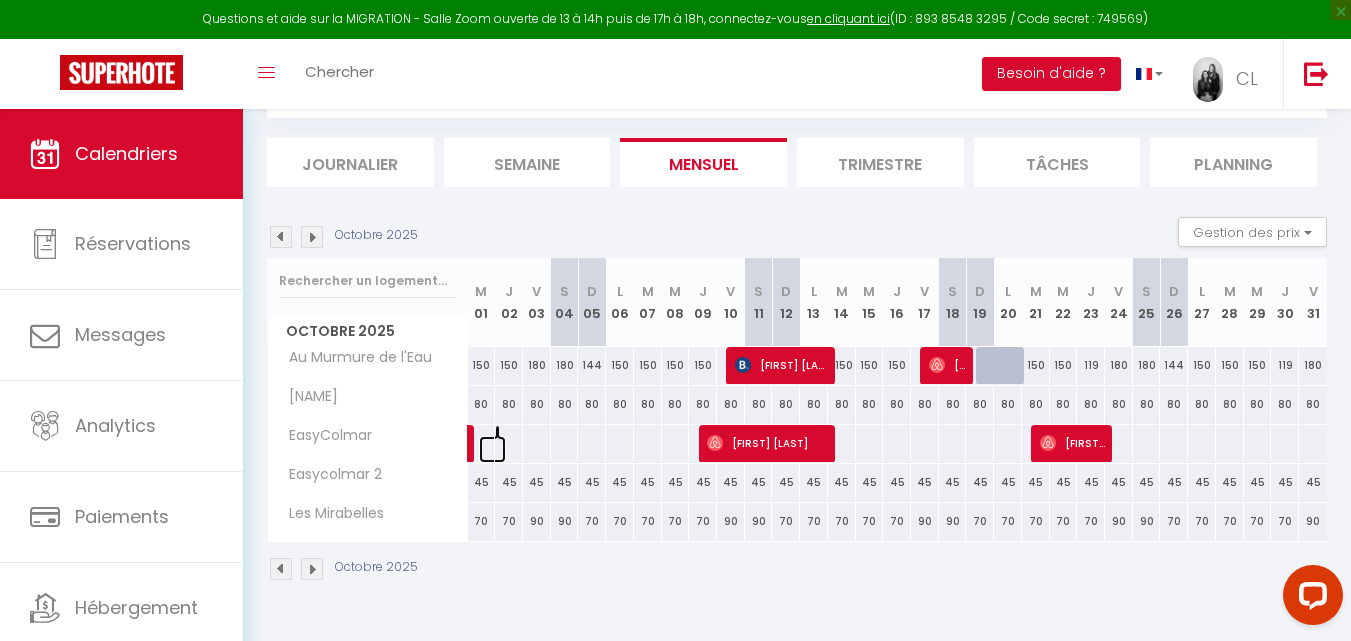 click at bounding box center [493, 449] 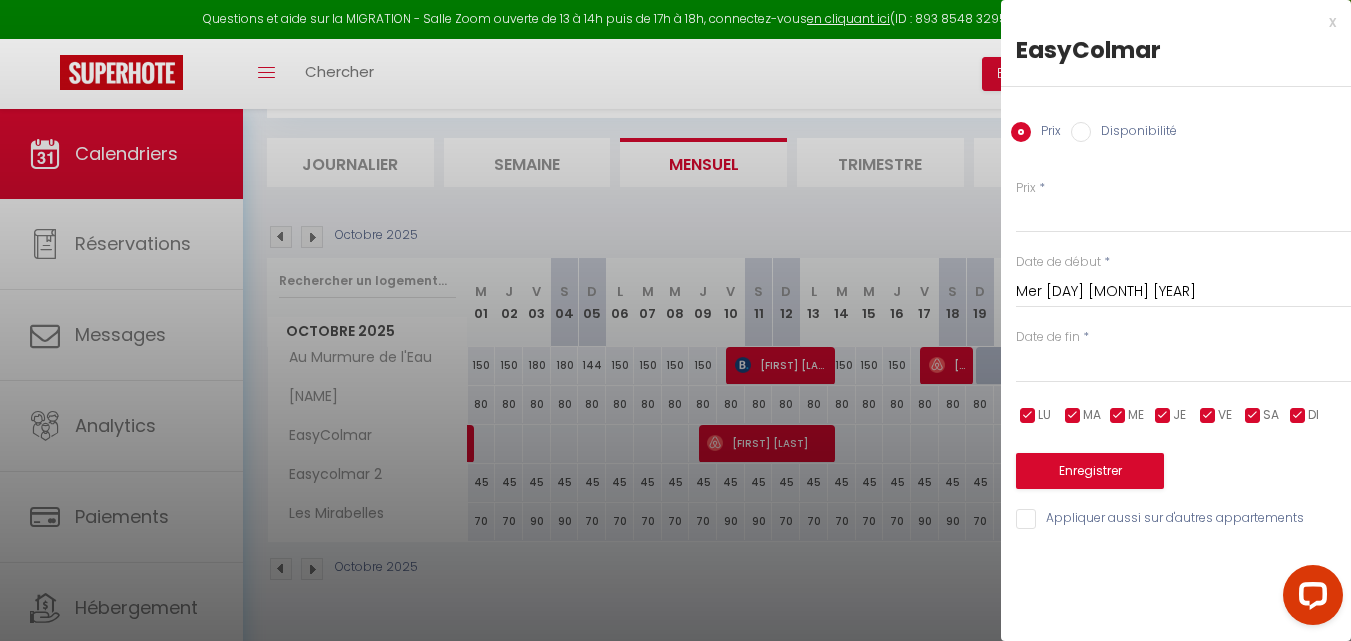 click at bounding box center (1183, 367) 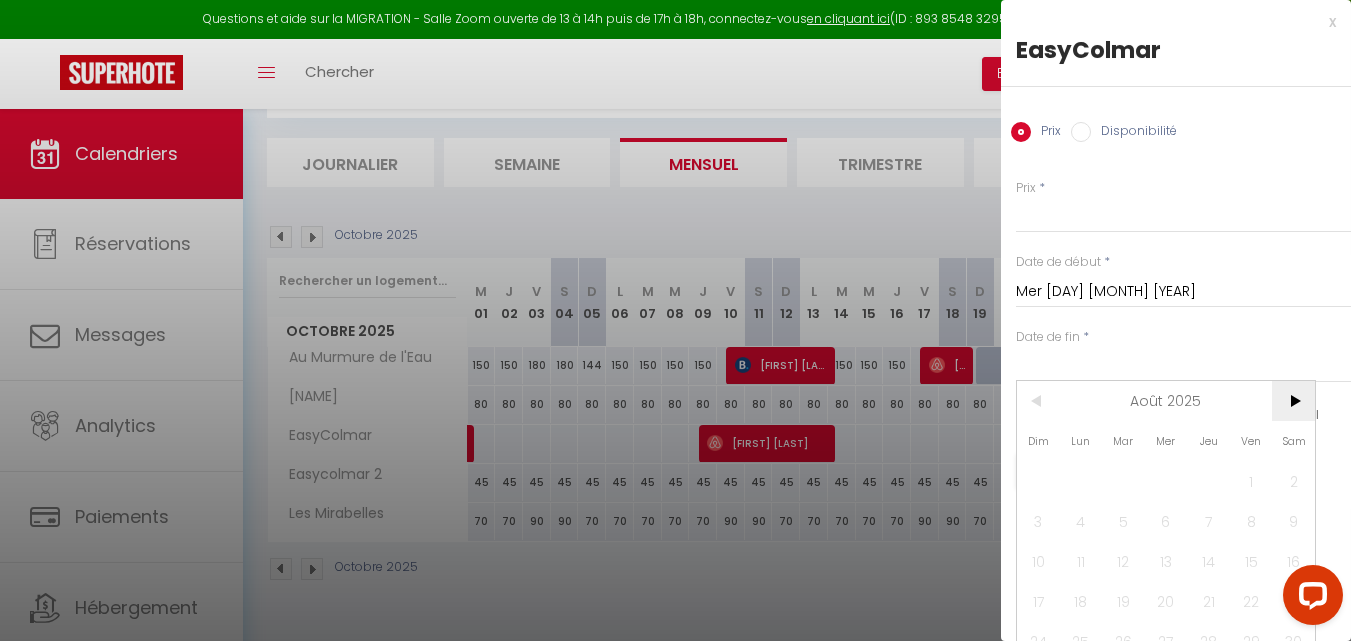 click on ">" at bounding box center [1293, 401] 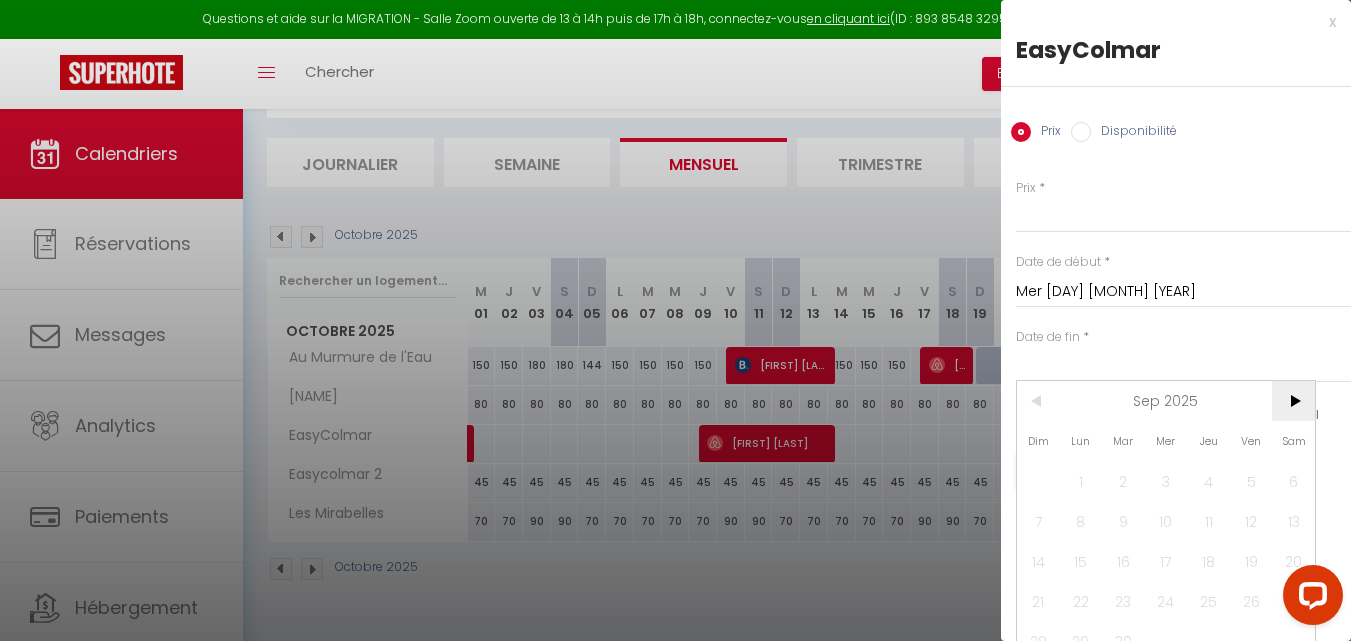 click on ">" at bounding box center [1293, 401] 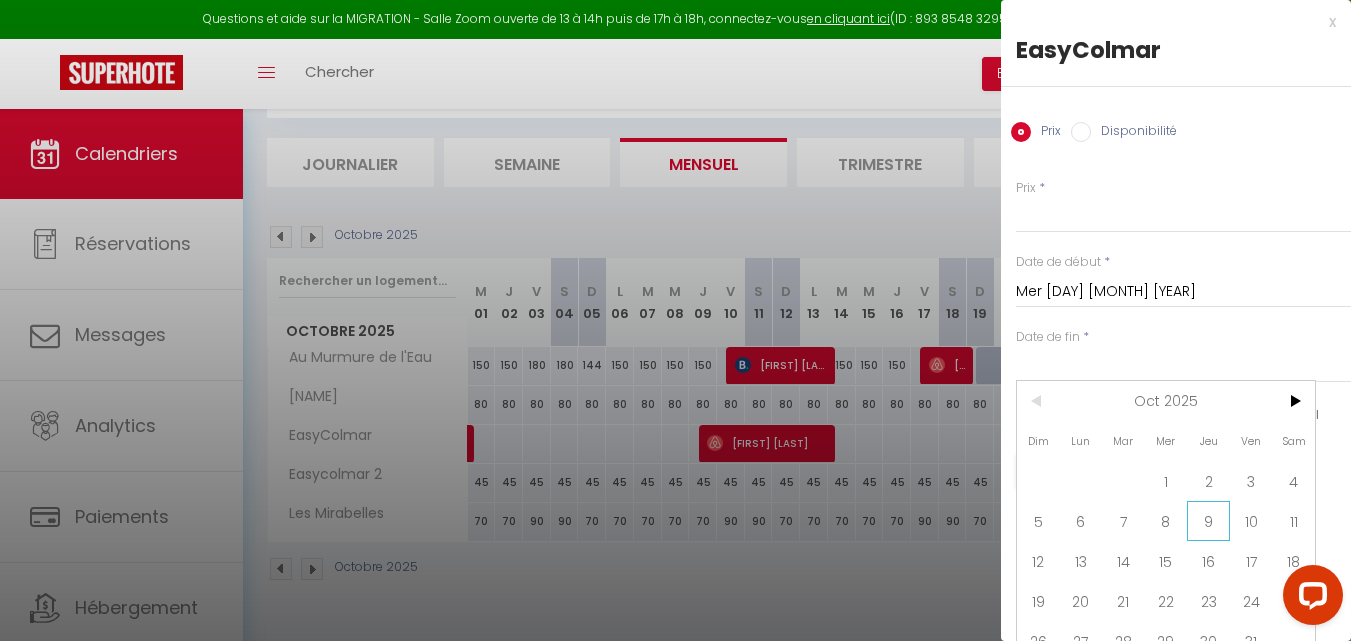 click on "9" at bounding box center [1208, 521] 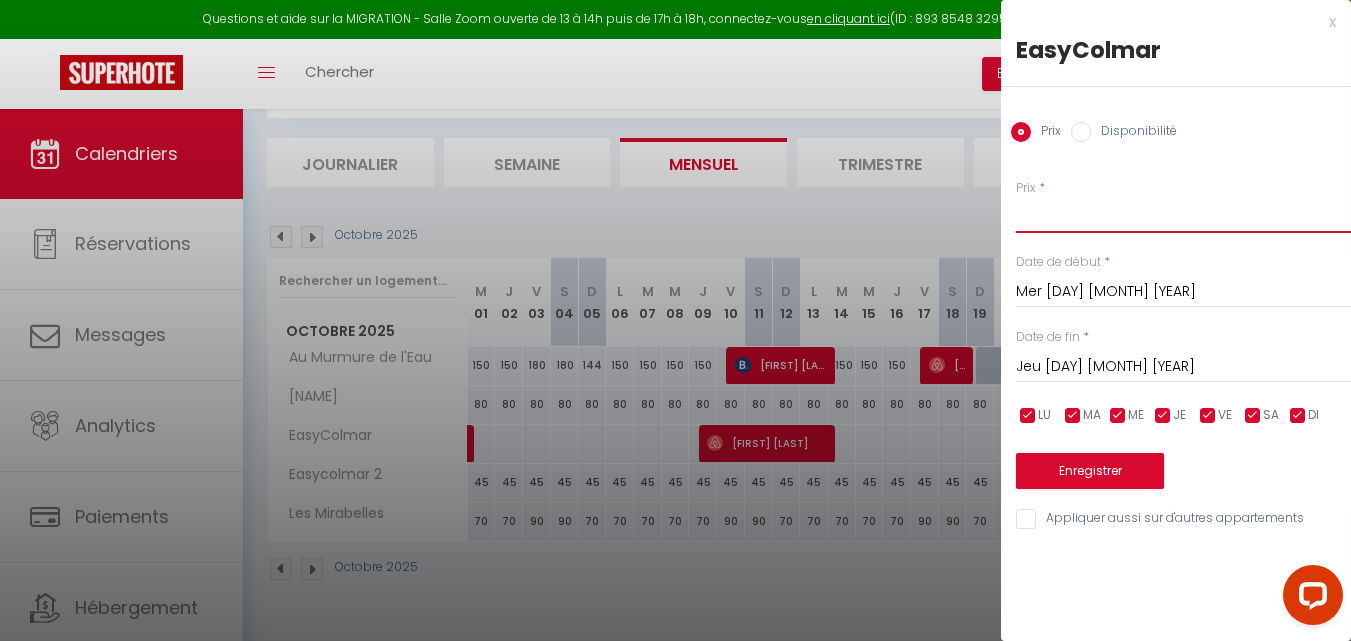 click on "Prix" at bounding box center (1183, 215) 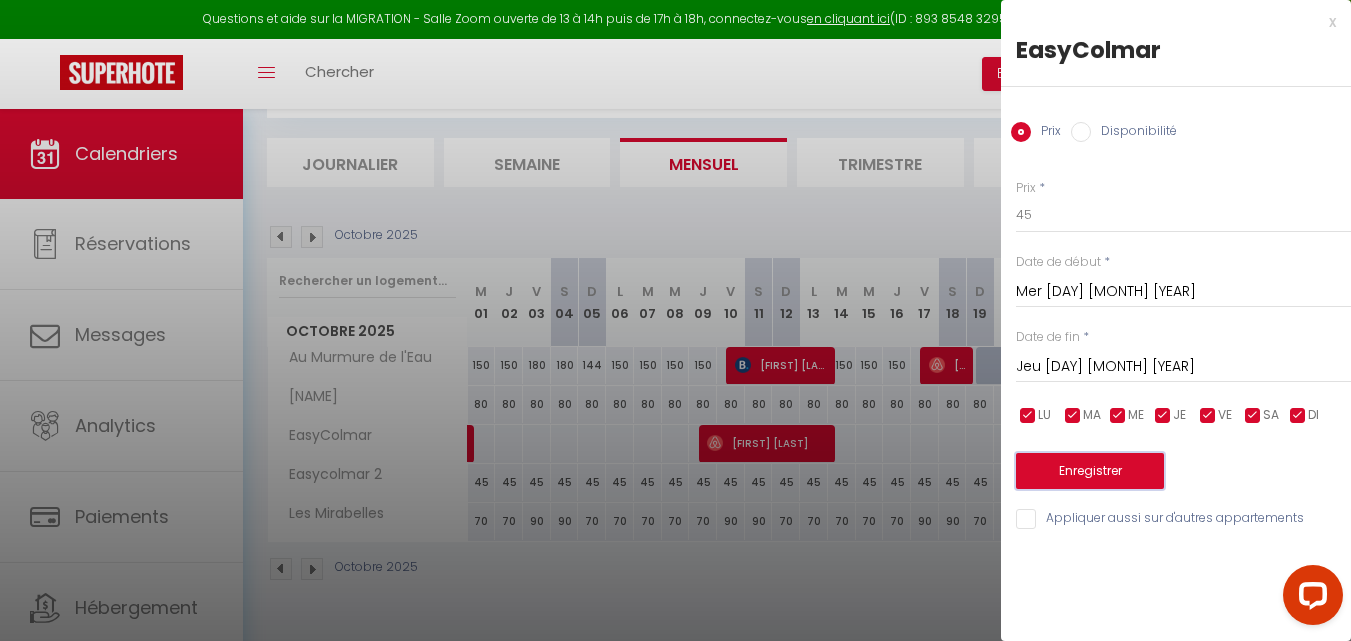 click on "Enregistrer" at bounding box center [1090, 471] 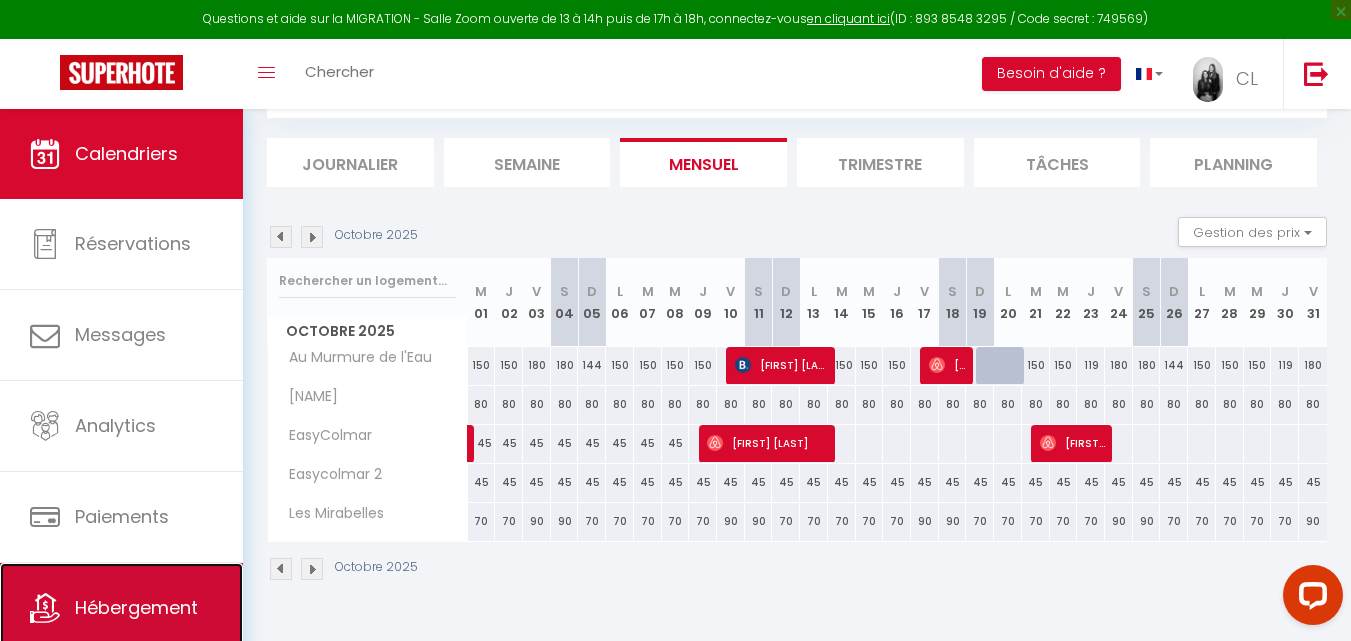 click on "Hébergement" at bounding box center (136, 607) 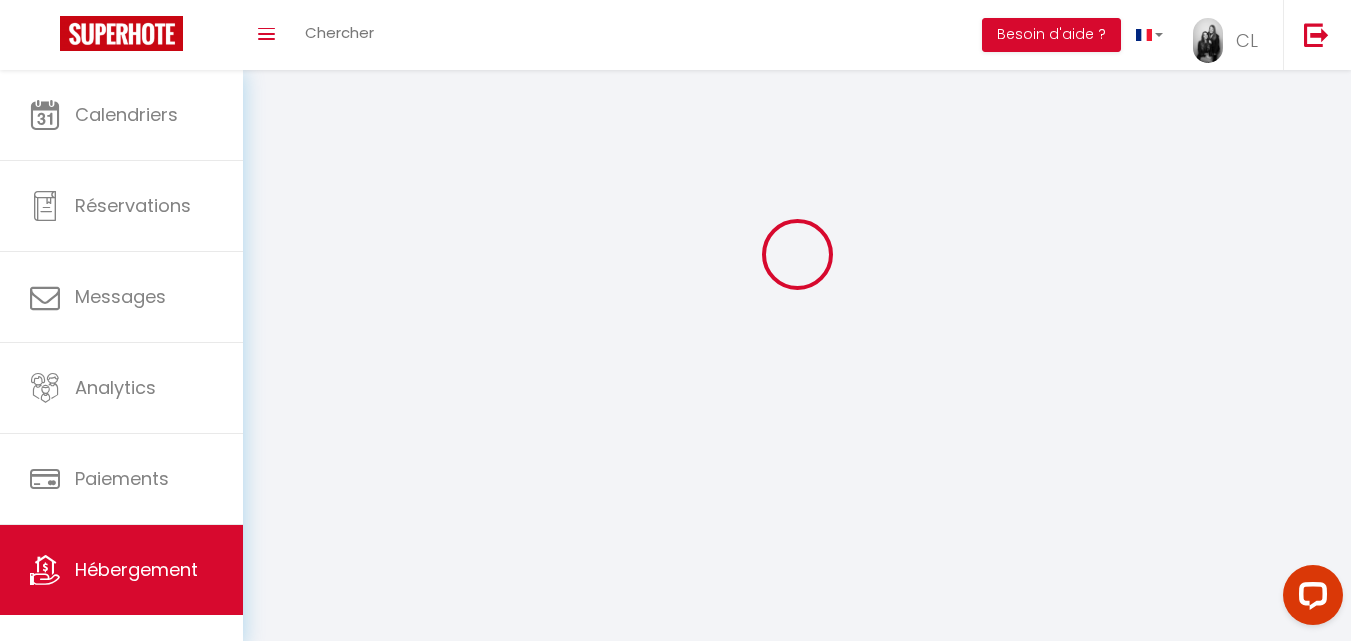 scroll, scrollTop: 0, scrollLeft: 0, axis: both 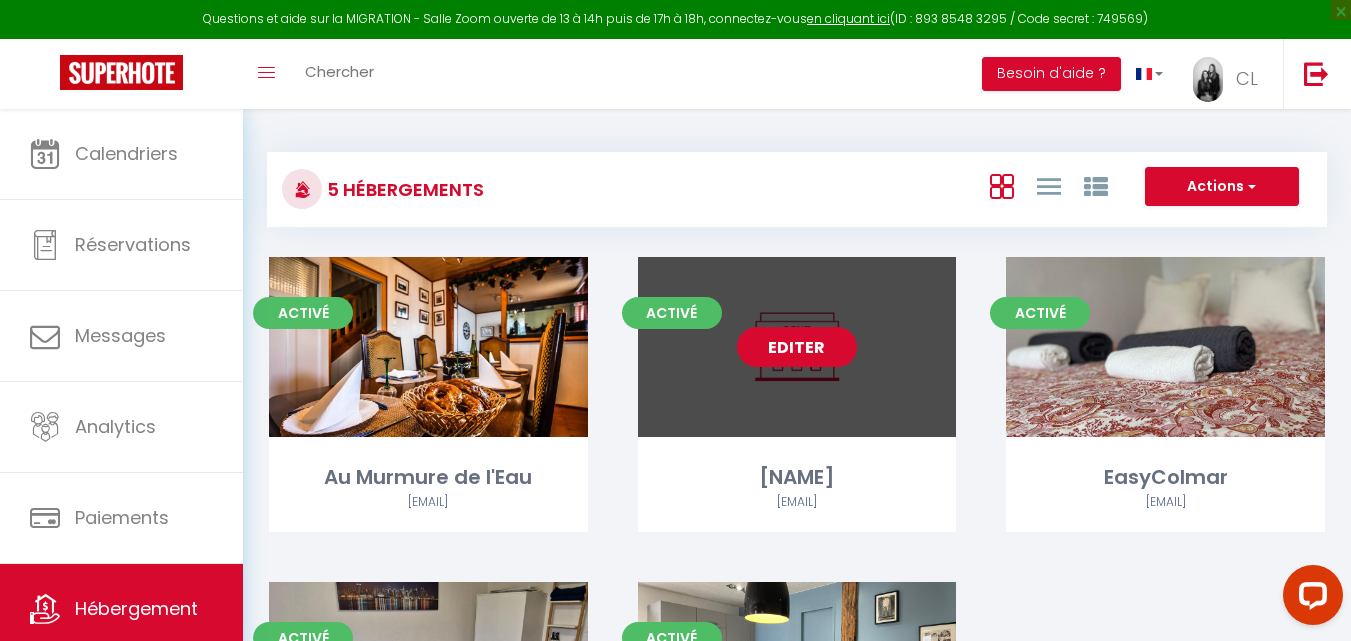 click on "Editer" at bounding box center [797, 347] 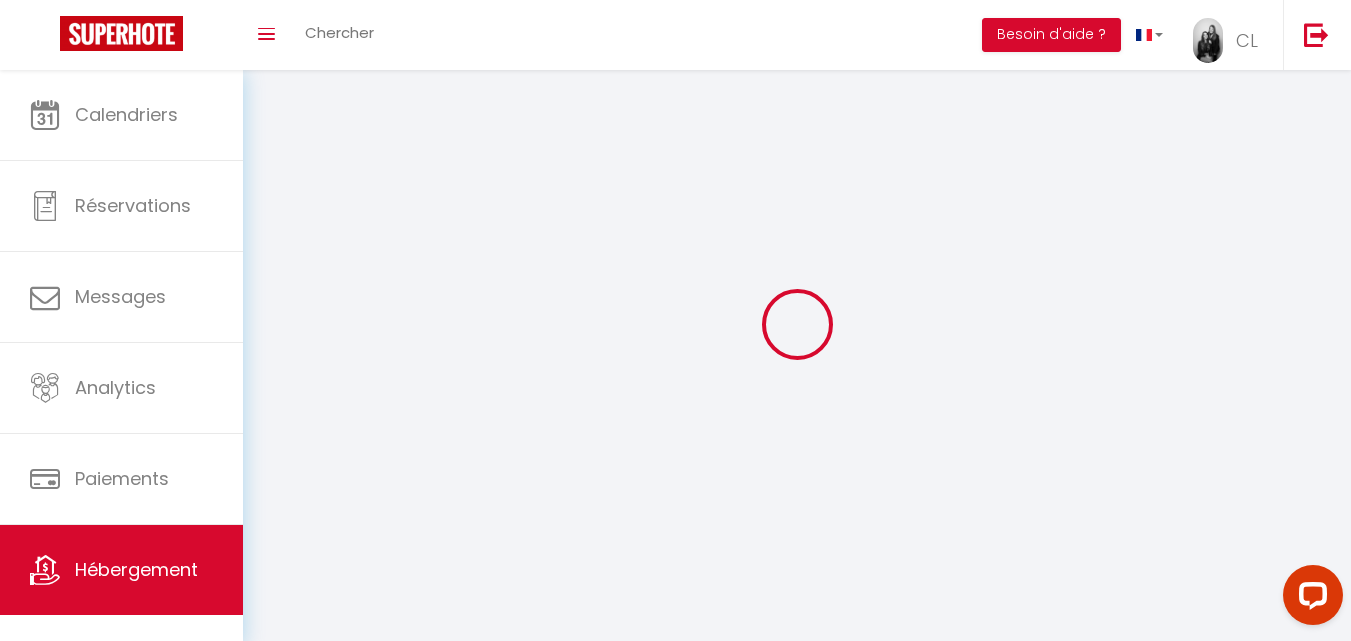 select on "1" 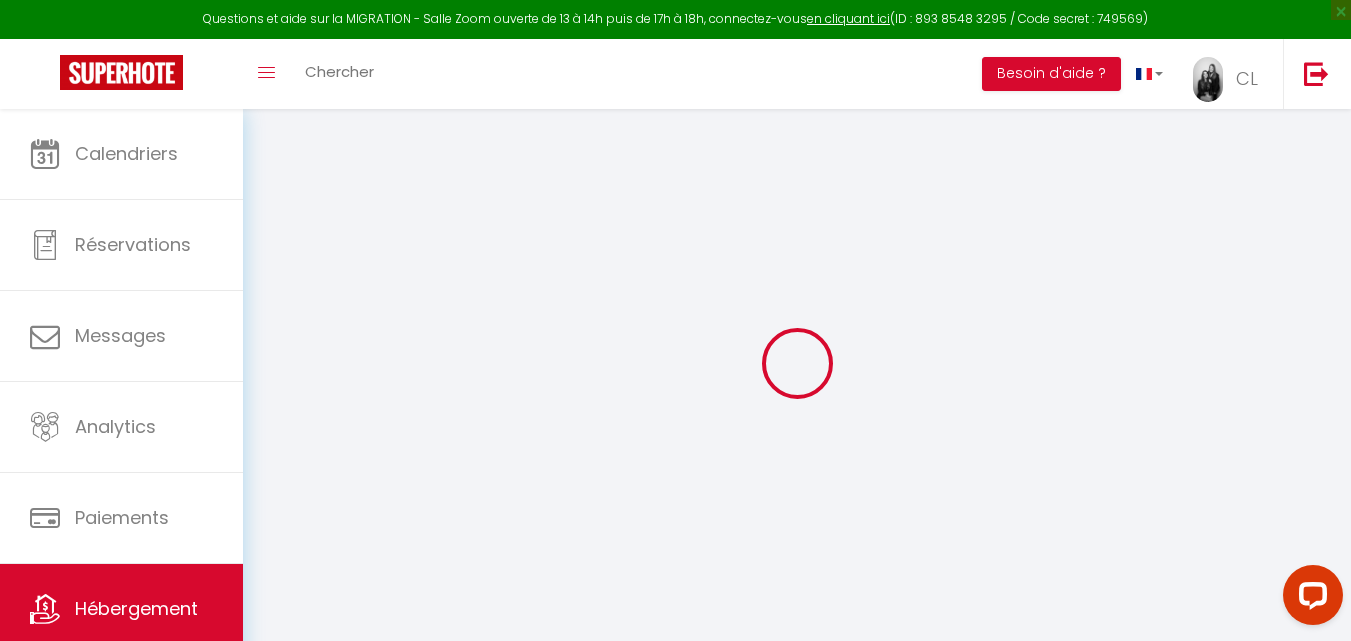 select 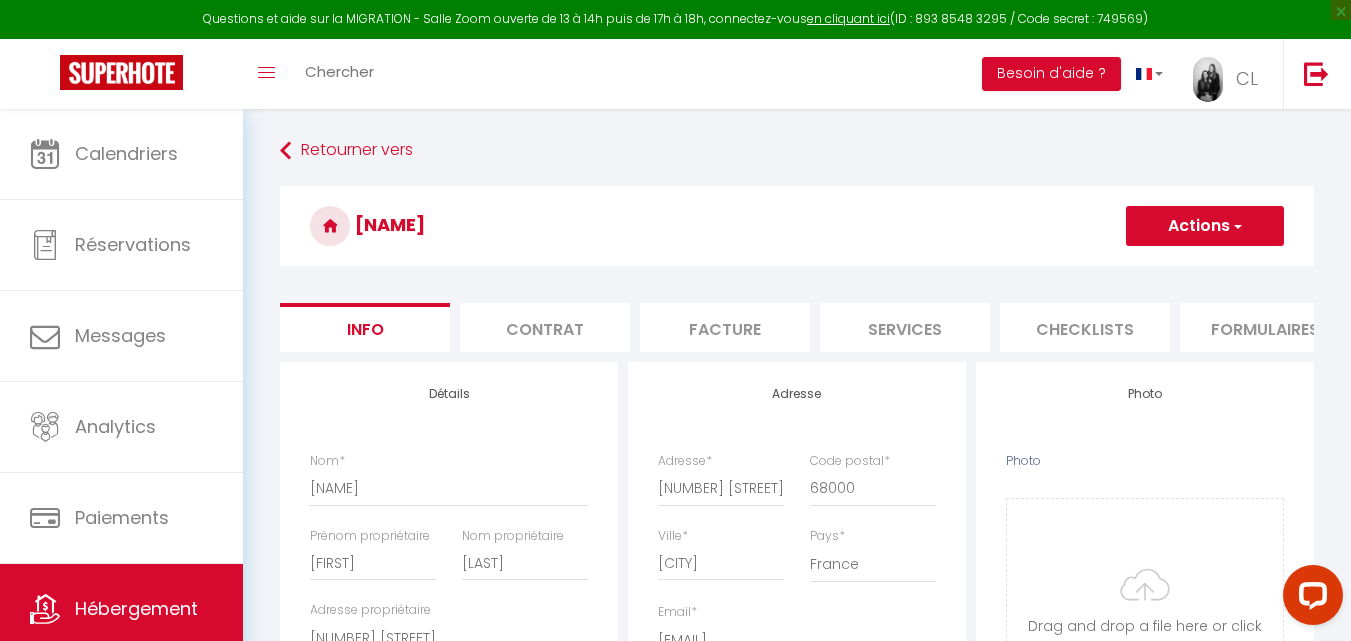 select 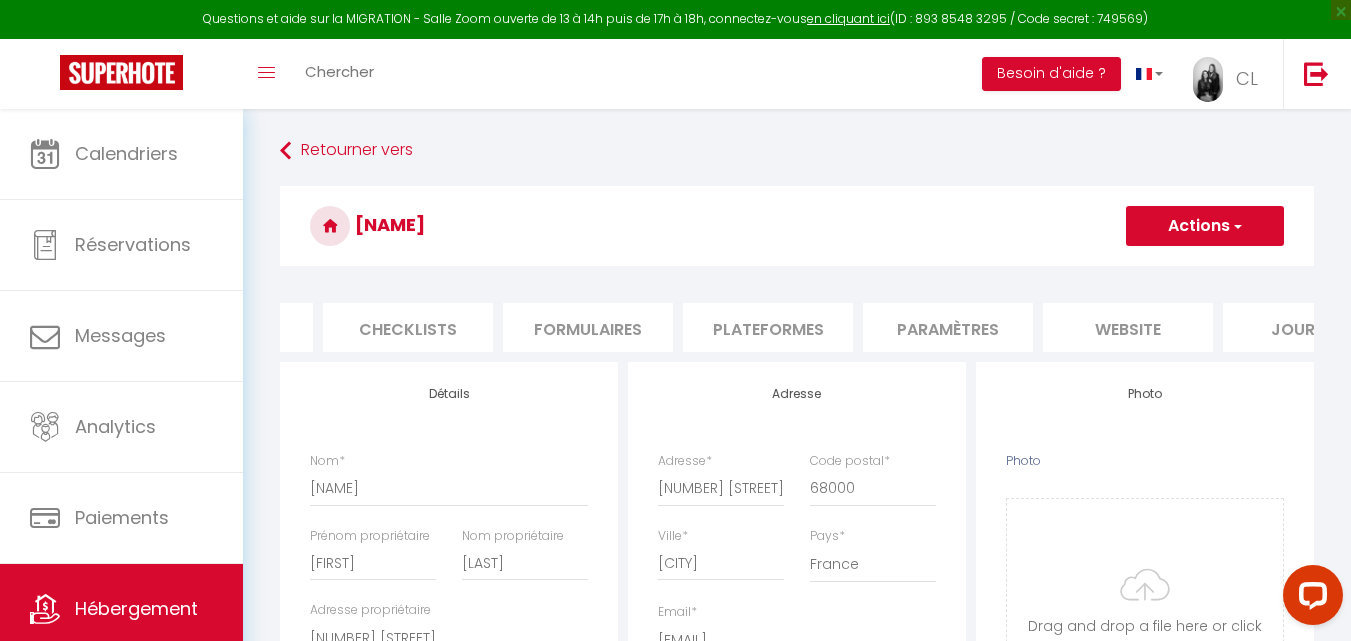 scroll, scrollTop: 0, scrollLeft: 680, axis: horizontal 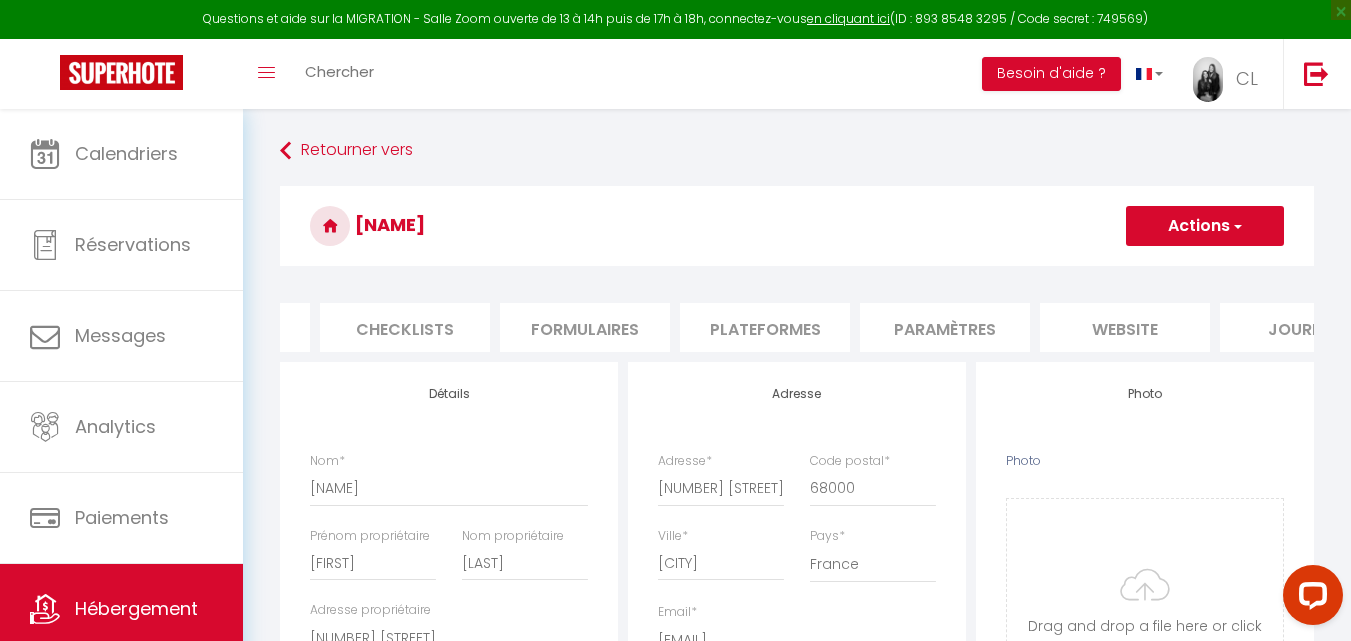click on "Paramètres" at bounding box center (945, 327) 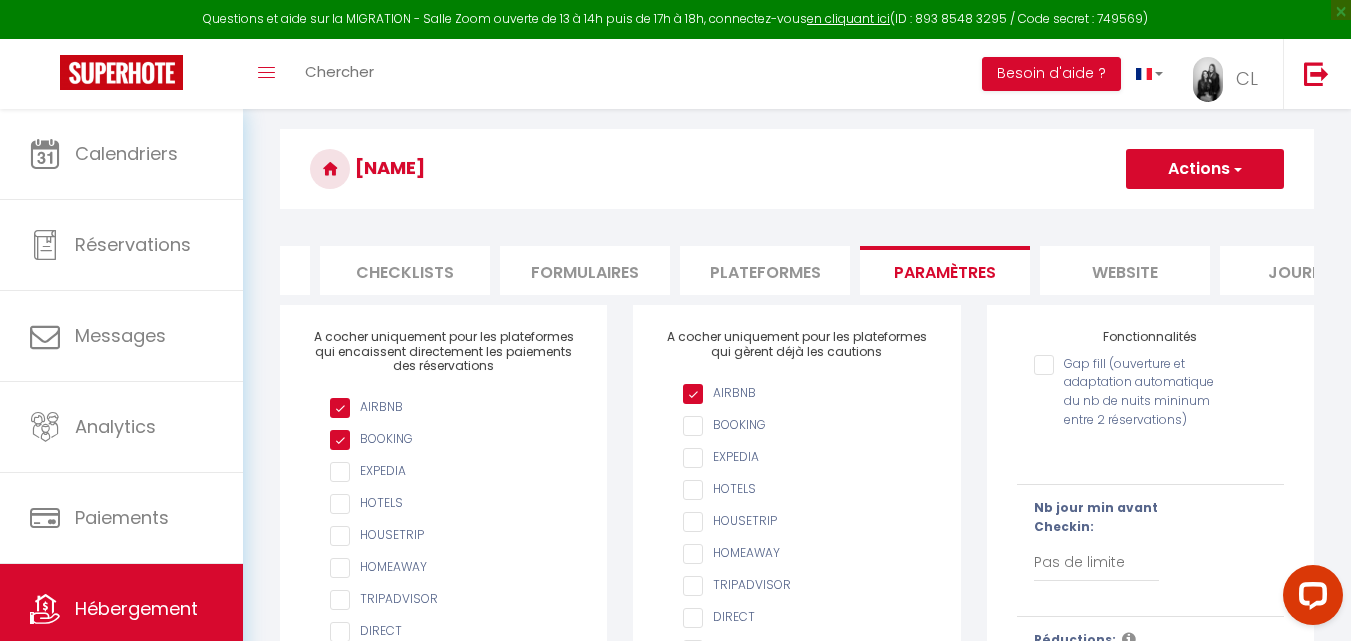 scroll, scrollTop: 44, scrollLeft: 0, axis: vertical 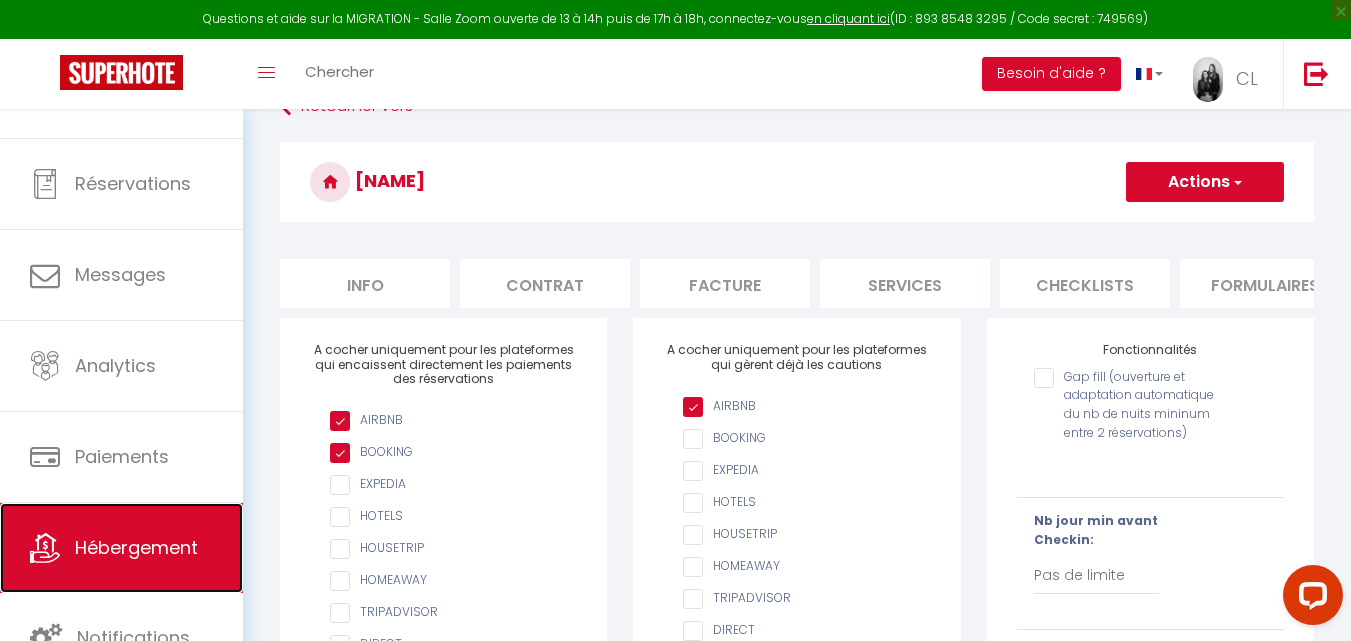 click on "Hébergement" at bounding box center [121, 548] 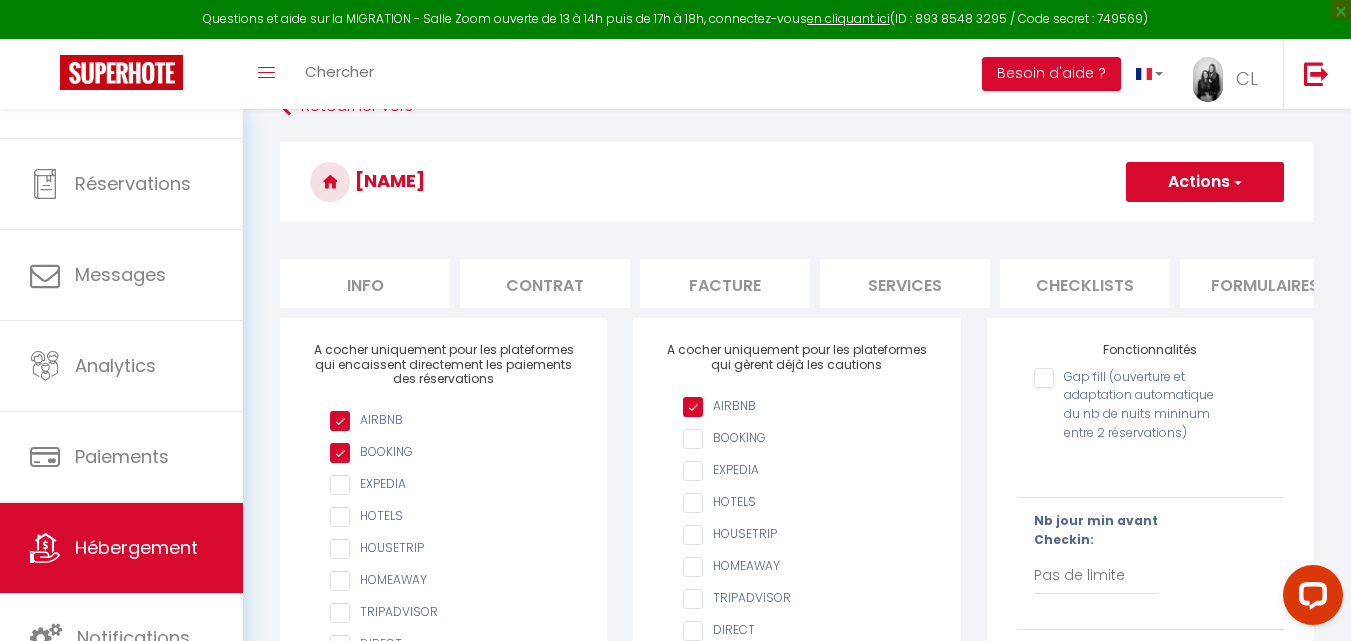 scroll, scrollTop: 0, scrollLeft: 0, axis: both 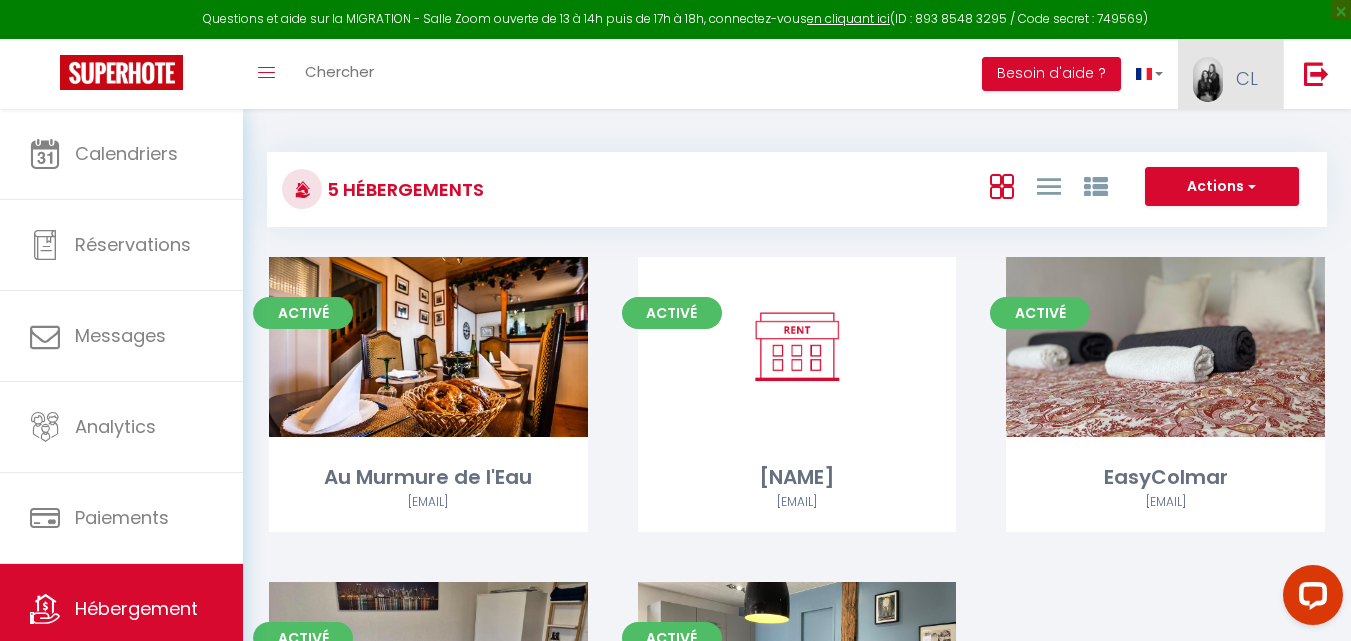 click at bounding box center [1208, 79] 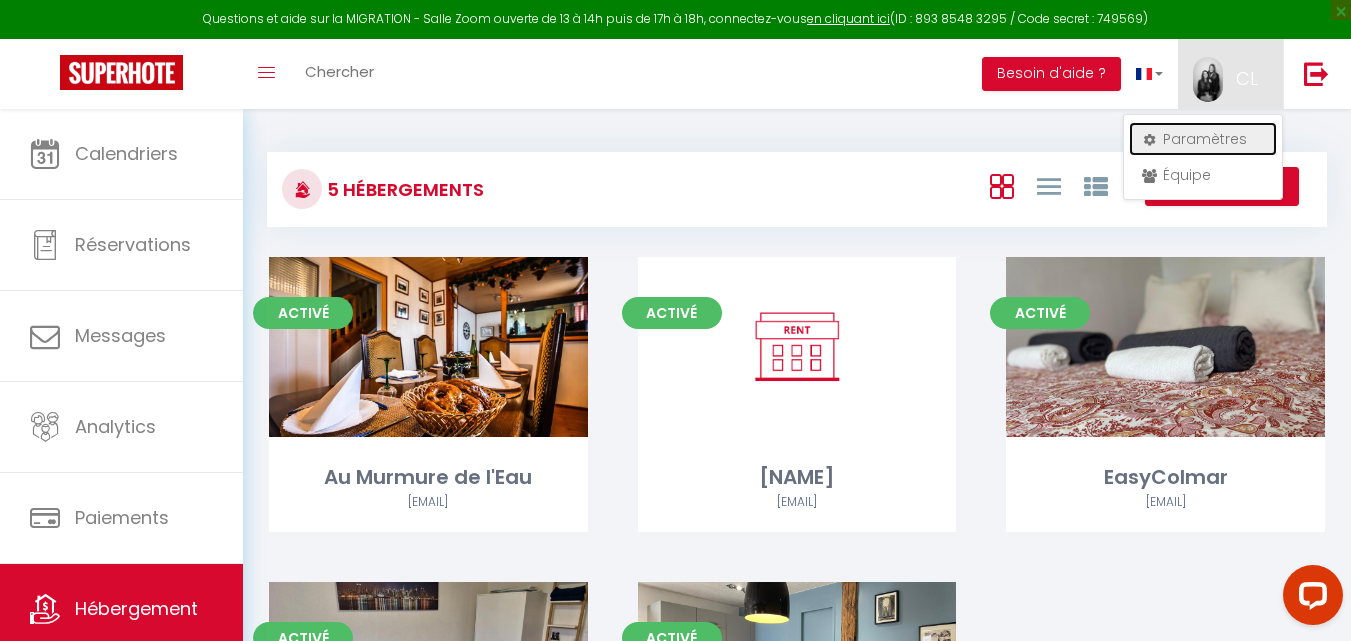 click on "Paramètres" at bounding box center [1203, 139] 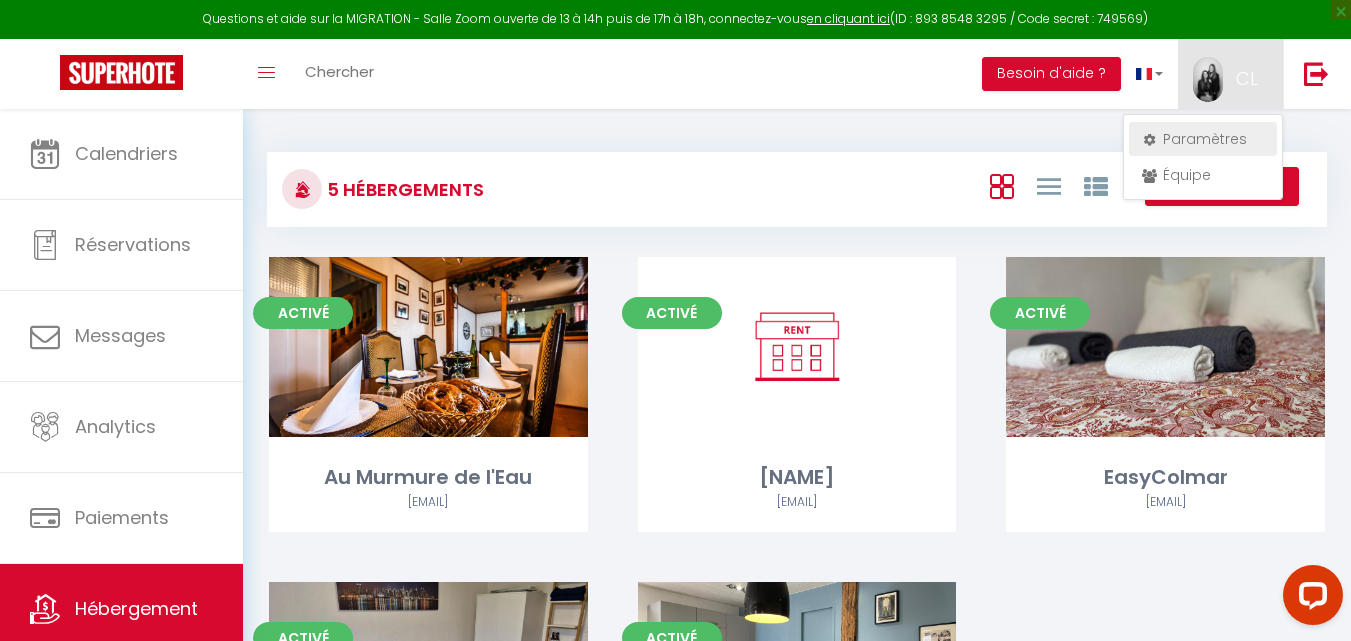 select on "fr" 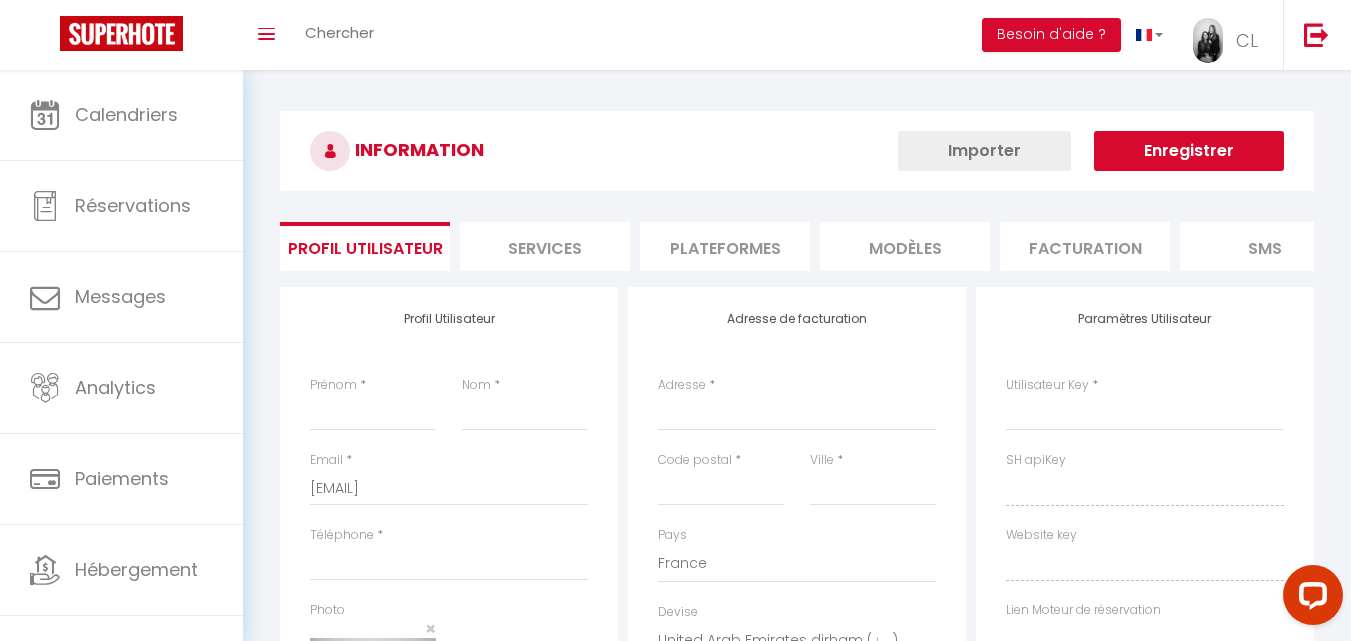 type on "CL" 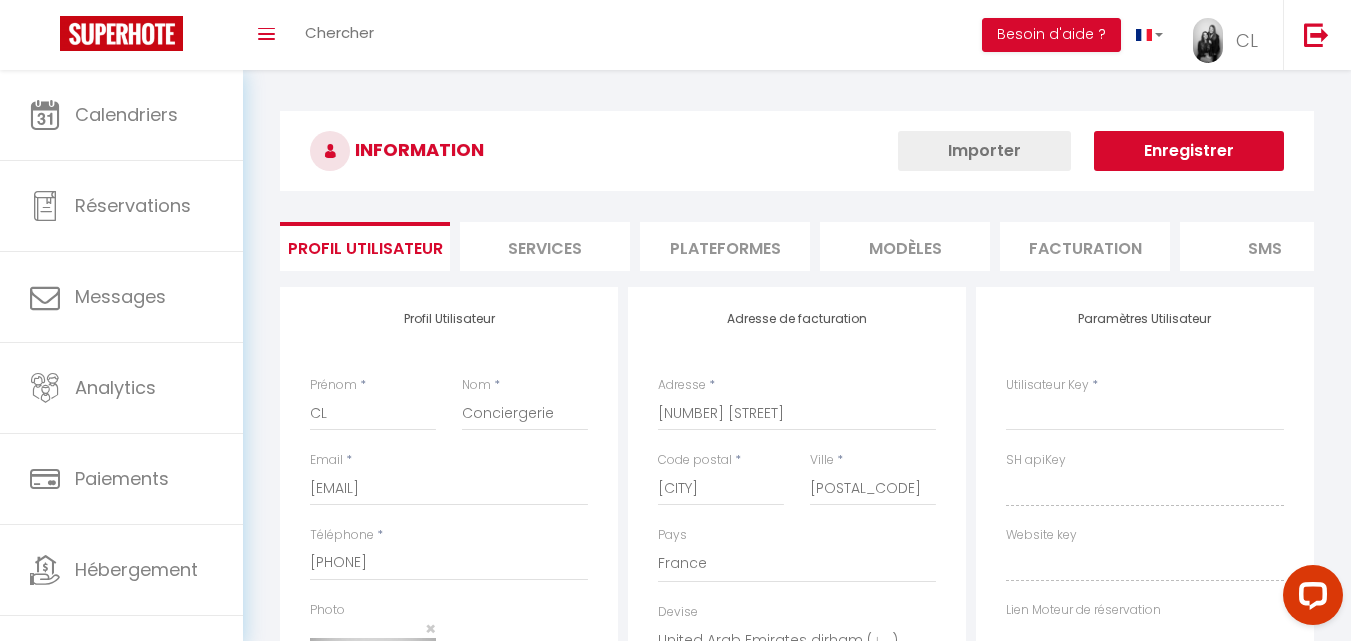 select on "28" 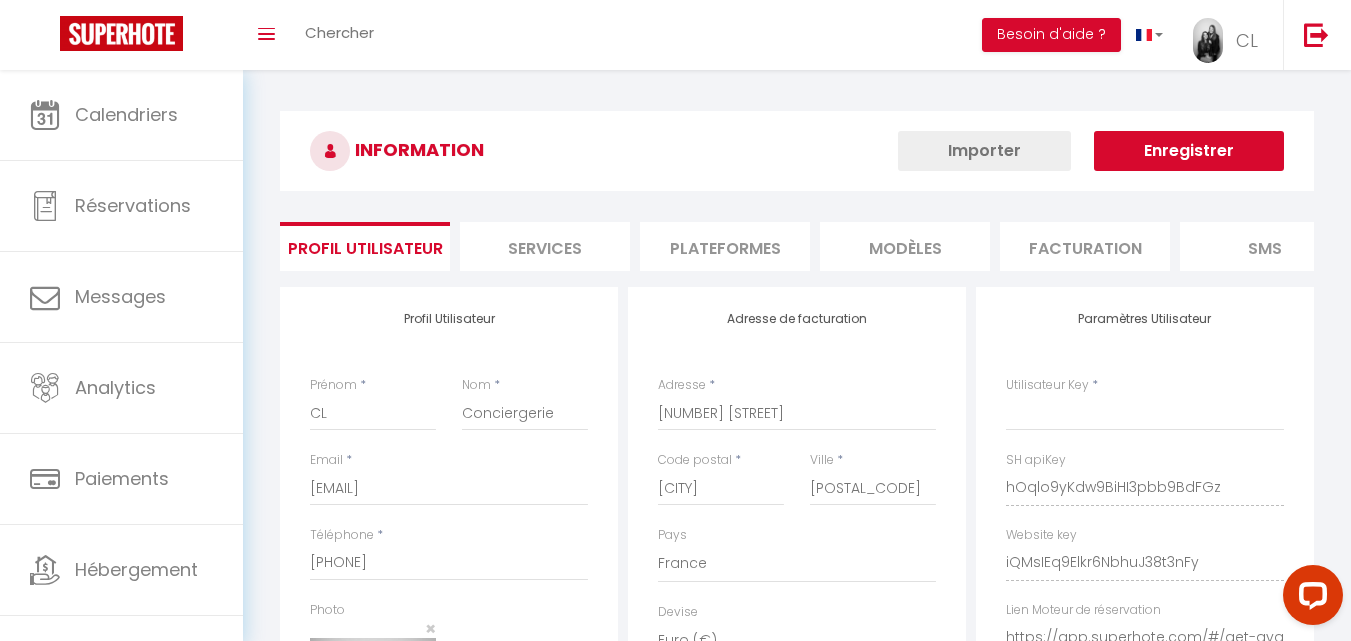 type on "hOqlo9yKdw9BiHI3pbb9BdFGz" 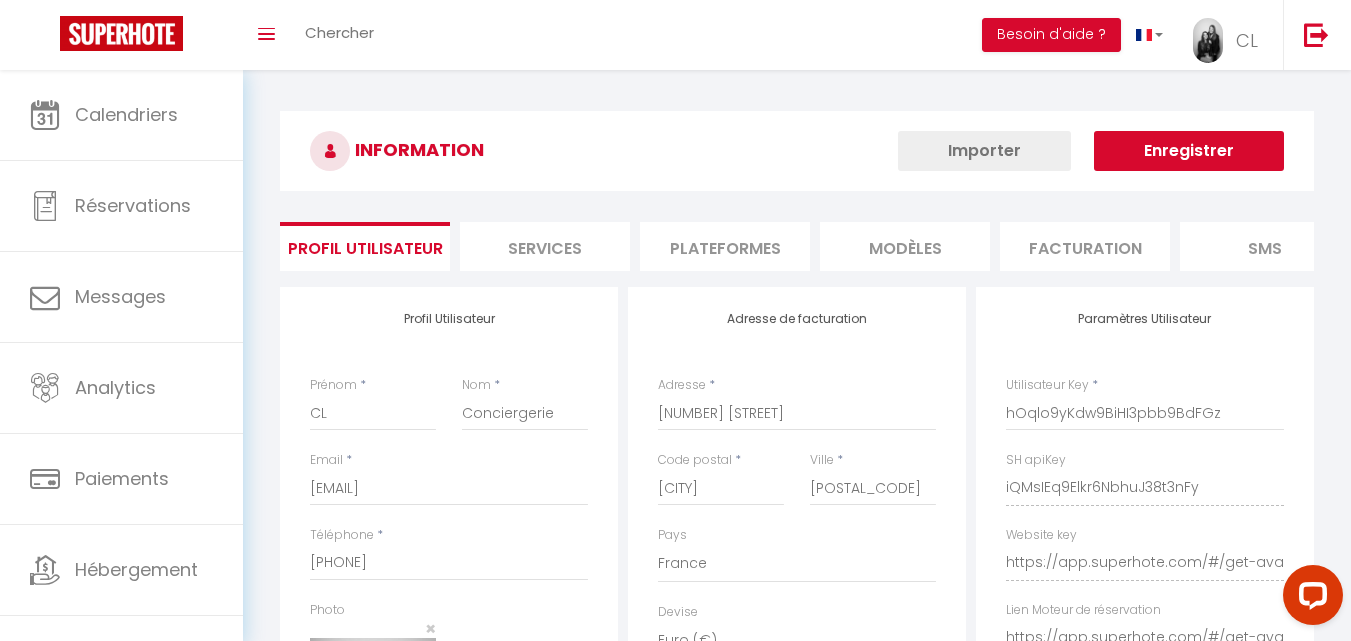 select on "fr" 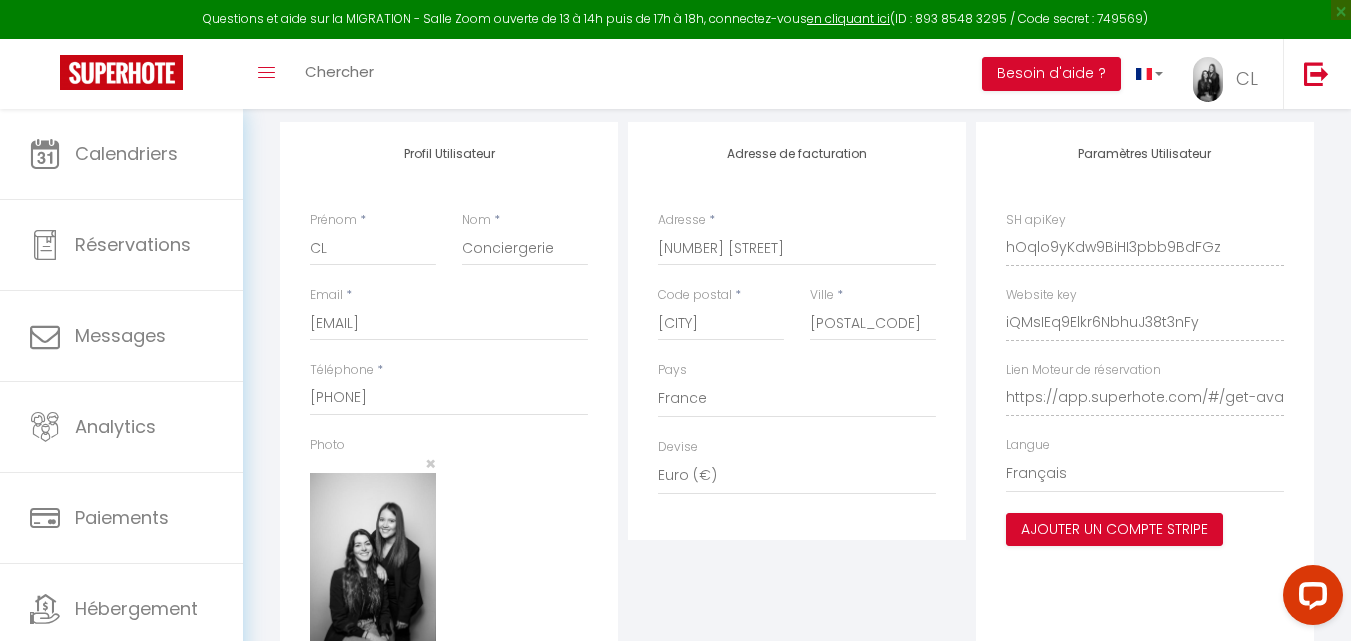 scroll, scrollTop: 0, scrollLeft: 0, axis: both 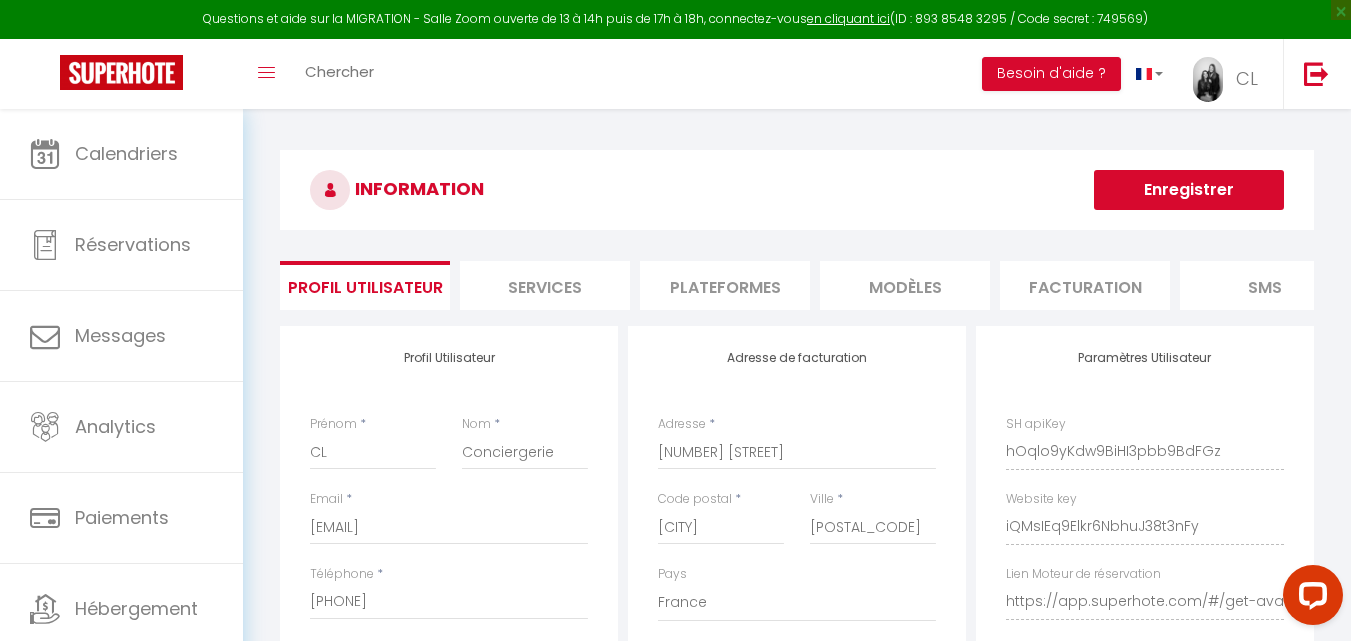 click on "Plateformes" at bounding box center [725, 285] 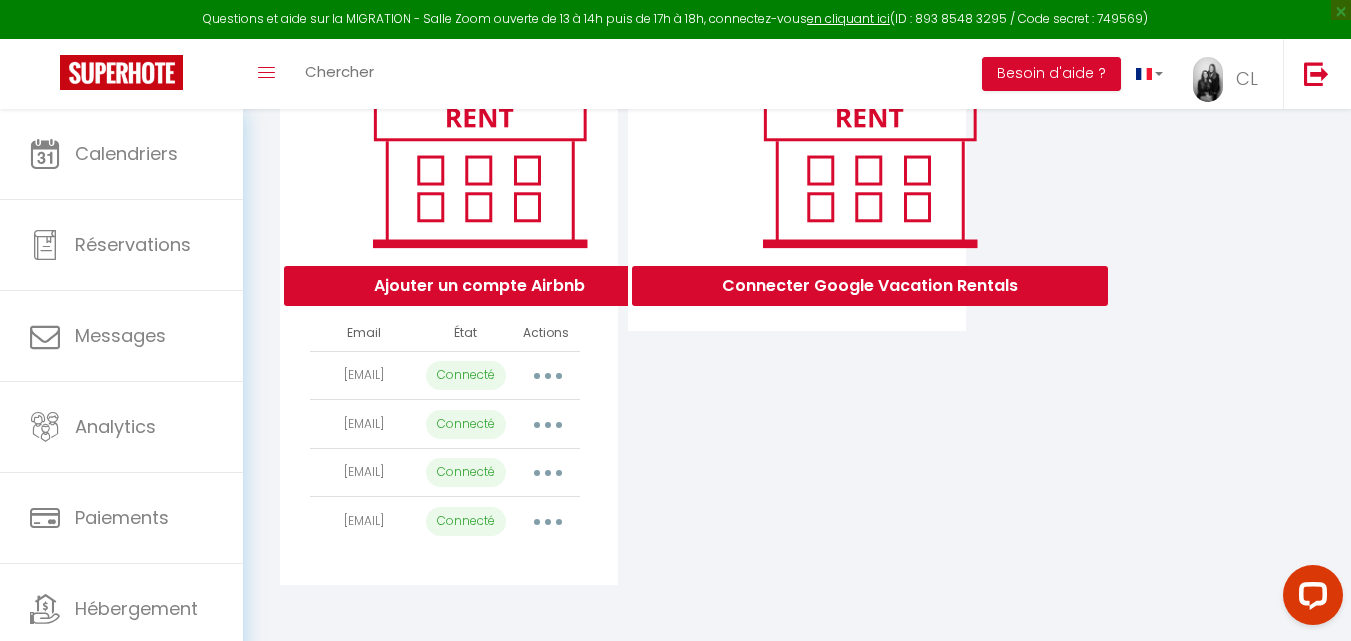 scroll, scrollTop: 313, scrollLeft: 0, axis: vertical 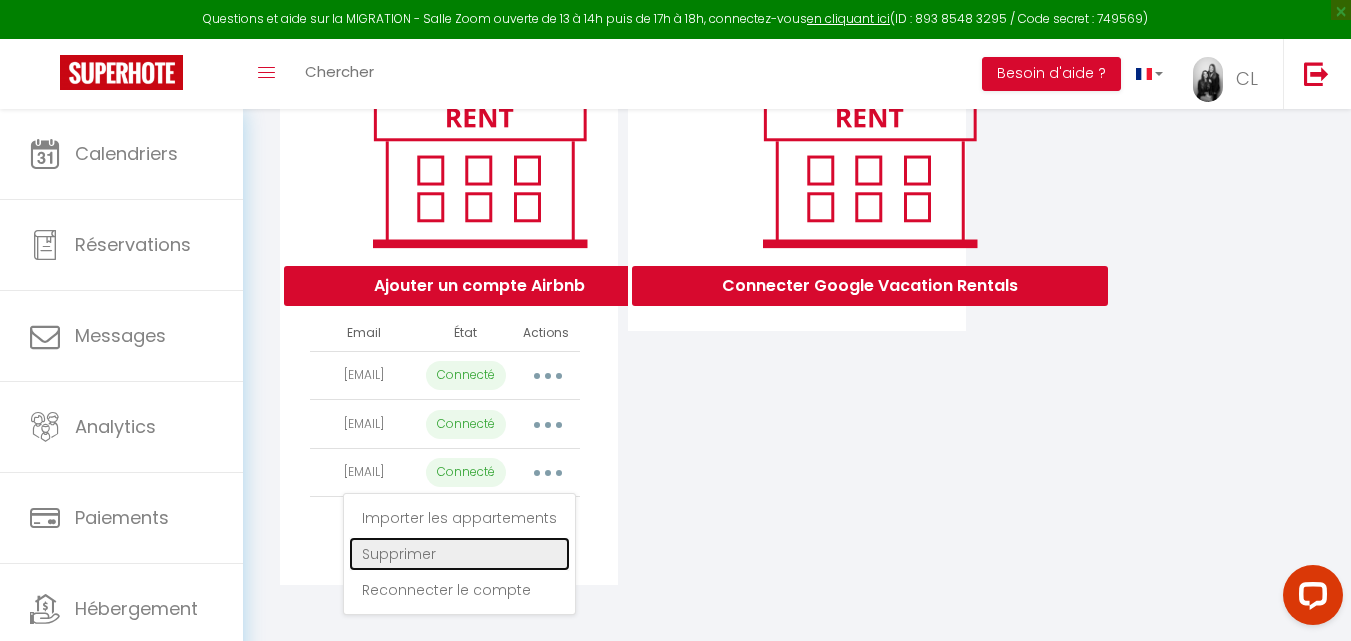 click on "Supprimer" at bounding box center (459, 554) 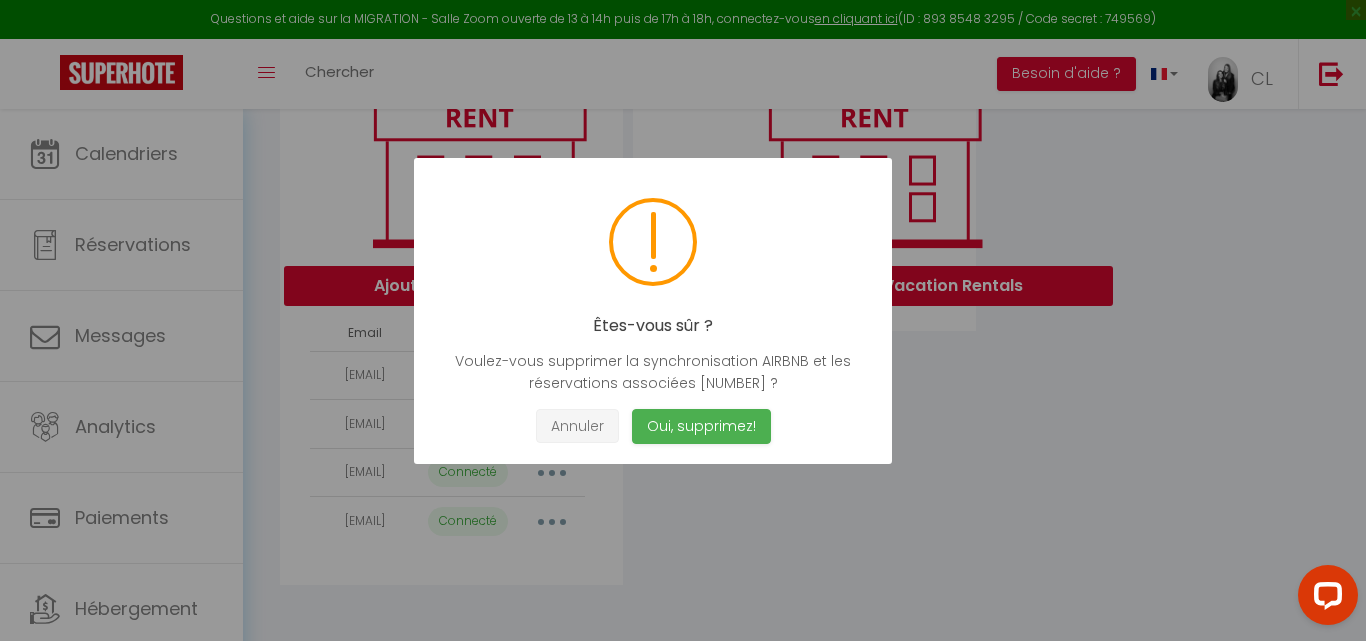 click on "Annuler" at bounding box center [577, 426] 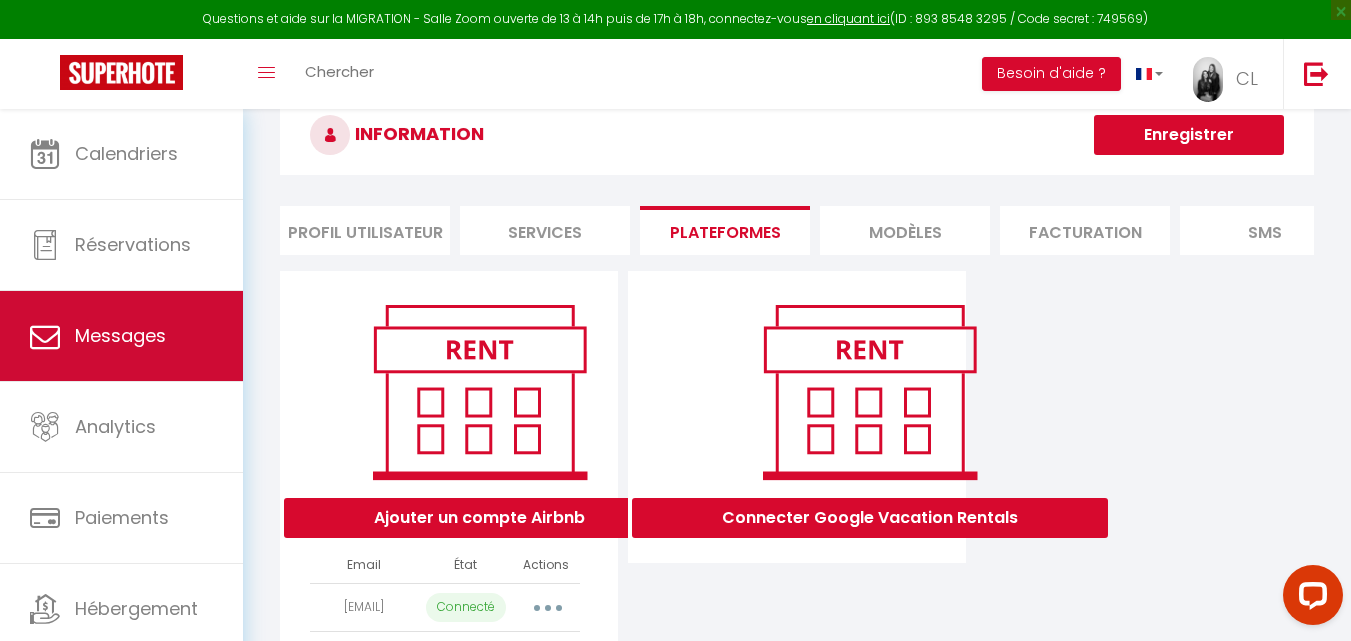 scroll, scrollTop: 50, scrollLeft: 0, axis: vertical 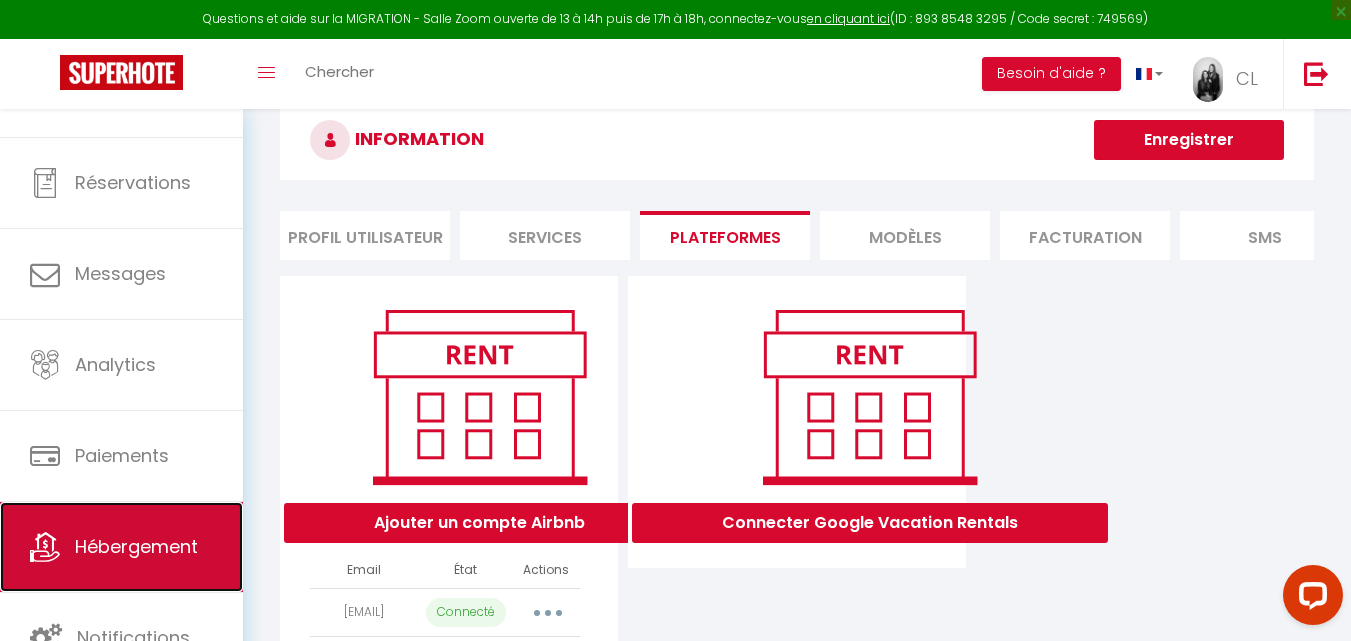 click on "Hébergement" at bounding box center [121, 547] 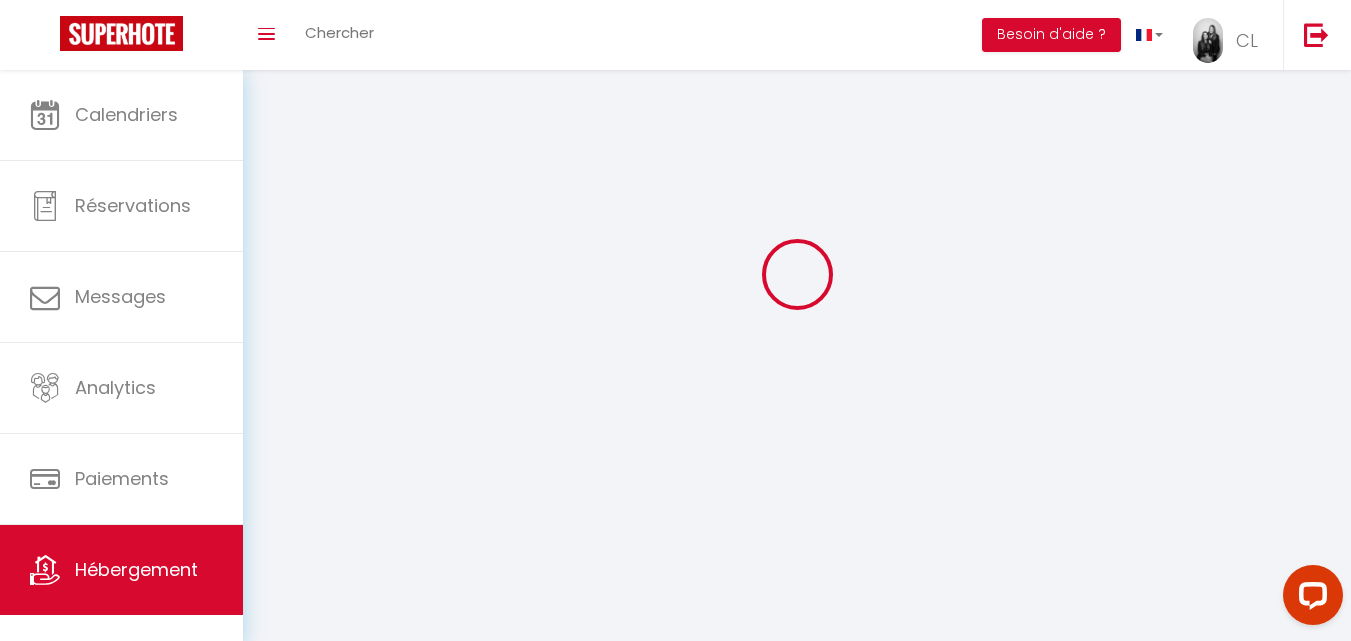 scroll, scrollTop: 0, scrollLeft: 0, axis: both 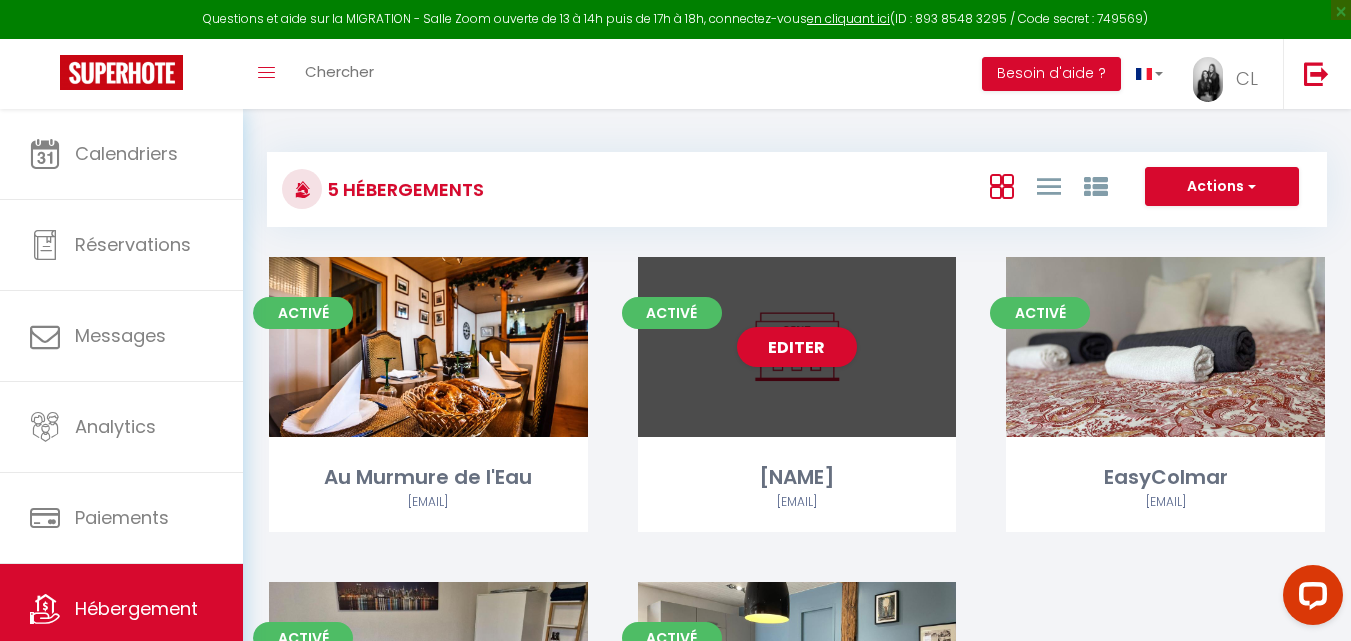 click on "Editer" at bounding box center (797, 347) 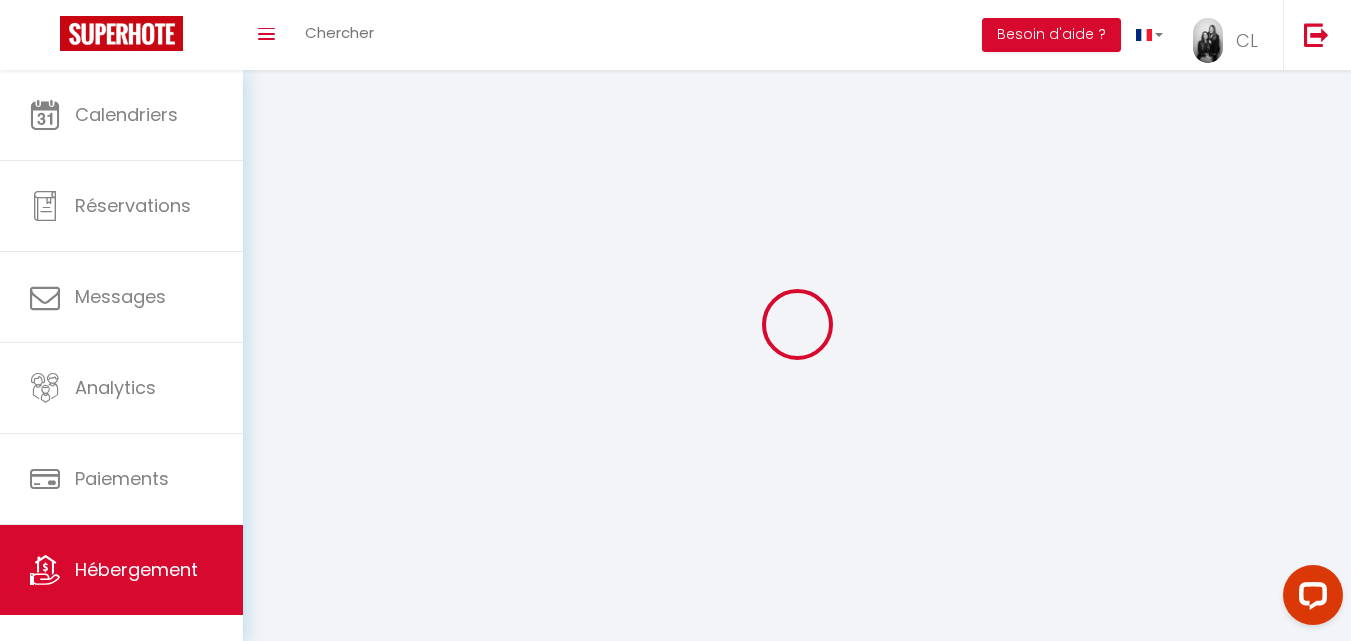 select 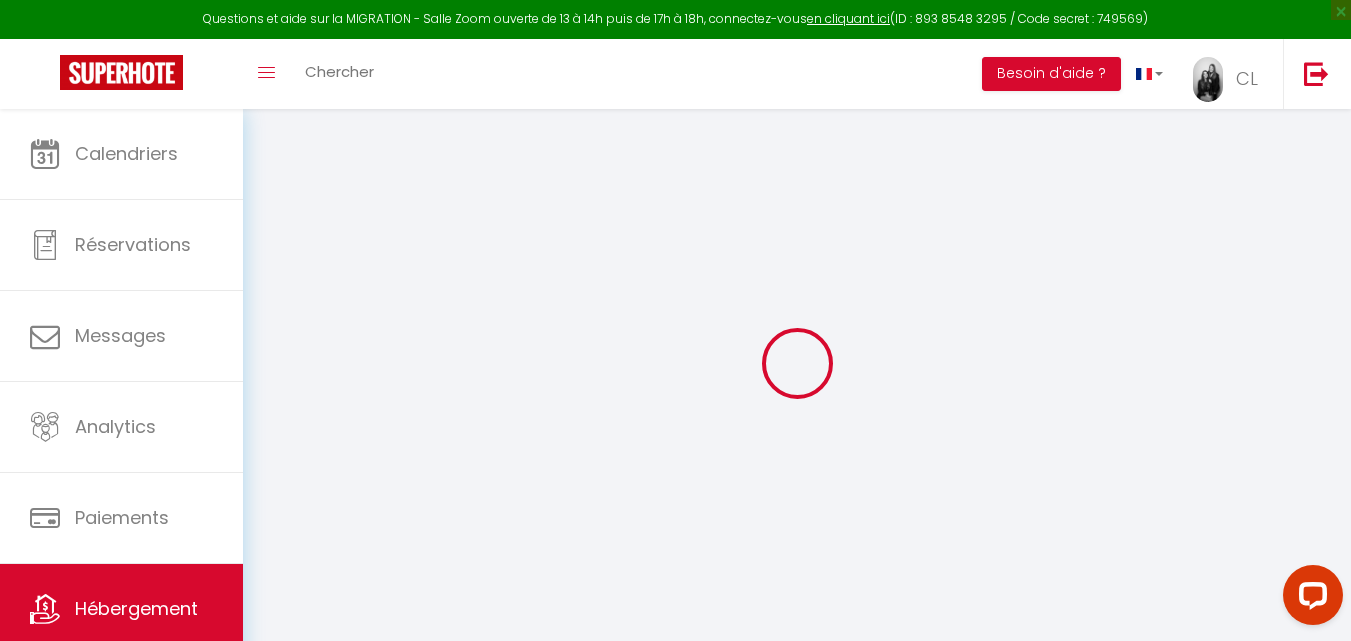 select 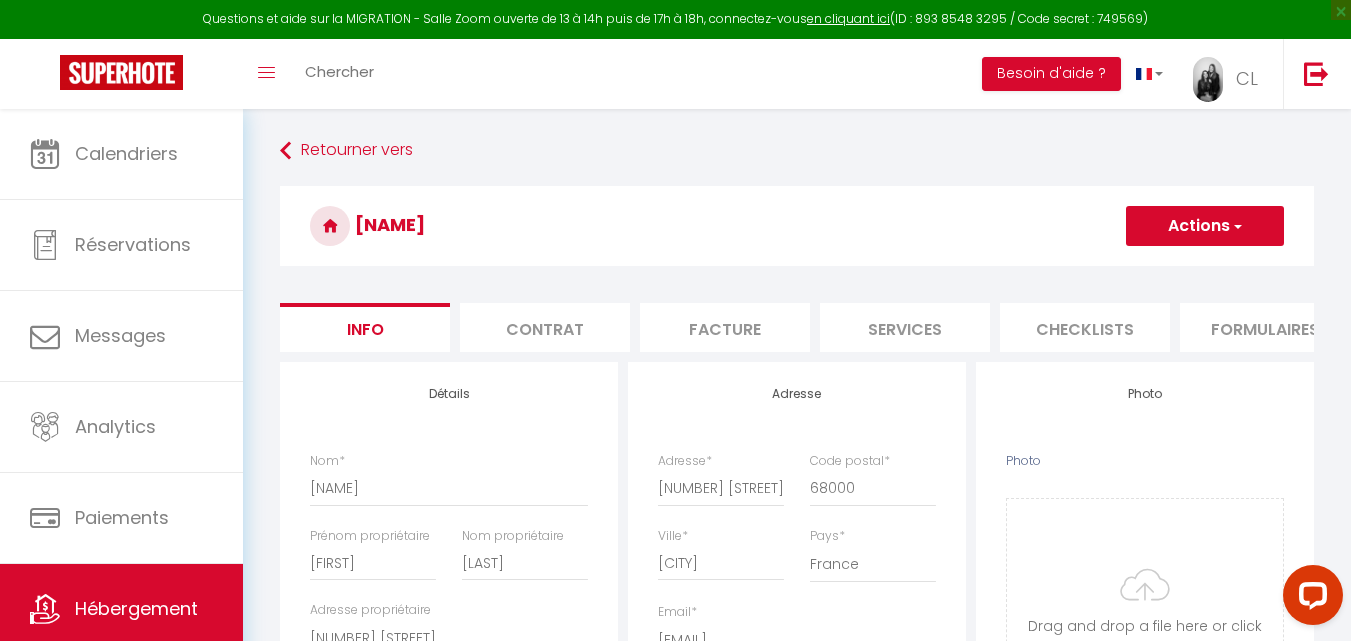 click on "Actions" at bounding box center [1205, 226] 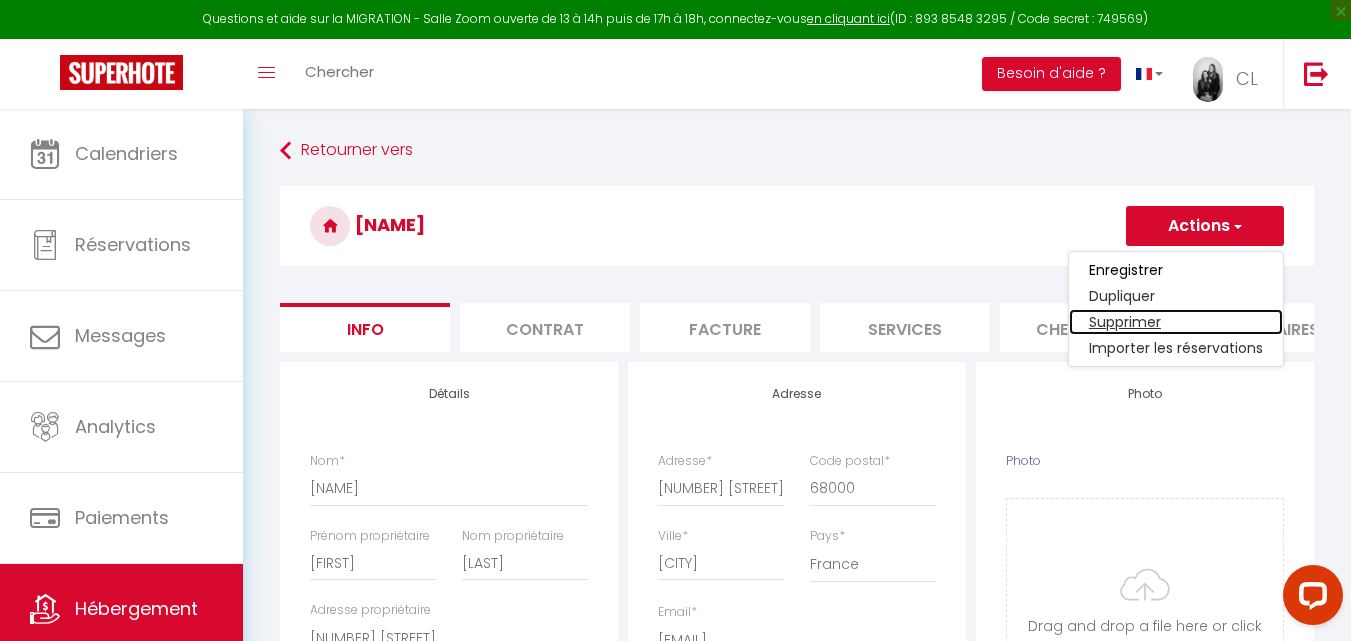 click on "Supprimer" at bounding box center (1176, 322) 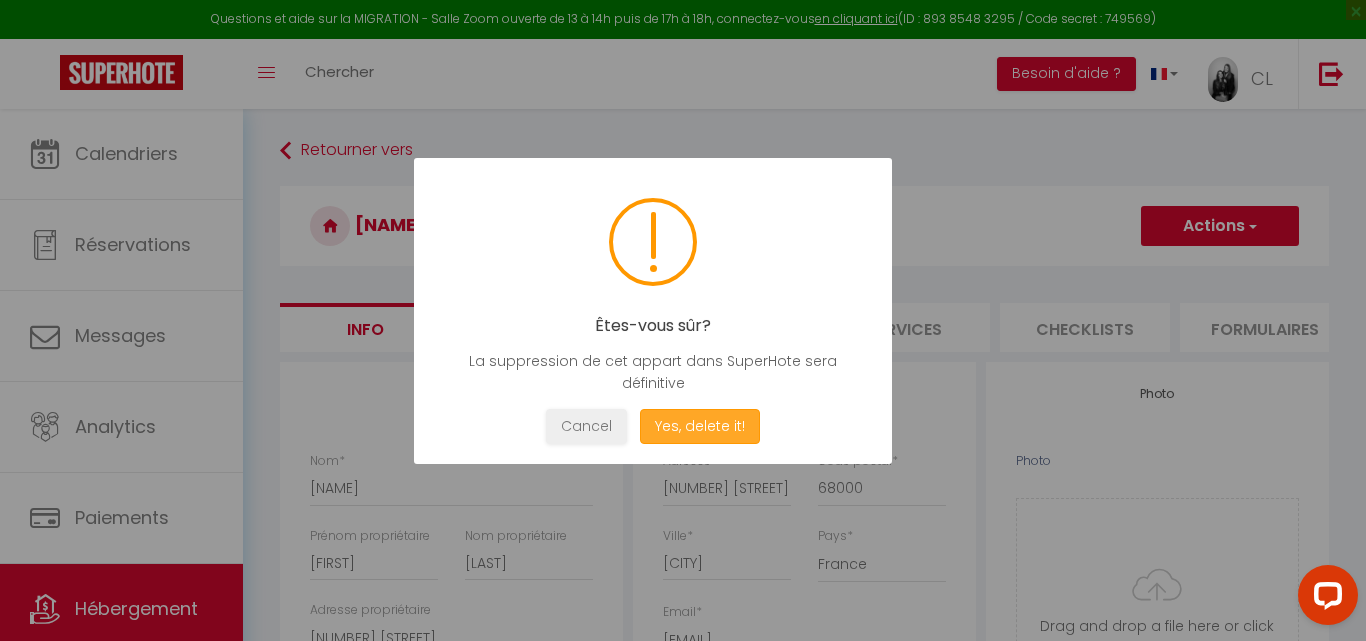 click on "Yes, delete it!" at bounding box center (700, 426) 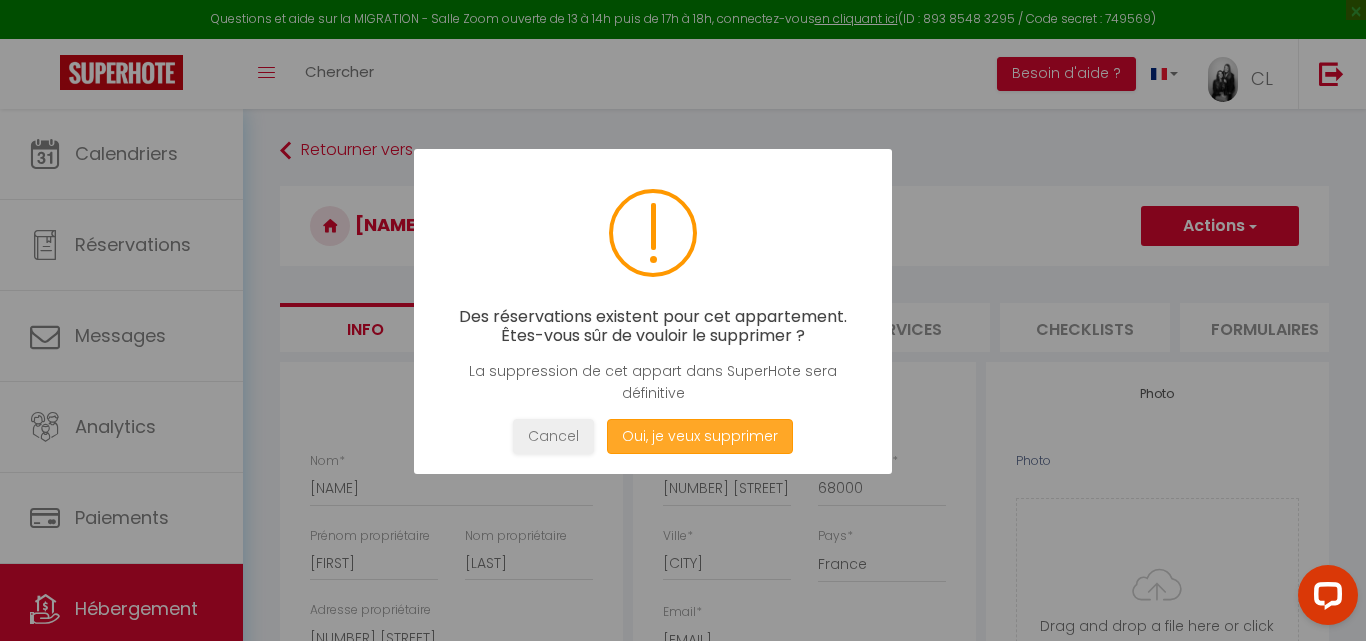 click on "Oui, je veux supprimer" at bounding box center [700, 436] 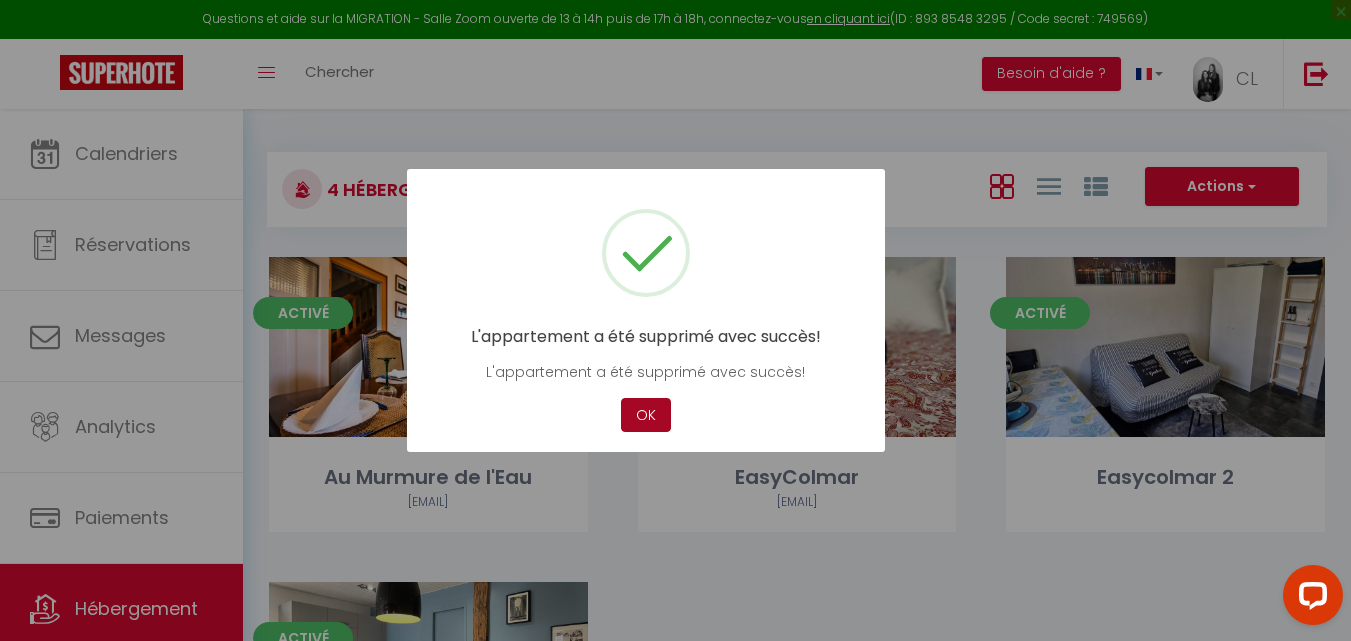click on "OK" at bounding box center [646, 415] 